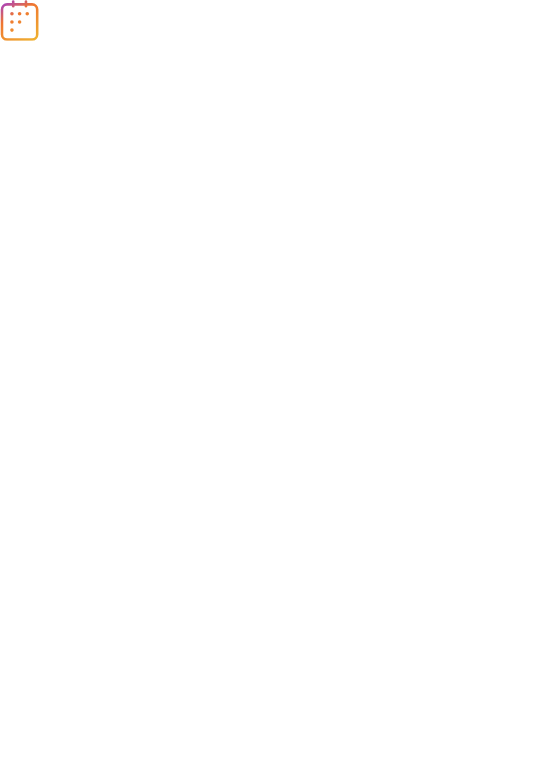 scroll, scrollTop: 0, scrollLeft: 0, axis: both 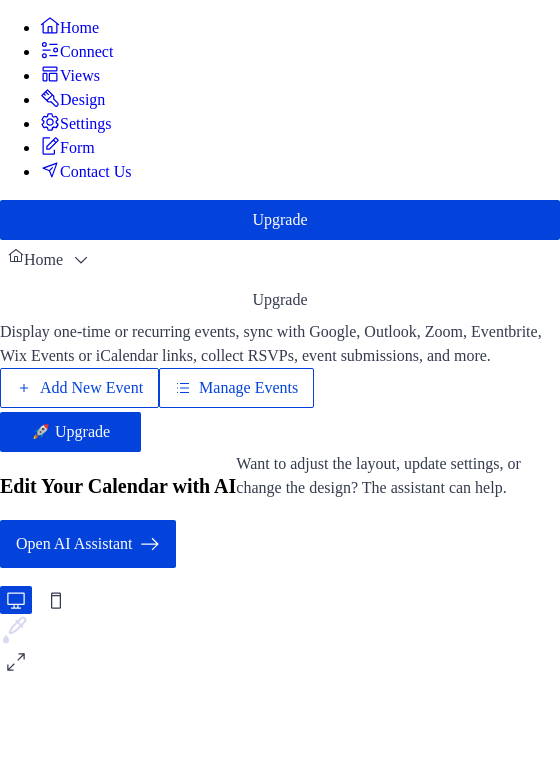 click on "Manage Events" at bounding box center [248, 388] 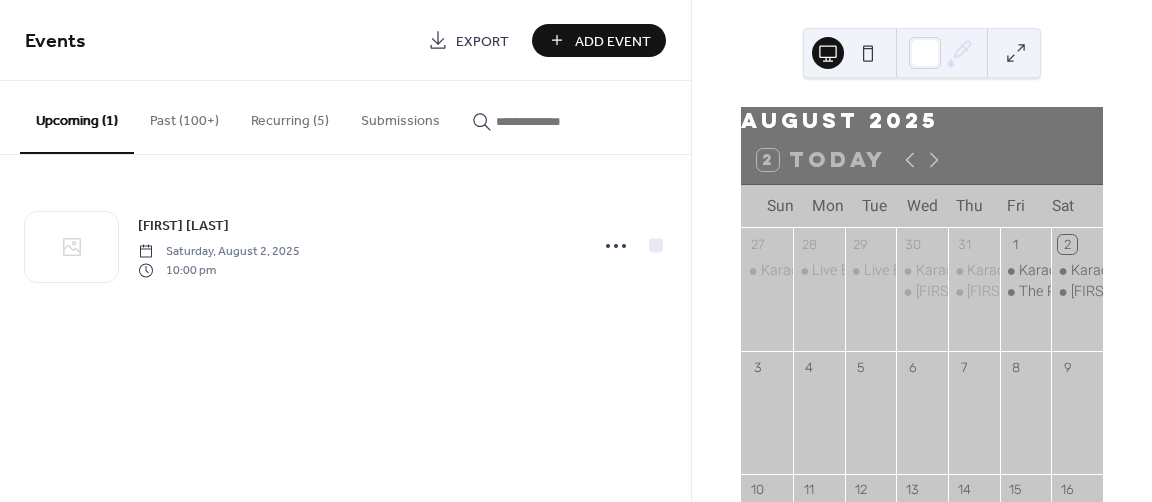 scroll, scrollTop: 0, scrollLeft: 0, axis: both 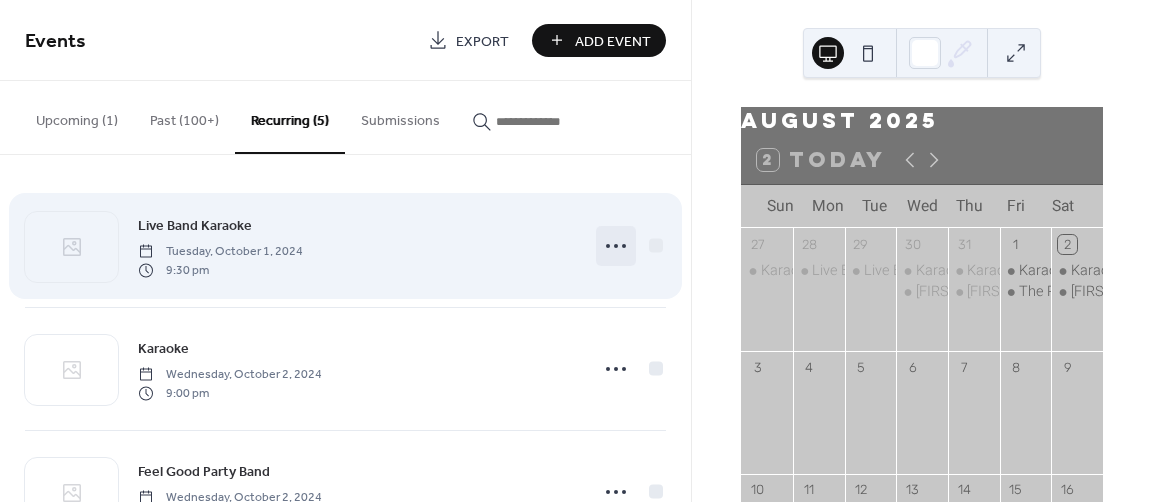 click 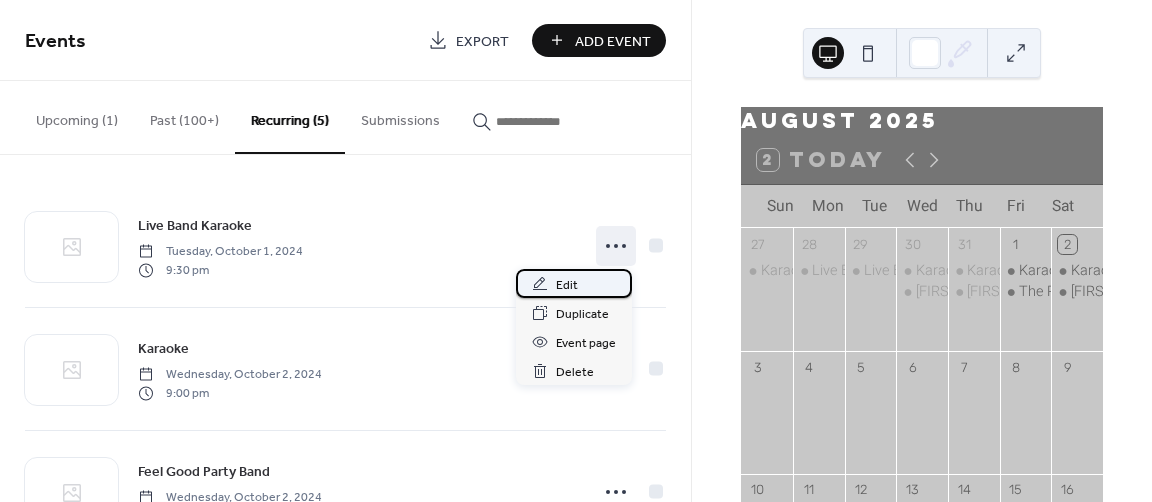 click on "Edit" at bounding box center (574, 283) 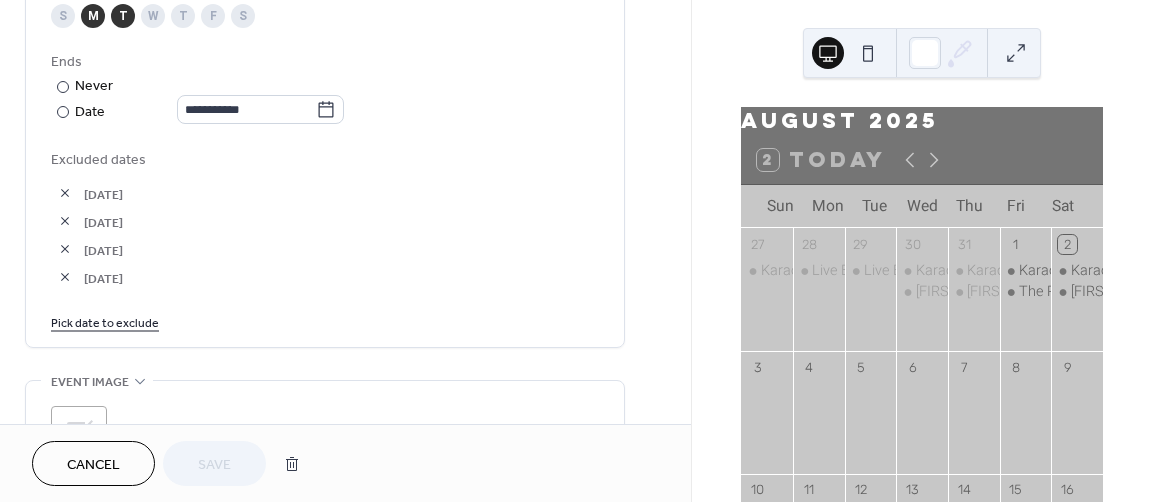 scroll, scrollTop: 1079, scrollLeft: 0, axis: vertical 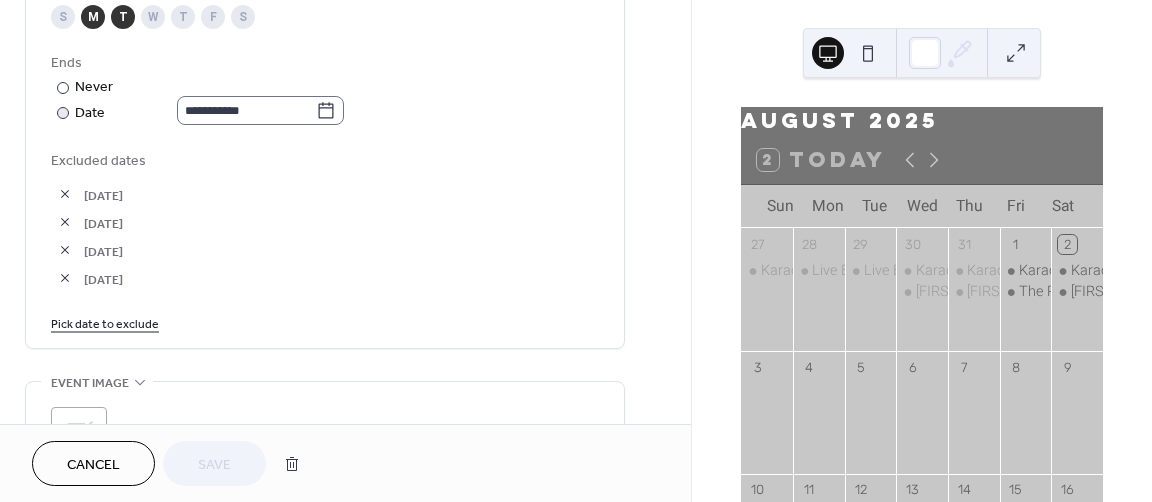 click 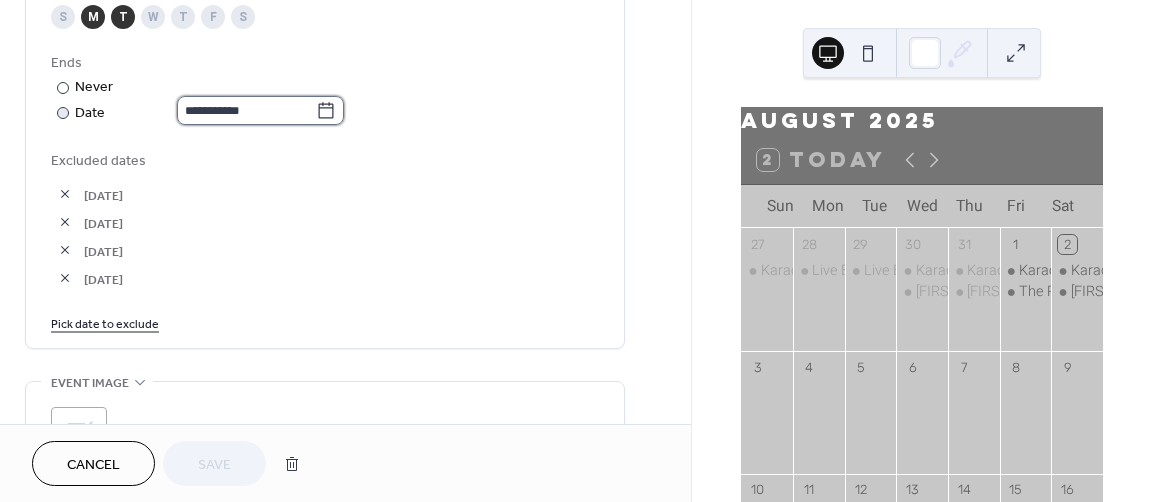 click on "**********" at bounding box center [246, 110] 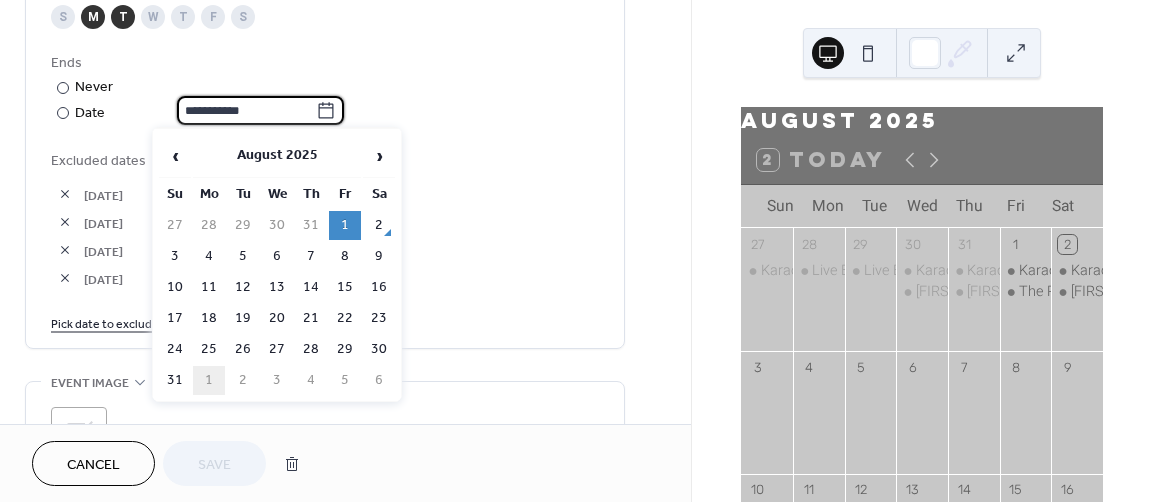 click on "1" at bounding box center [209, 380] 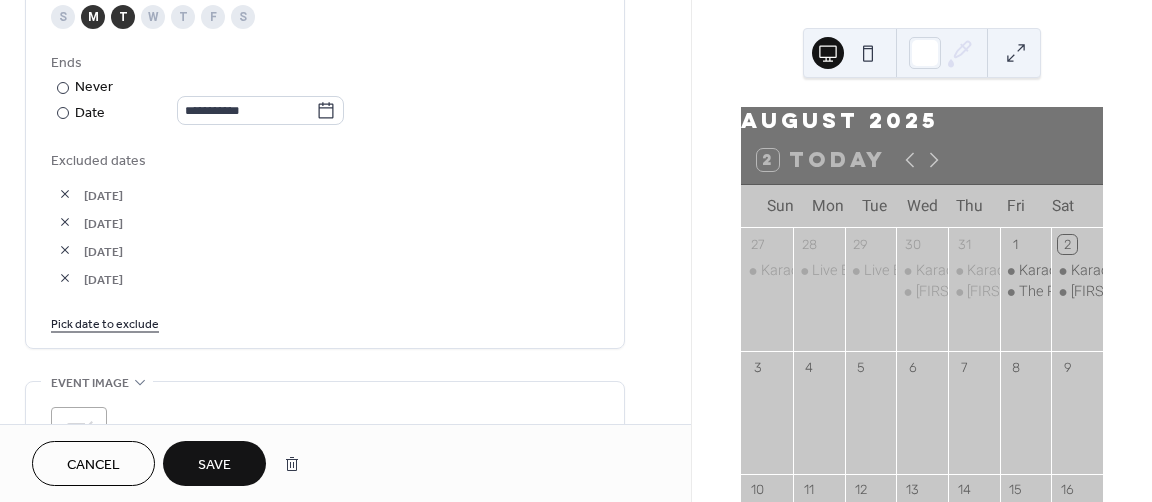 click on "Save" at bounding box center (214, 465) 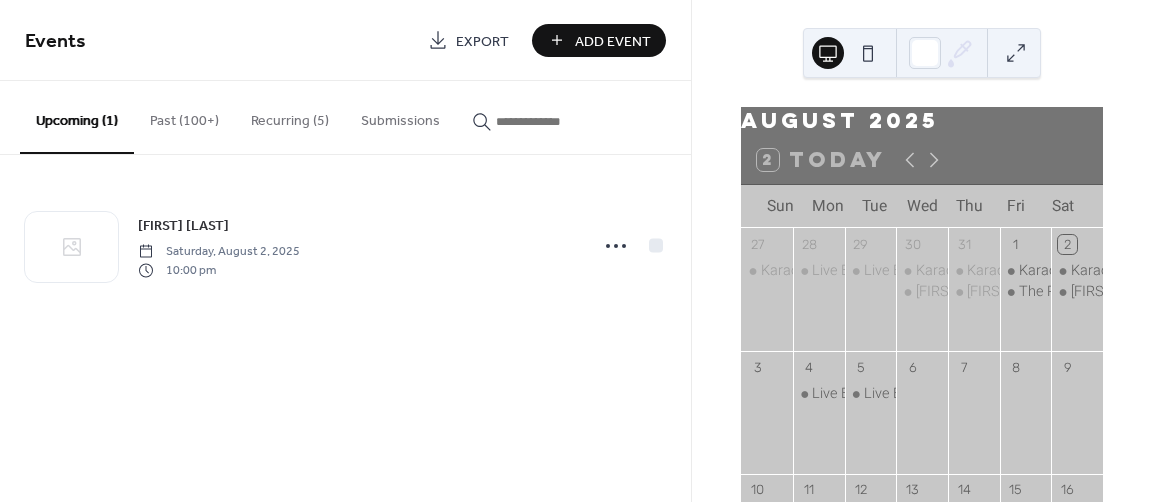 click on "Recurring (5)" at bounding box center [290, 116] 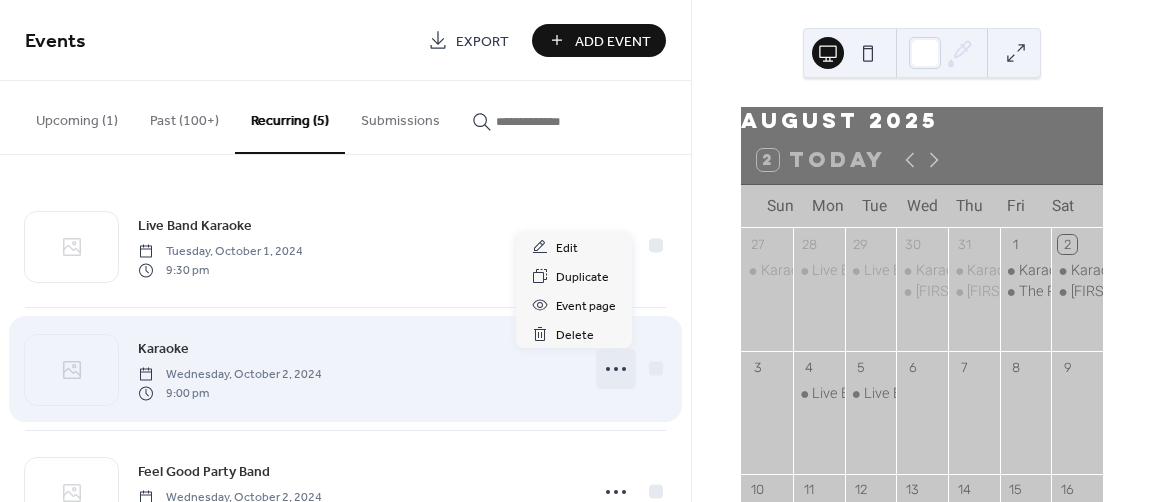 click 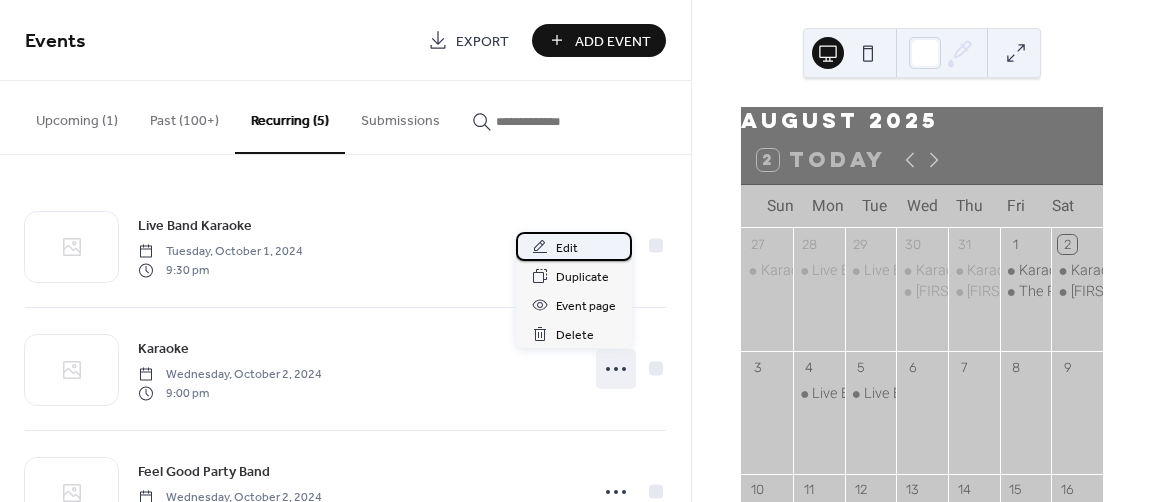 click on "Edit" at bounding box center (574, 246) 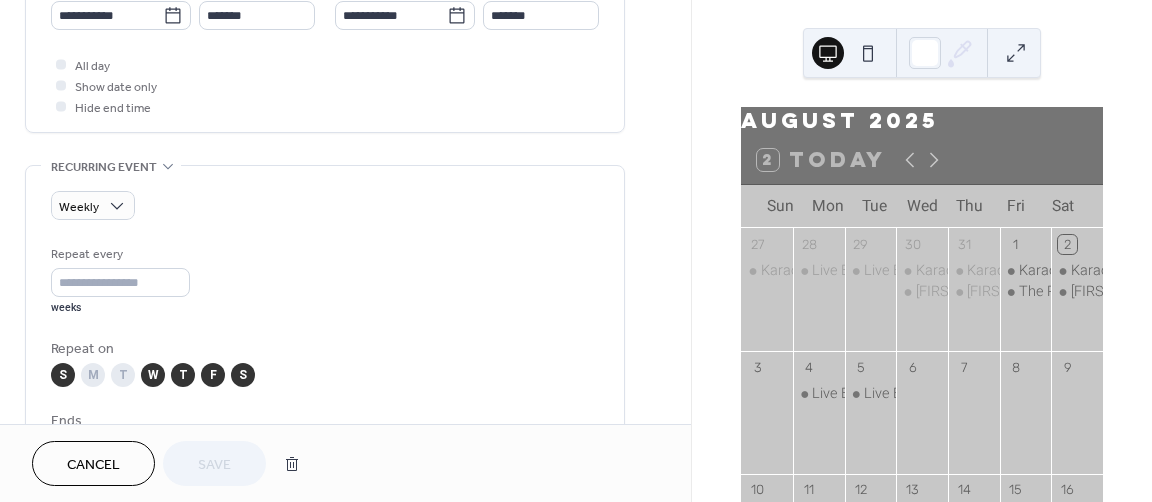 scroll, scrollTop: 860, scrollLeft: 0, axis: vertical 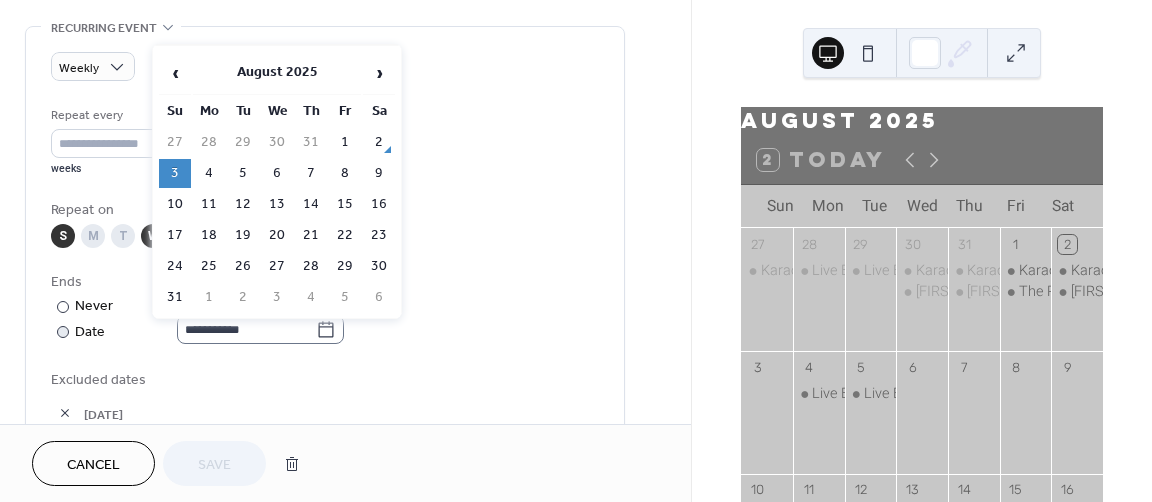 click 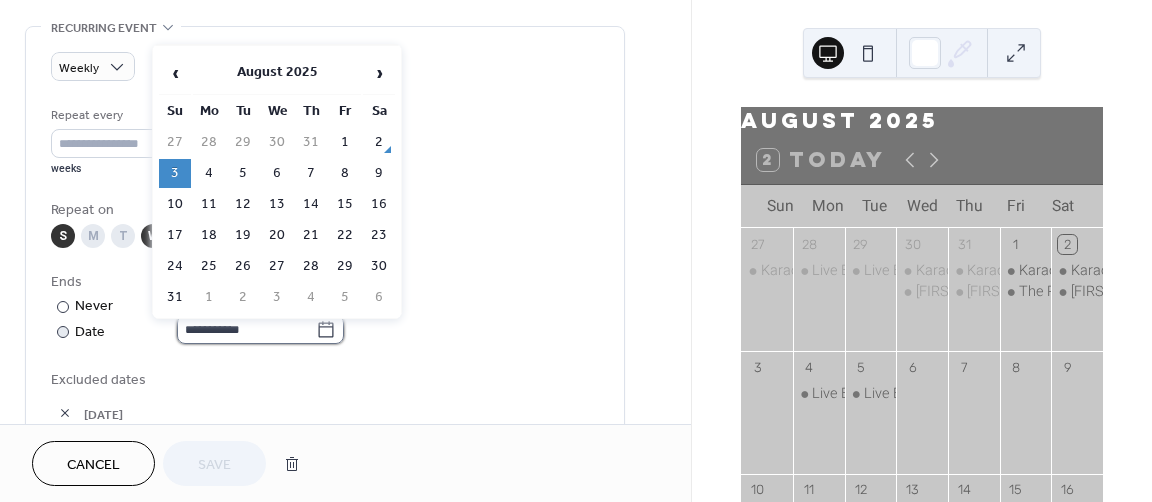 click on "**********" at bounding box center [246, 329] 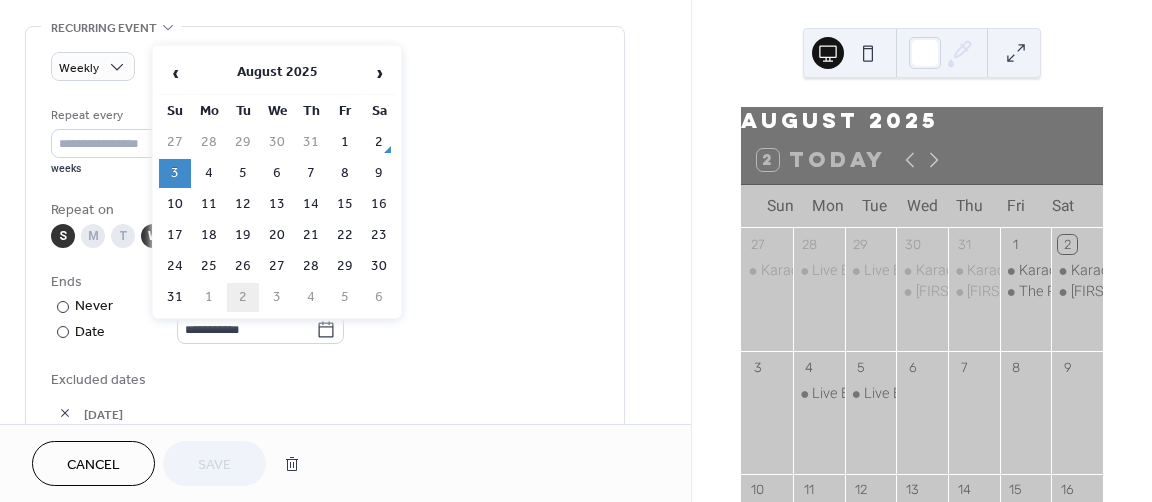 click on "2" at bounding box center (243, 297) 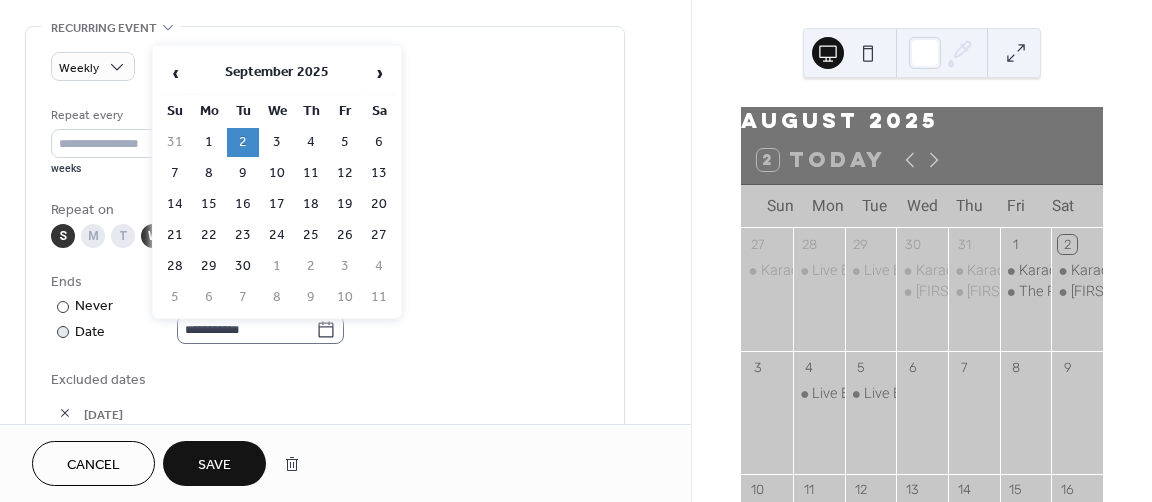 click 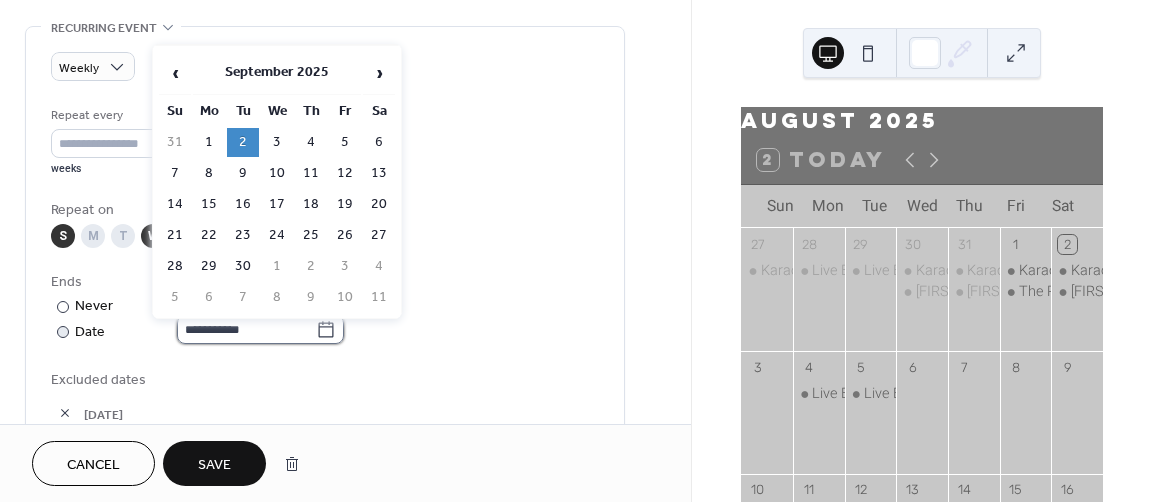 click on "**********" at bounding box center (246, 329) 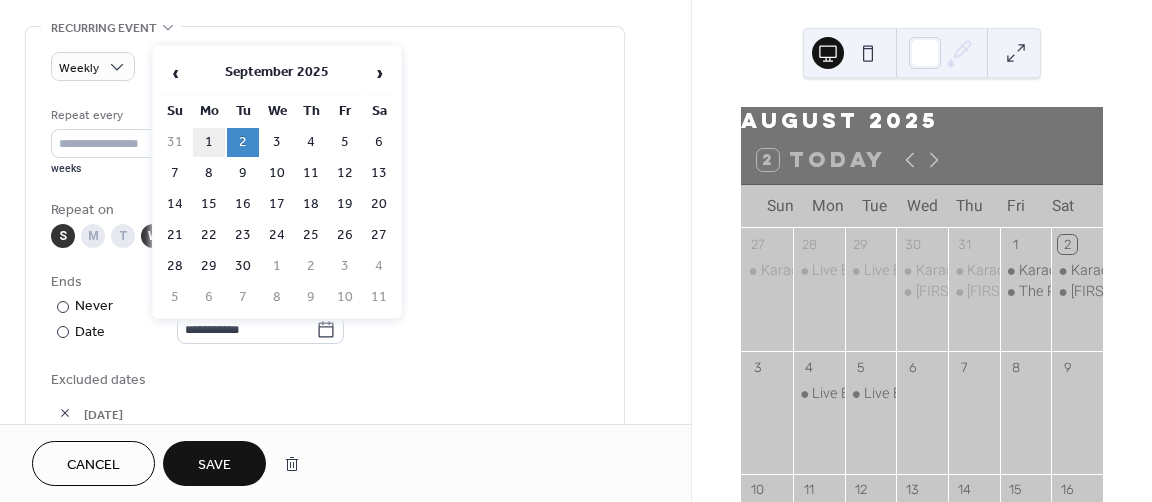 click on "1" at bounding box center [209, 142] 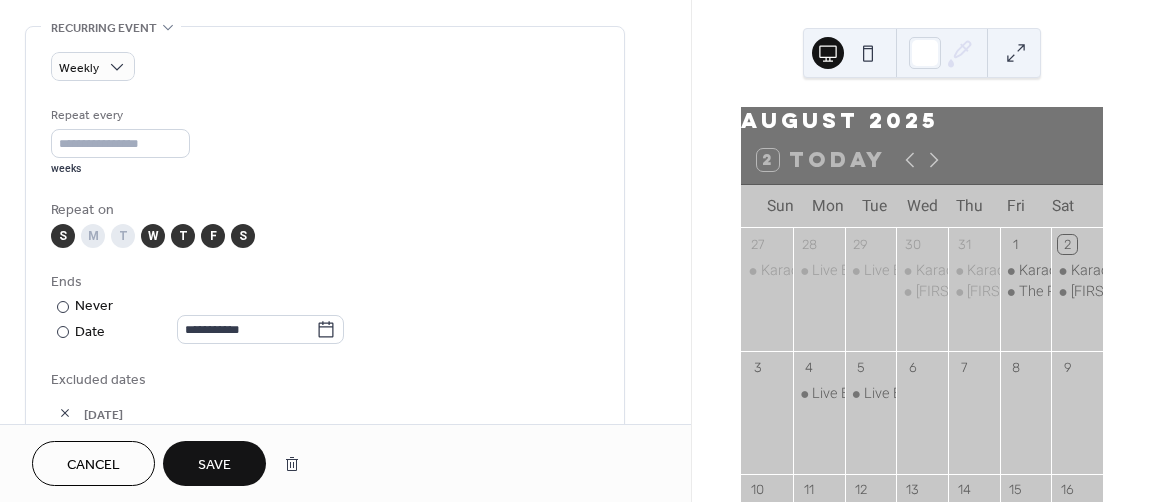click on "Save" at bounding box center [214, 465] 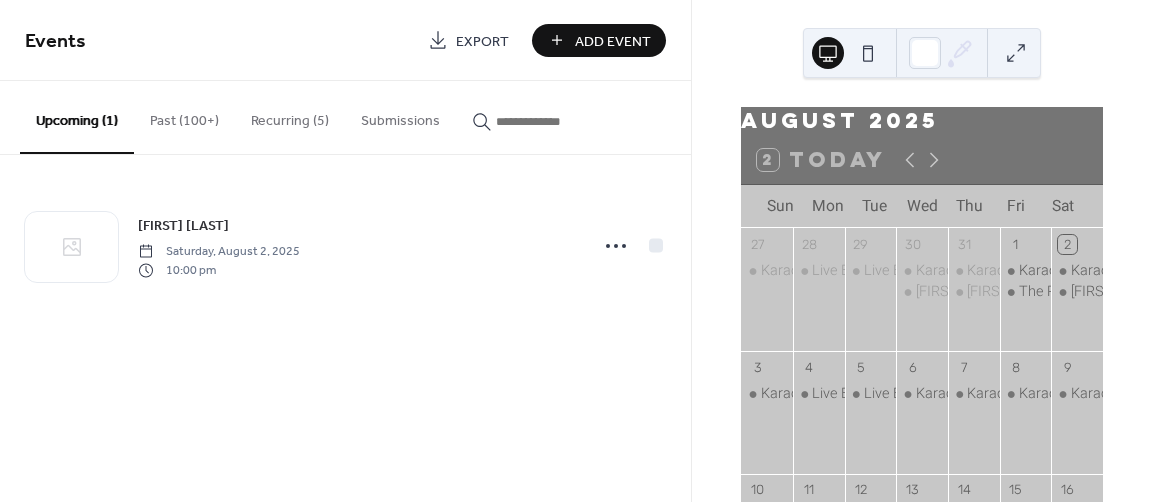 click on "Recurring (5)" at bounding box center [290, 116] 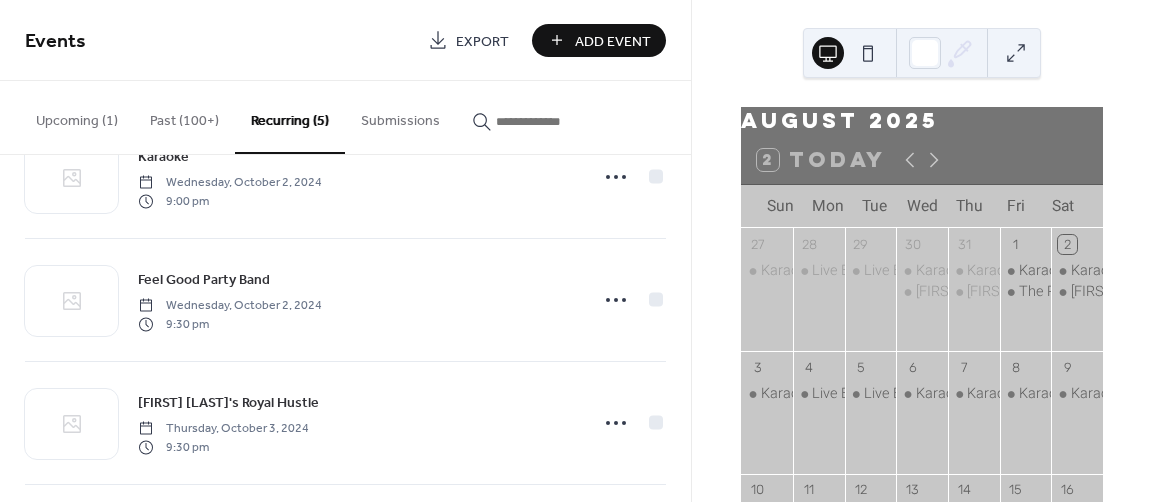 scroll, scrollTop: 193, scrollLeft: 0, axis: vertical 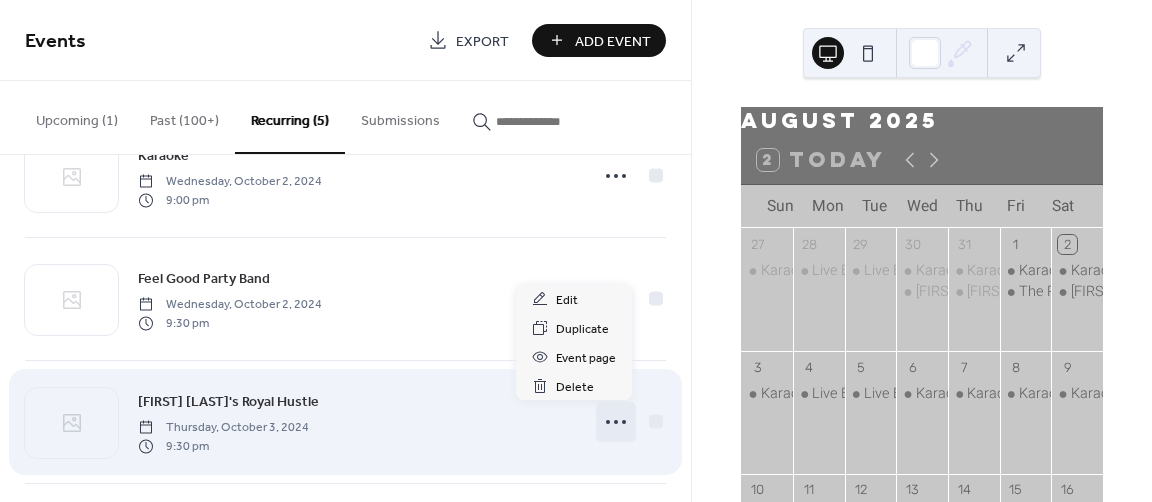 click 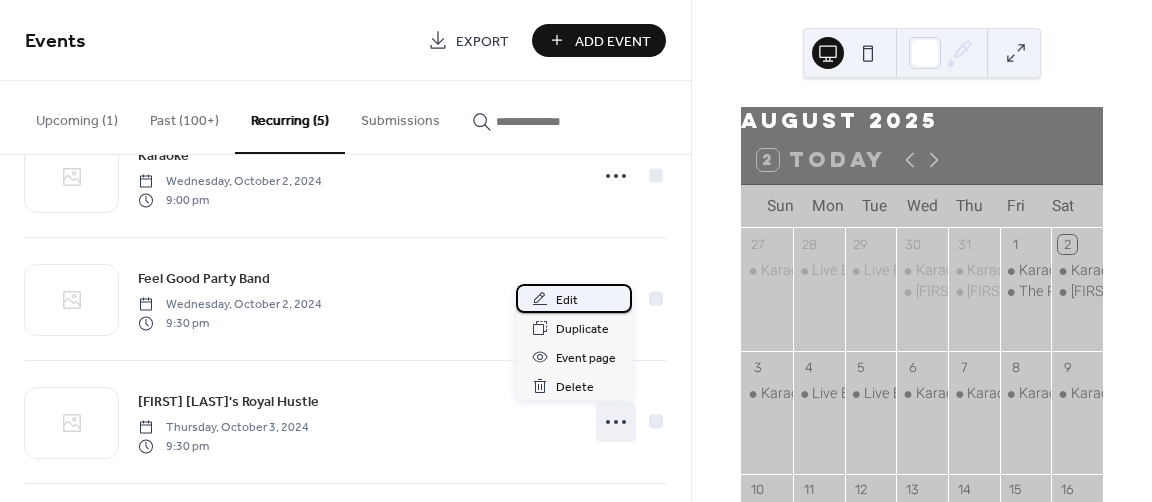 click on "Edit" at bounding box center [567, 300] 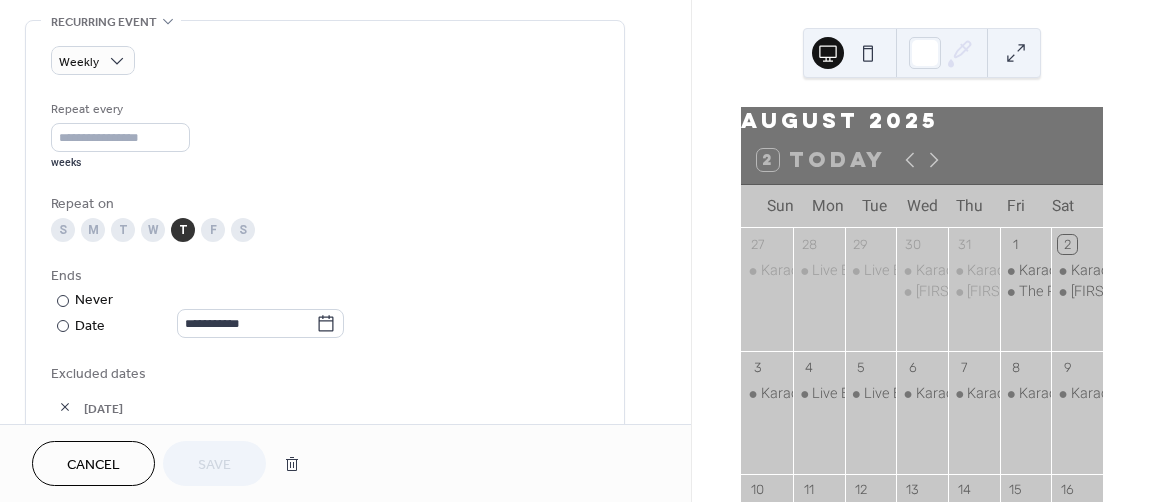 scroll, scrollTop: 873, scrollLeft: 0, axis: vertical 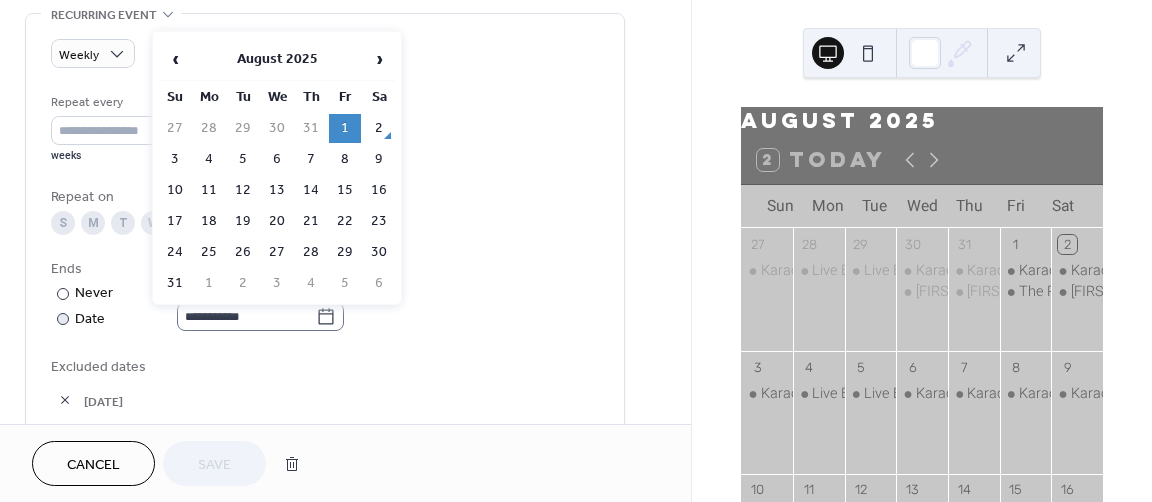 click 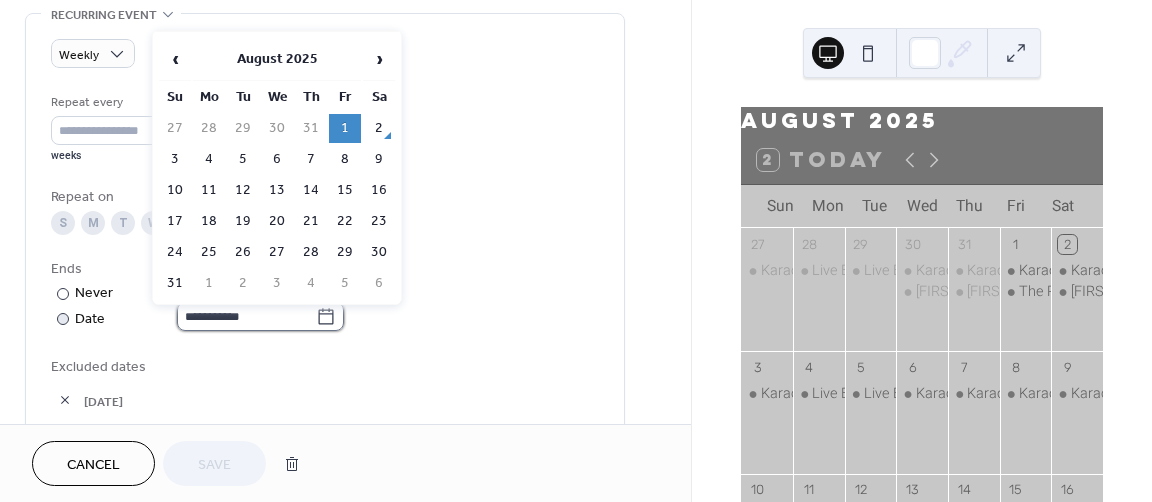 click on "**********" at bounding box center (246, 316) 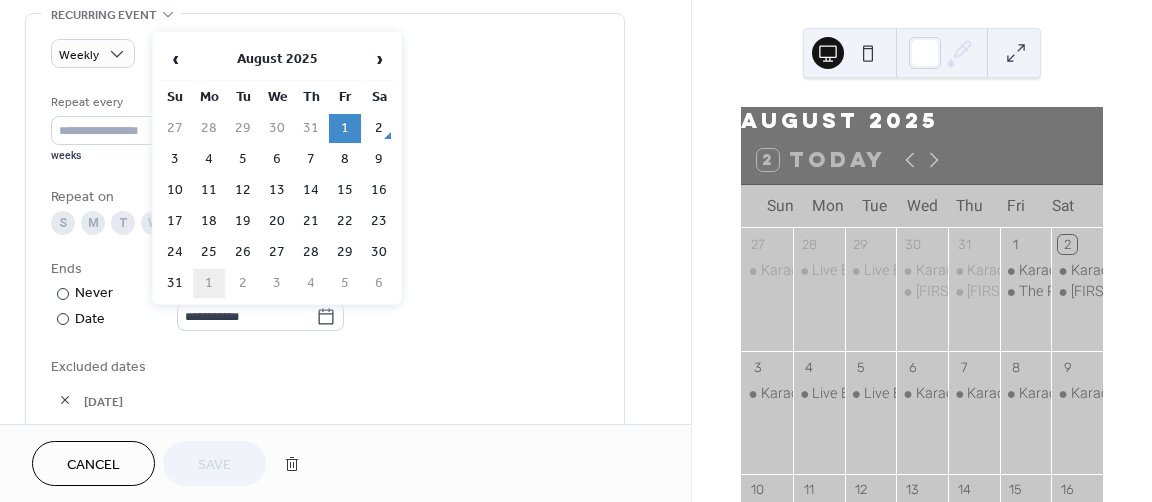 click on "1" at bounding box center [209, 283] 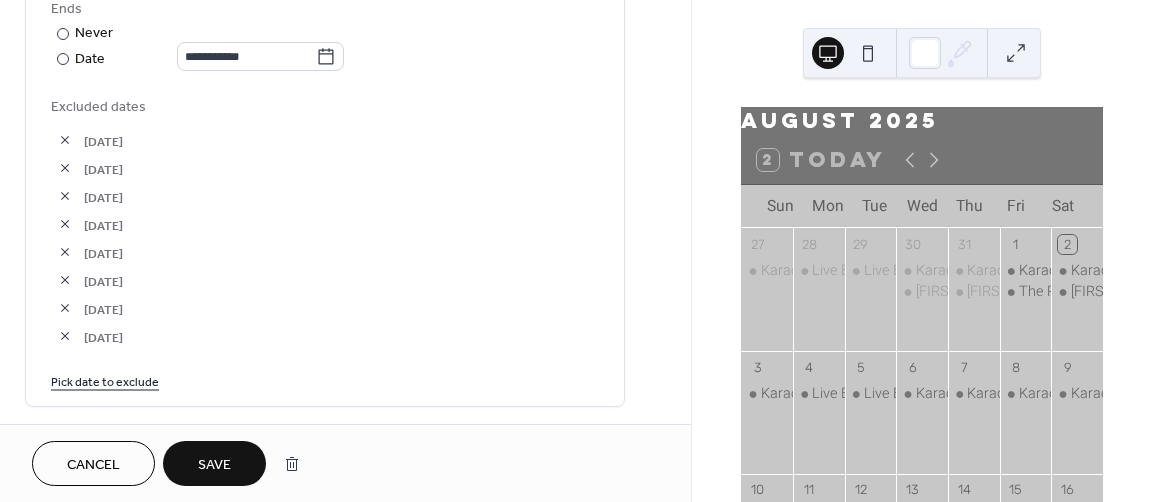 scroll, scrollTop: 1137, scrollLeft: 0, axis: vertical 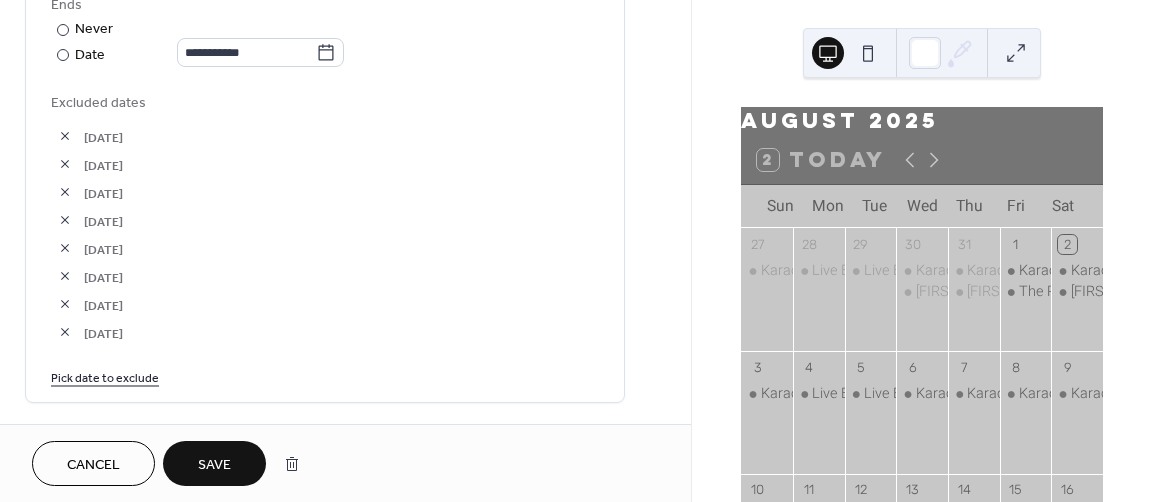 click on "Pick date to exclude" at bounding box center [105, 376] 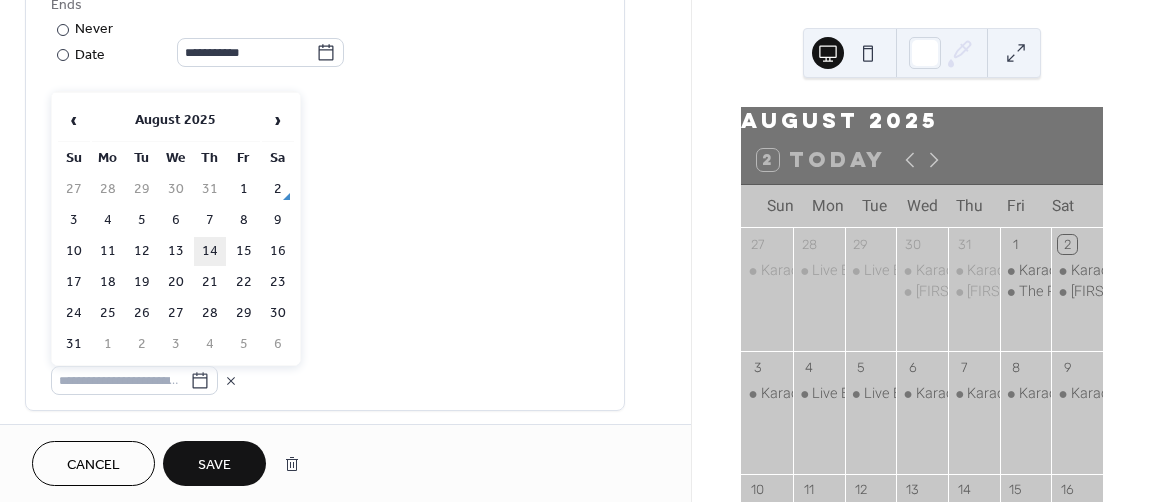 click on "14" at bounding box center (210, 251) 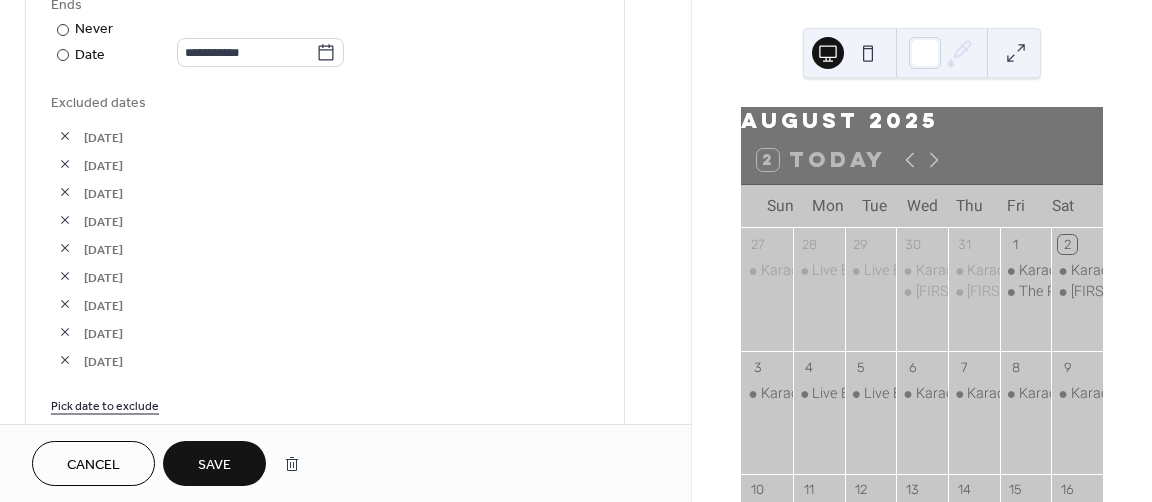 click on "Pick date to exclude" at bounding box center [105, 404] 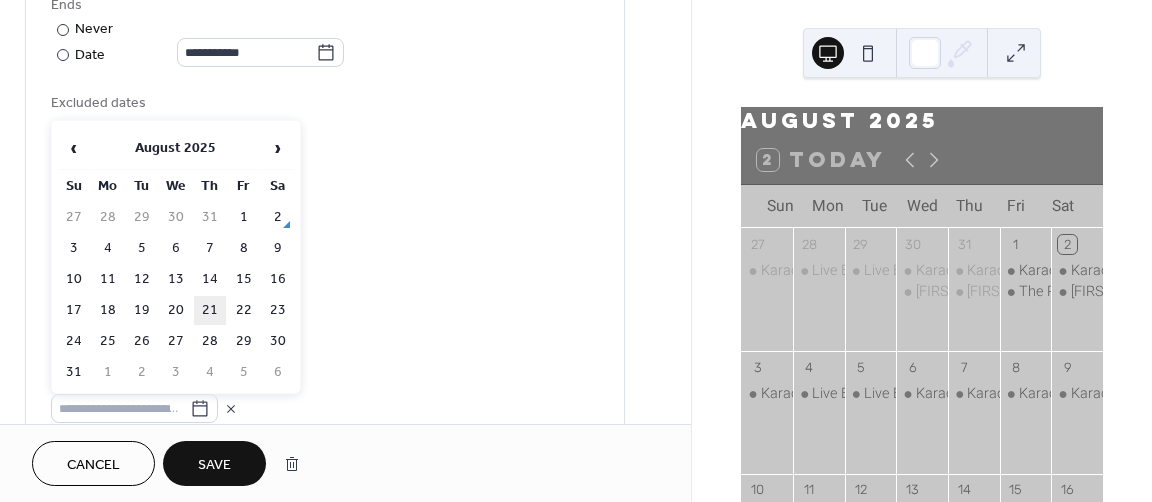 click on "21" at bounding box center (210, 310) 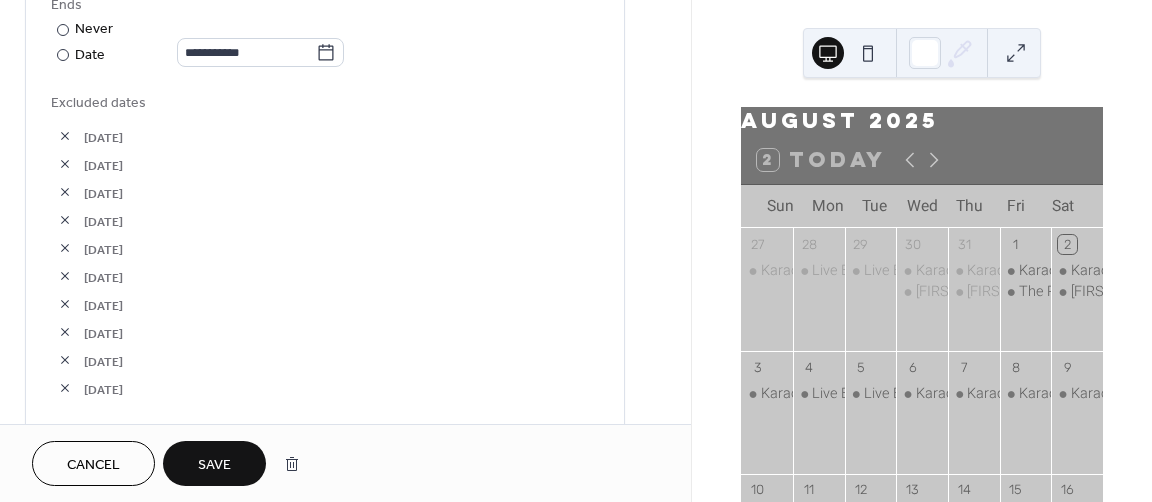 scroll, scrollTop: 1279, scrollLeft: 0, axis: vertical 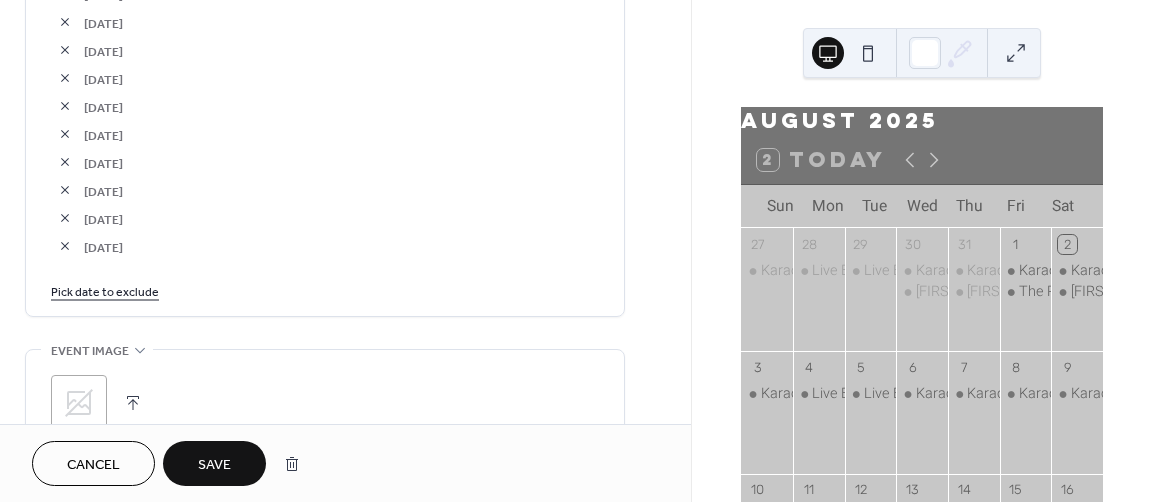 click on "Pick date to exclude" at bounding box center [105, 290] 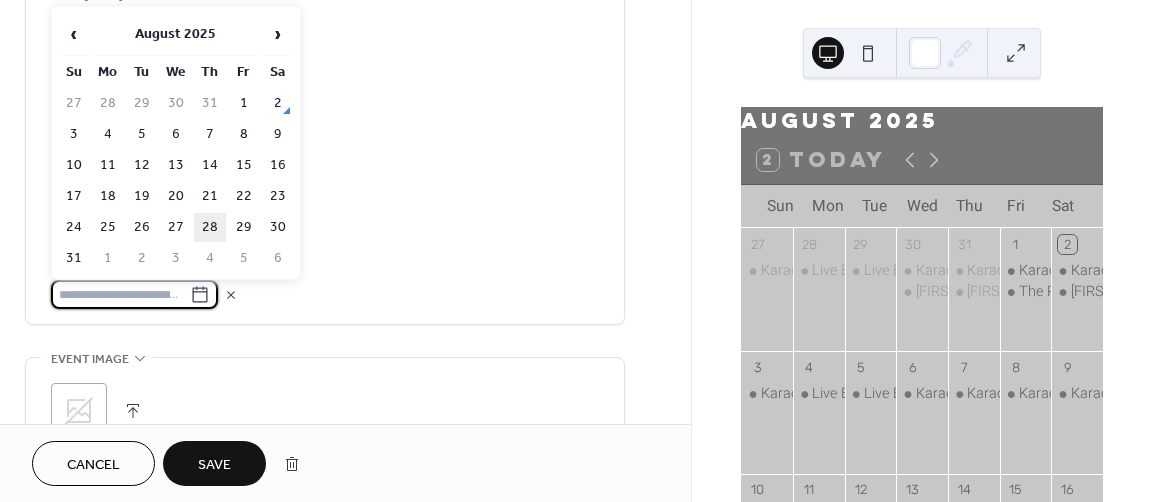click on "28" at bounding box center (210, 227) 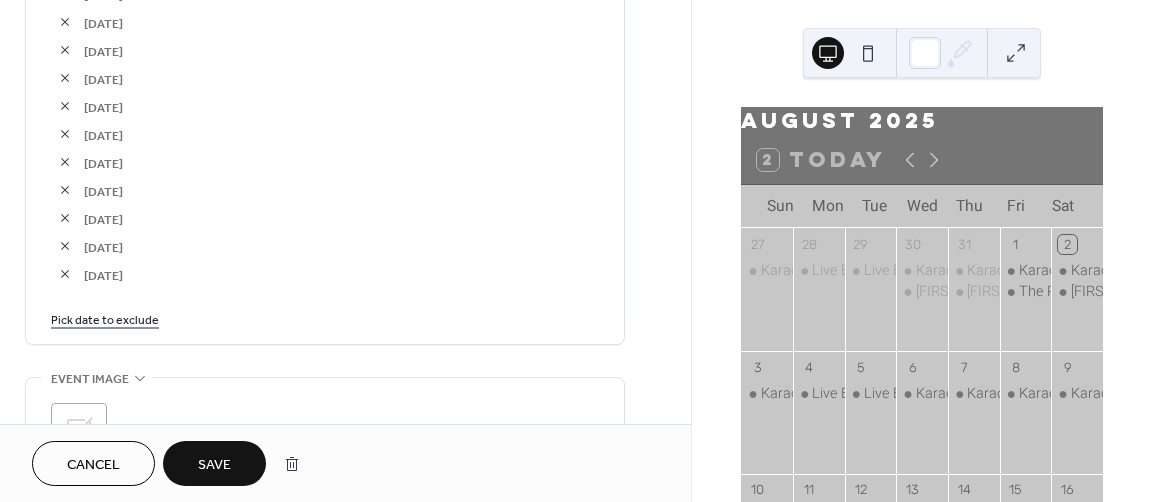 click on "Save" at bounding box center [214, 465] 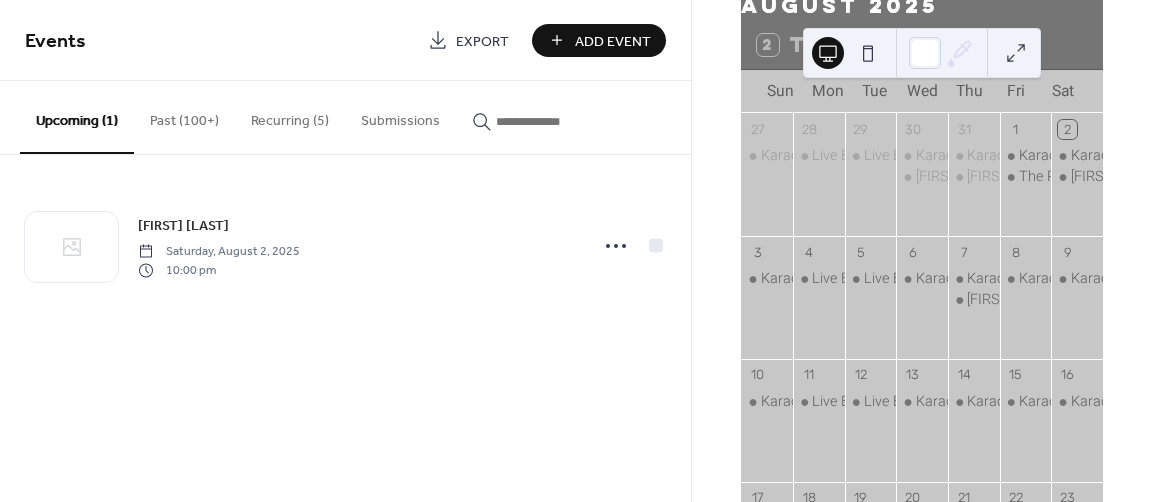 scroll, scrollTop: 114, scrollLeft: 0, axis: vertical 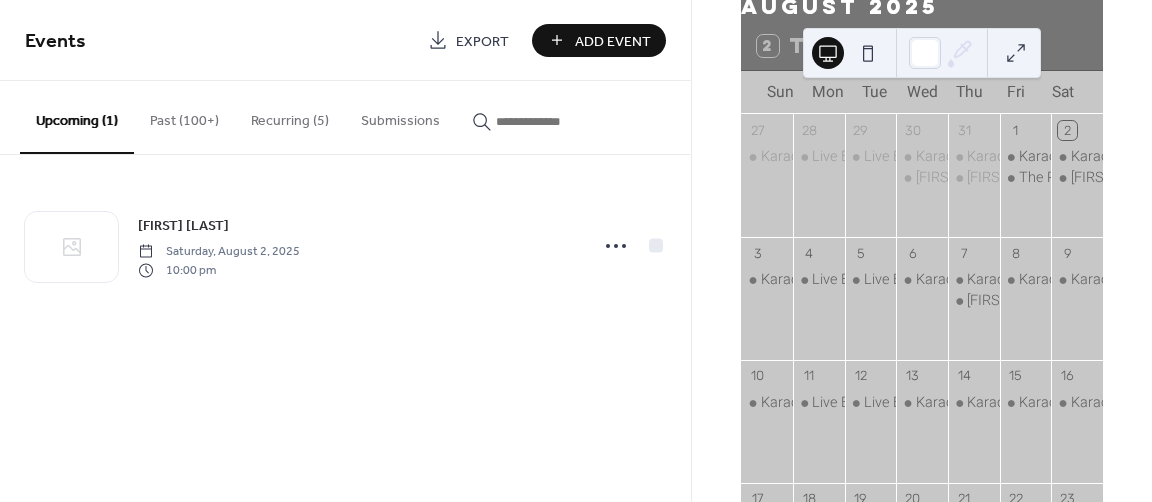 click on "Recurring (5)" at bounding box center [290, 116] 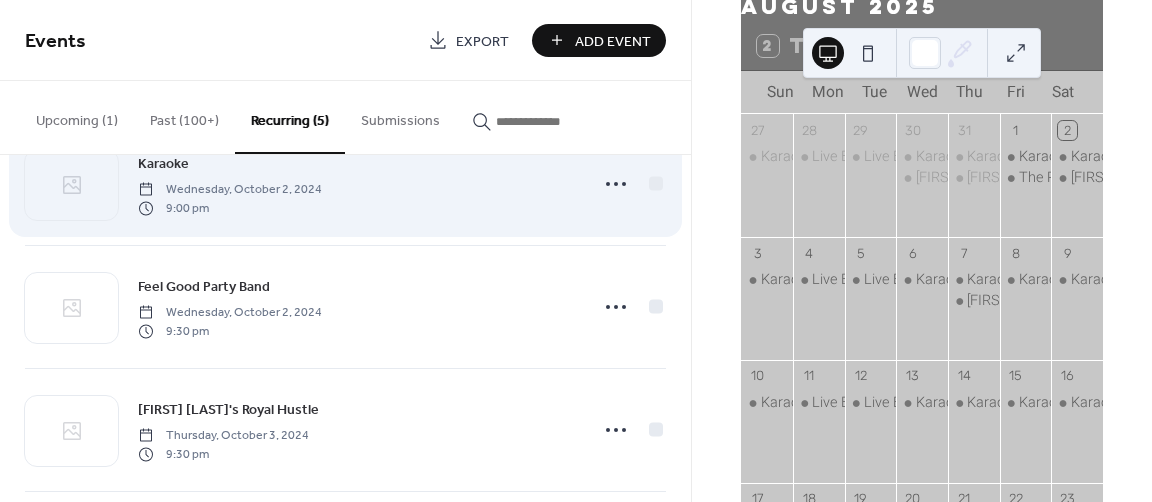 scroll, scrollTop: 188, scrollLeft: 0, axis: vertical 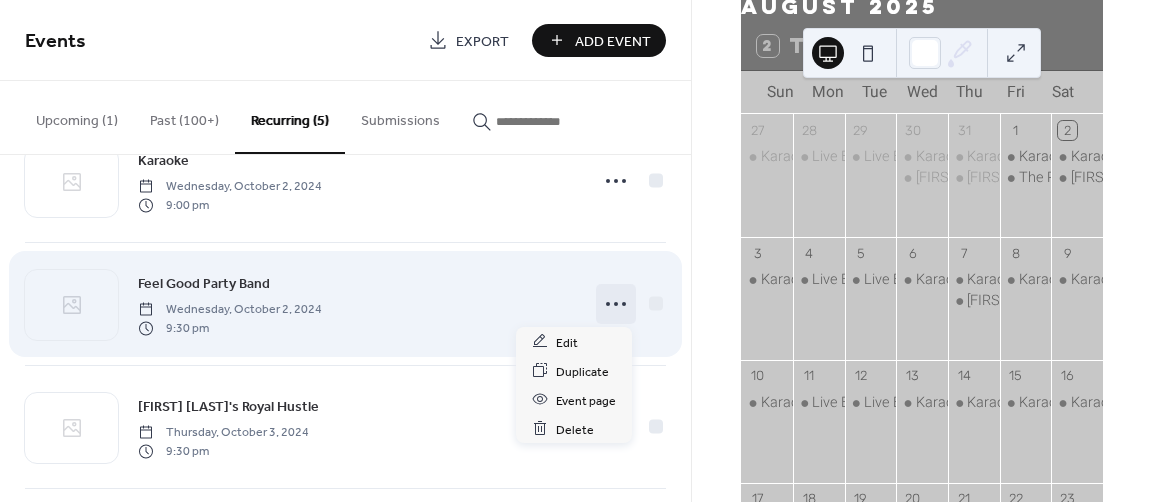 click 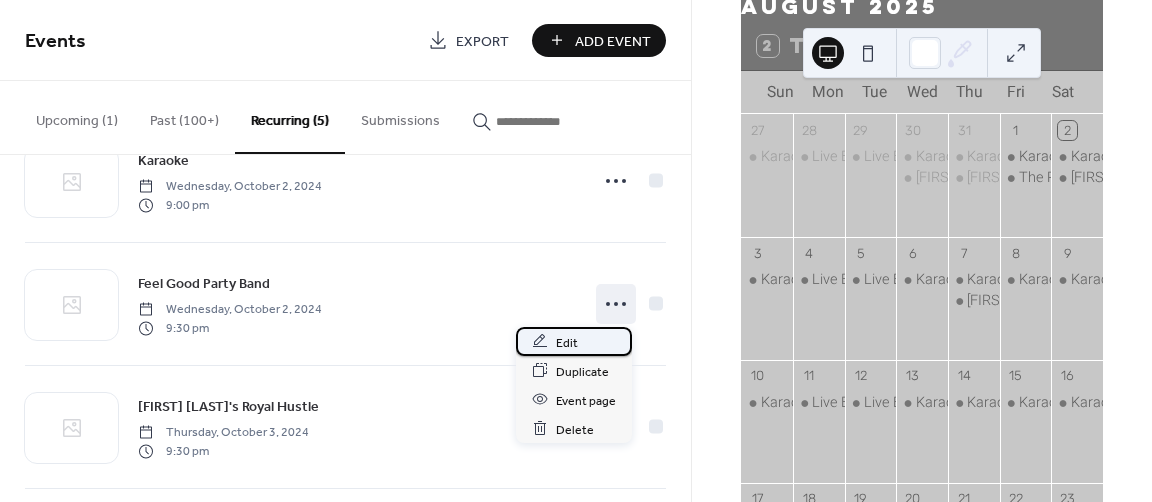 click on "Edit" at bounding box center [567, 342] 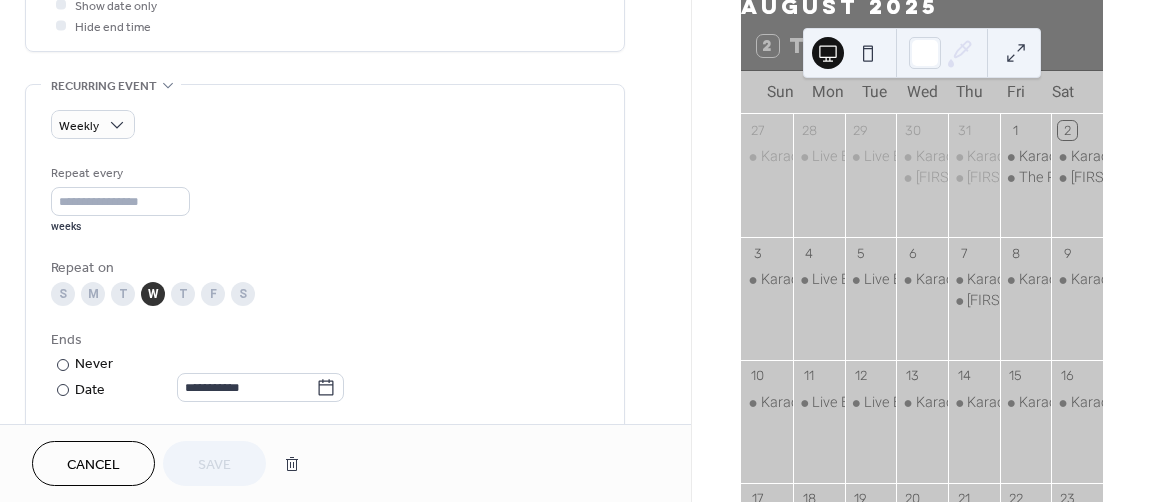 scroll, scrollTop: 804, scrollLeft: 0, axis: vertical 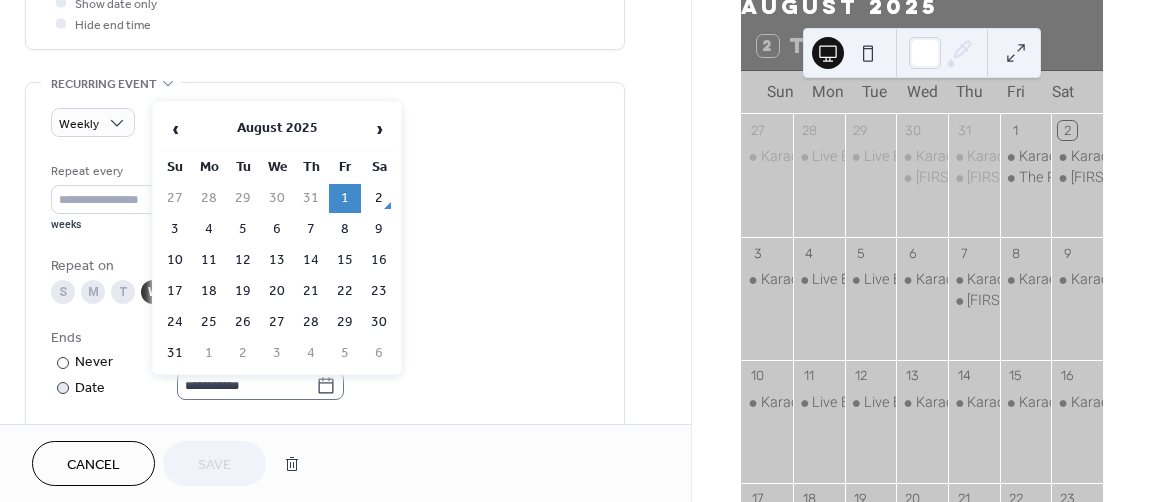 click 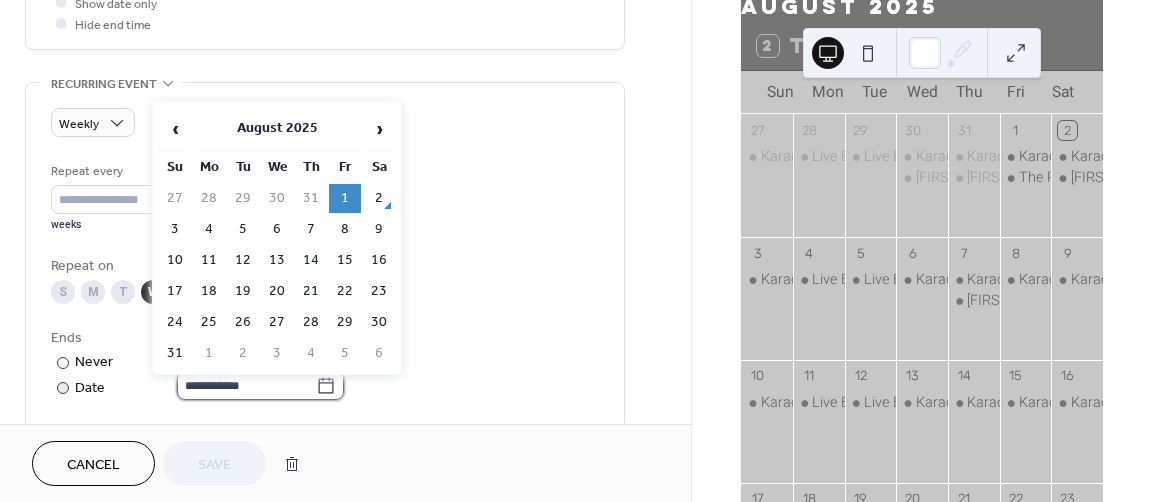 click on "**********" at bounding box center (246, 385) 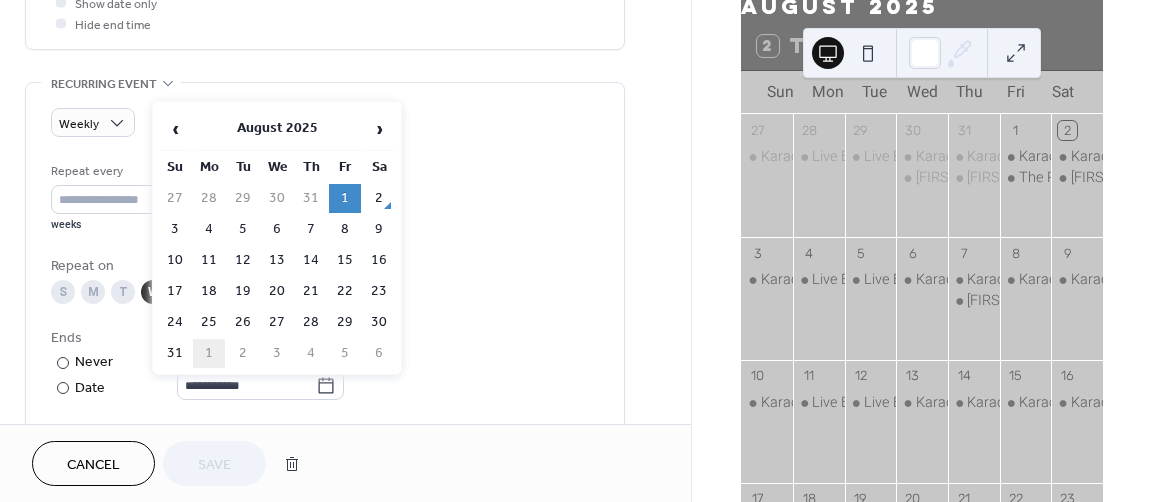 click on "1" at bounding box center (209, 353) 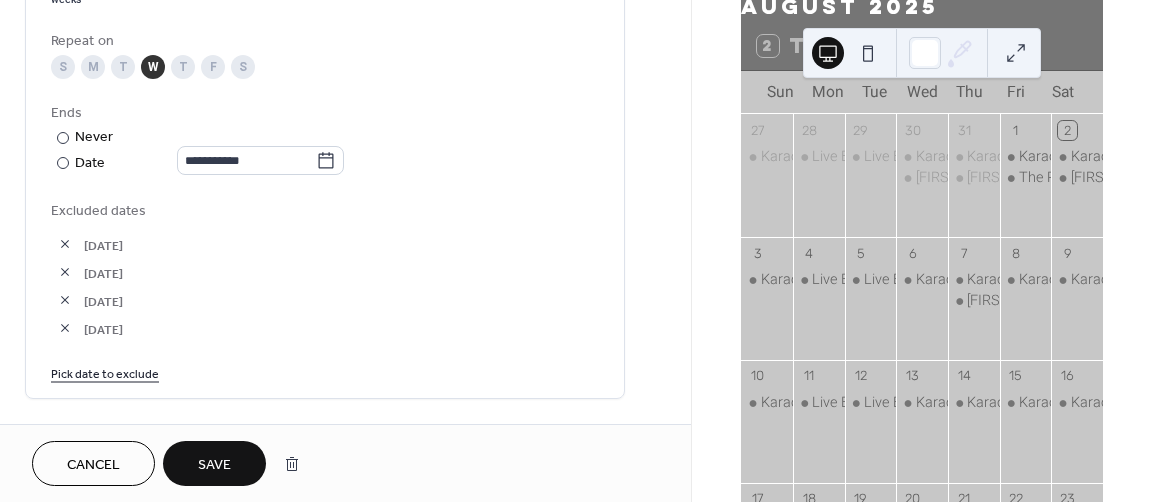 scroll, scrollTop: 1030, scrollLeft: 0, axis: vertical 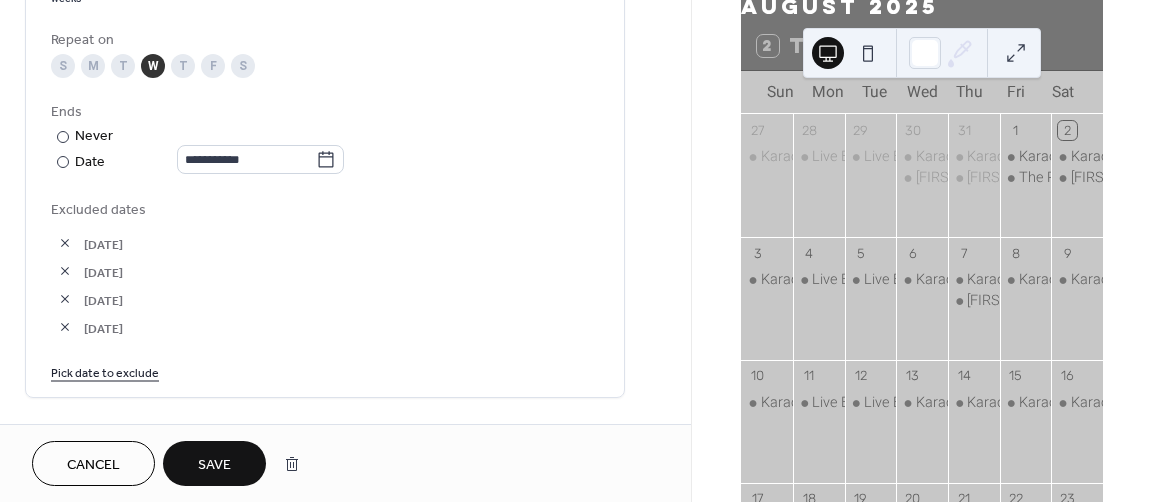 click on "Pick date to exclude" at bounding box center [105, 371] 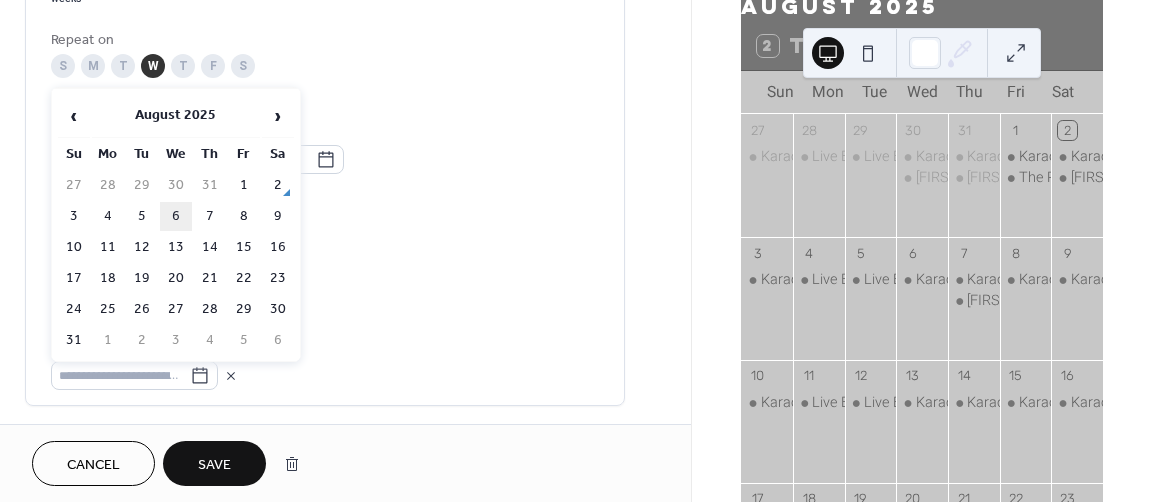 click on "6" at bounding box center [176, 216] 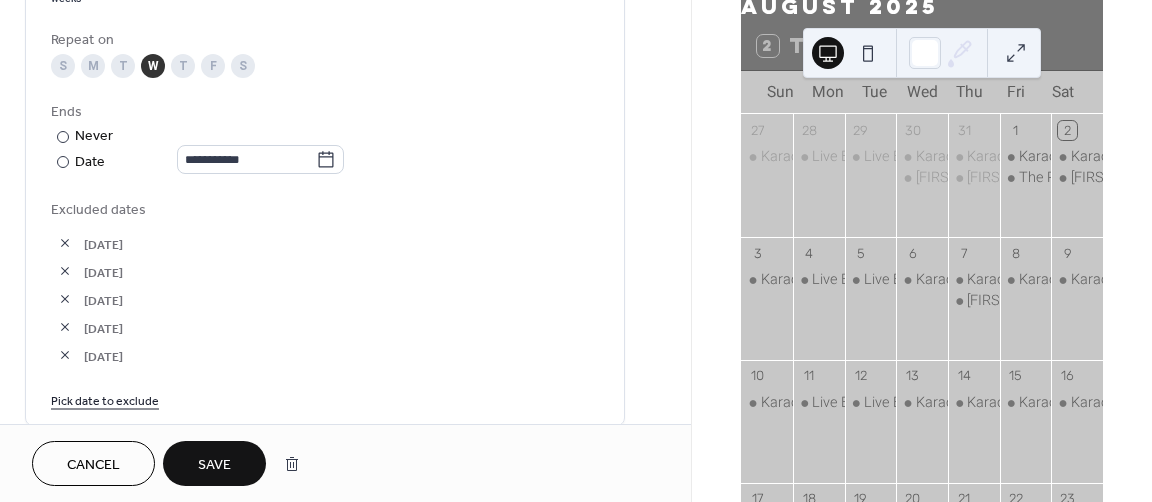 click on "Pick date to exclude" at bounding box center [105, 399] 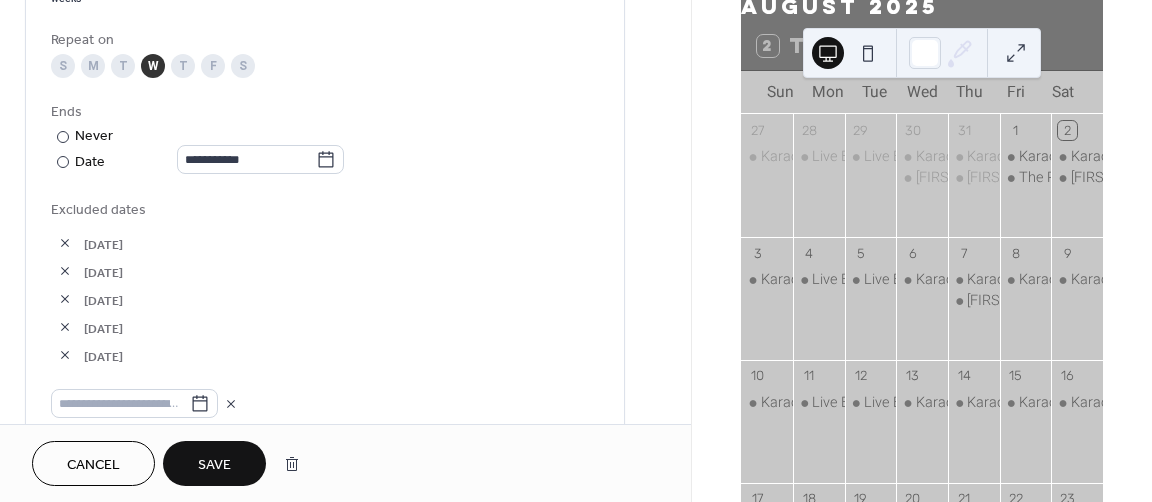 click on "Save" at bounding box center (214, 465) 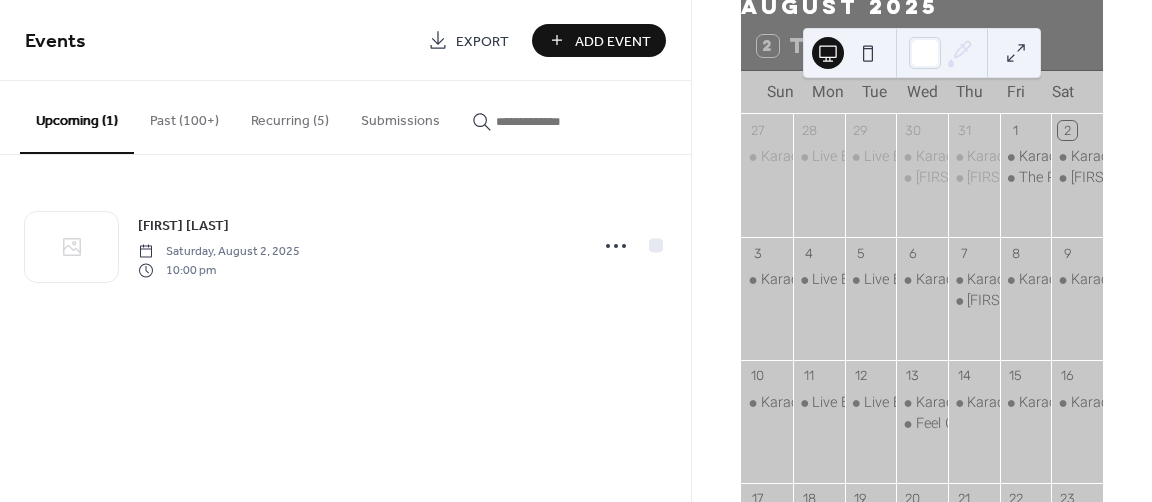 click on "Past (100+)" at bounding box center [184, 116] 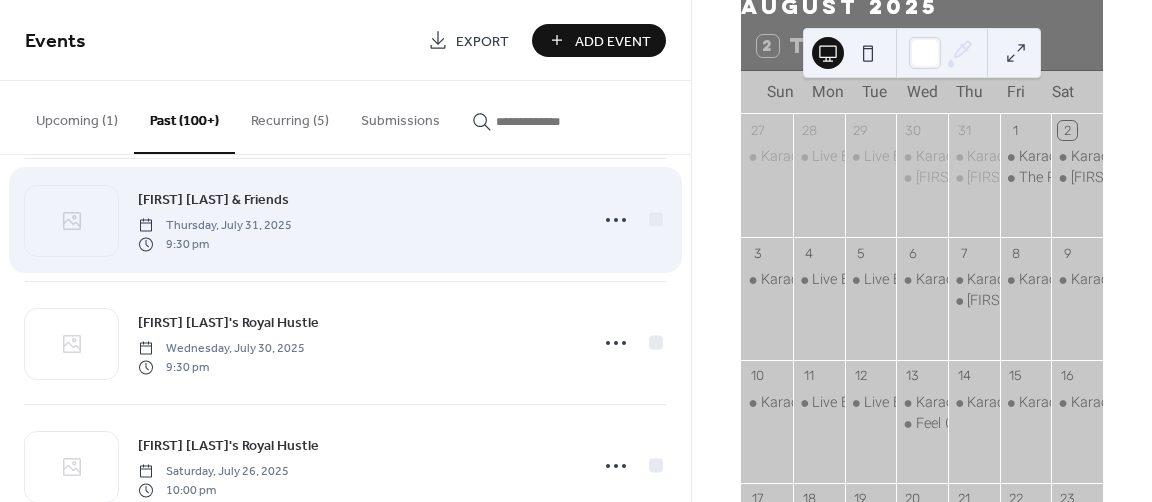scroll, scrollTop: 150, scrollLeft: 0, axis: vertical 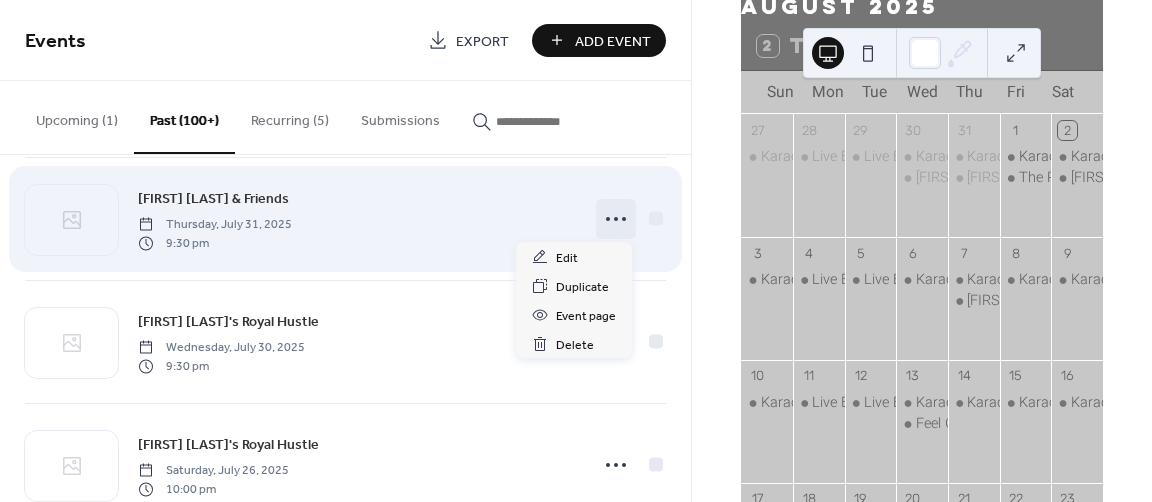 click 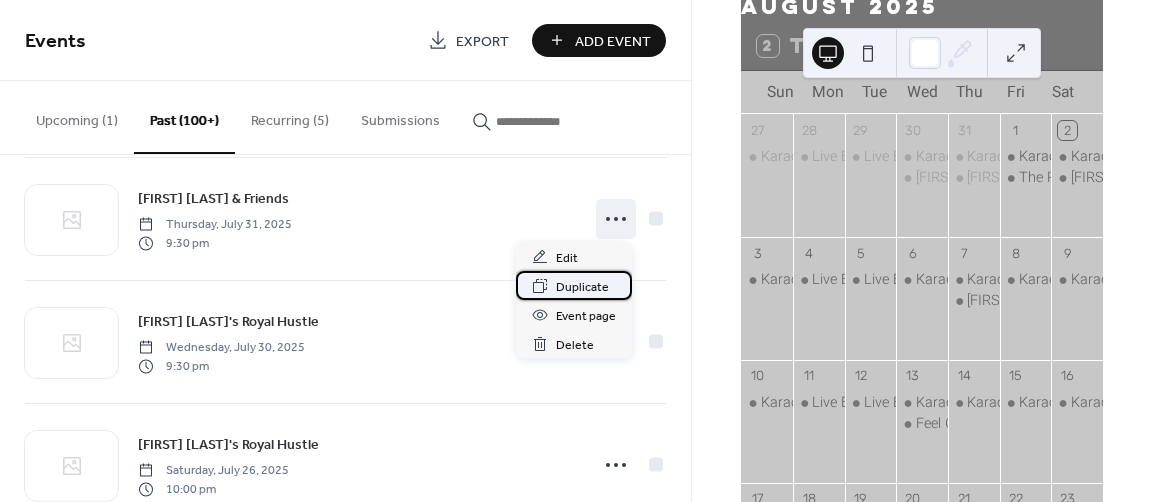 click on "Duplicate" at bounding box center [582, 287] 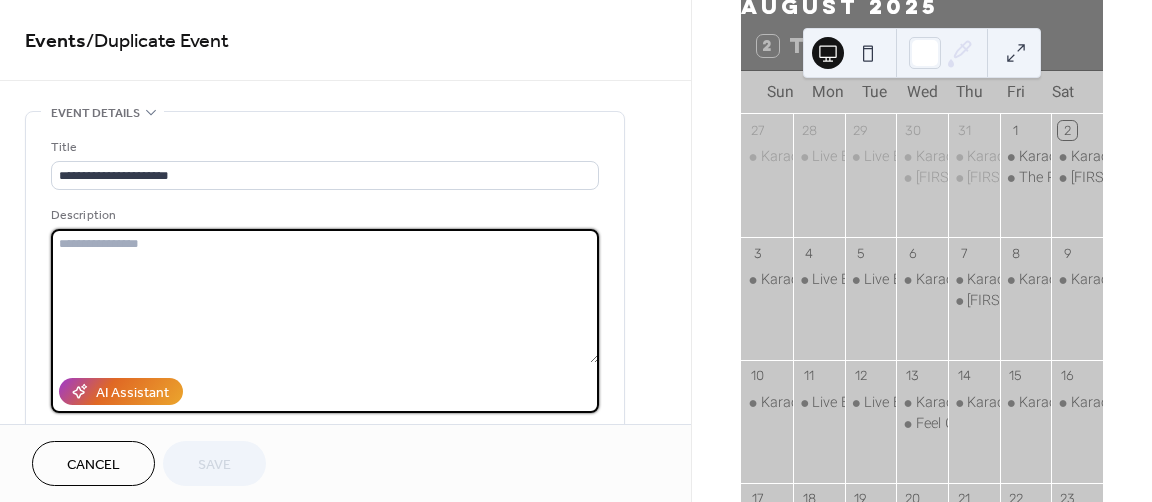 click at bounding box center [325, 296] 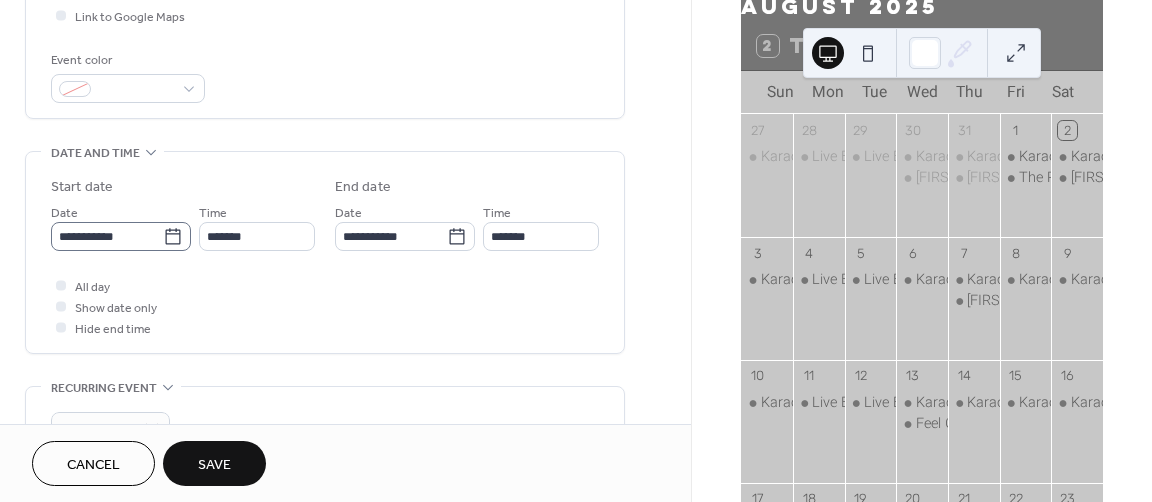 scroll, scrollTop: 664, scrollLeft: 0, axis: vertical 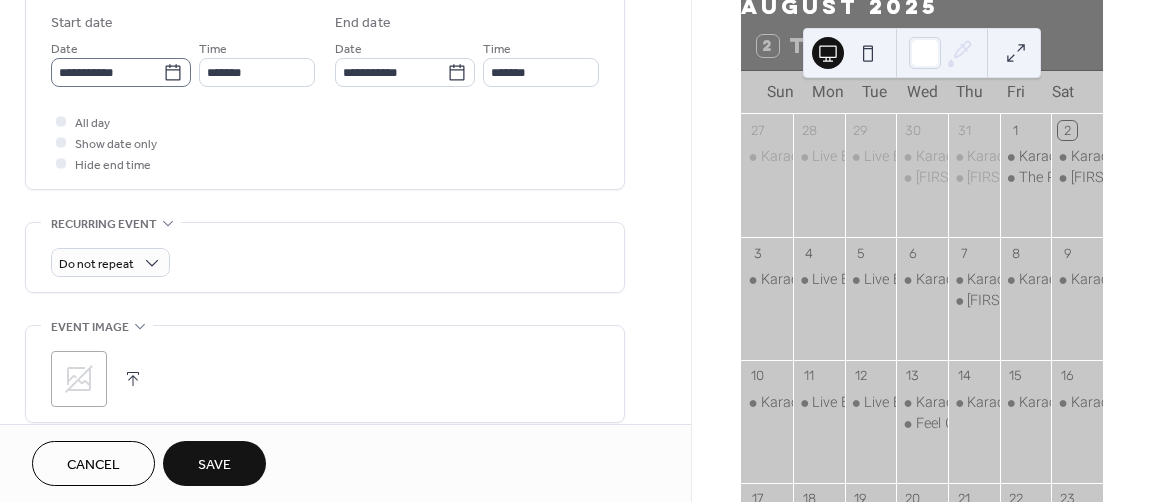 type on "**********" 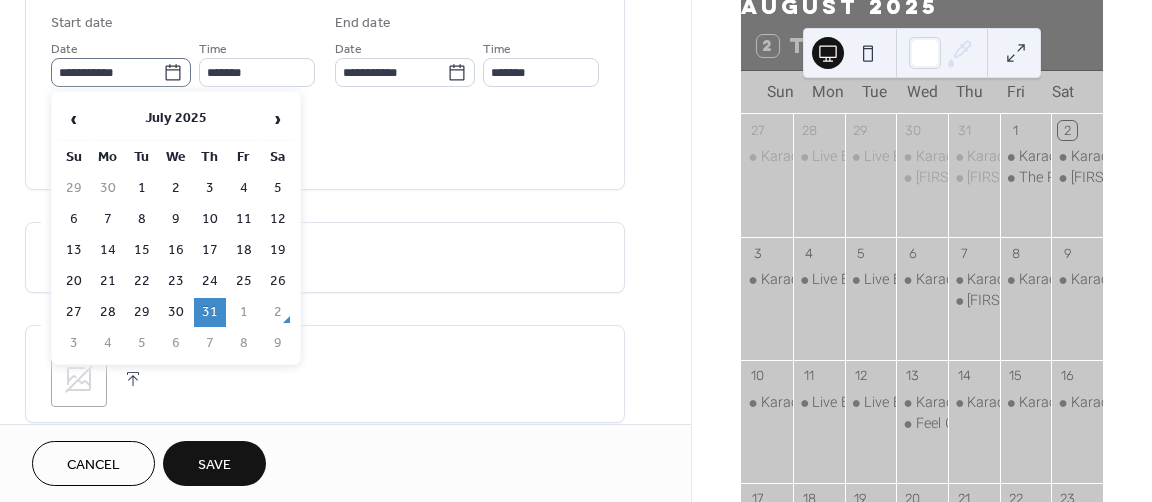 click 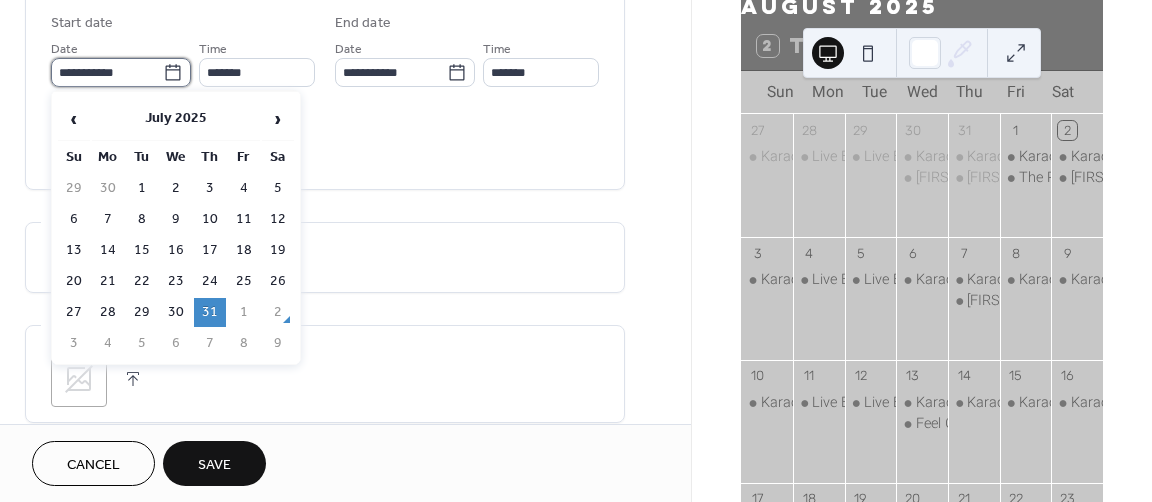 click on "**********" at bounding box center [107, 72] 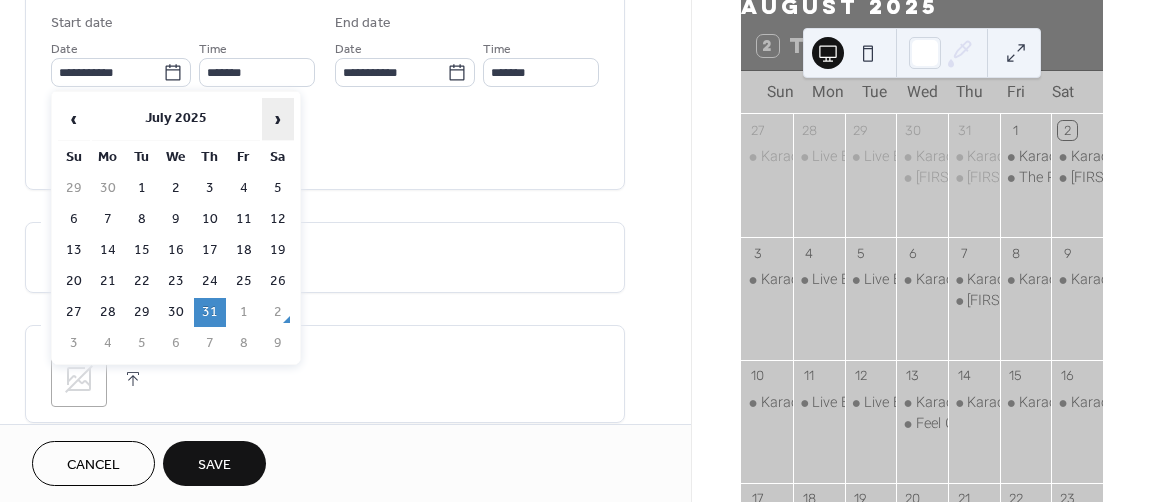 click on "›" at bounding box center (278, 119) 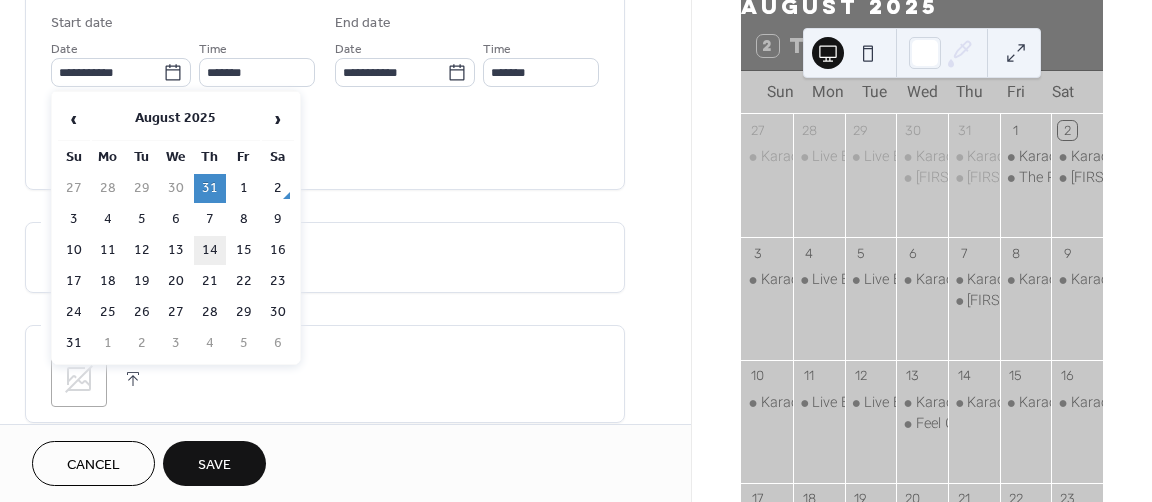 click on "14" at bounding box center (210, 250) 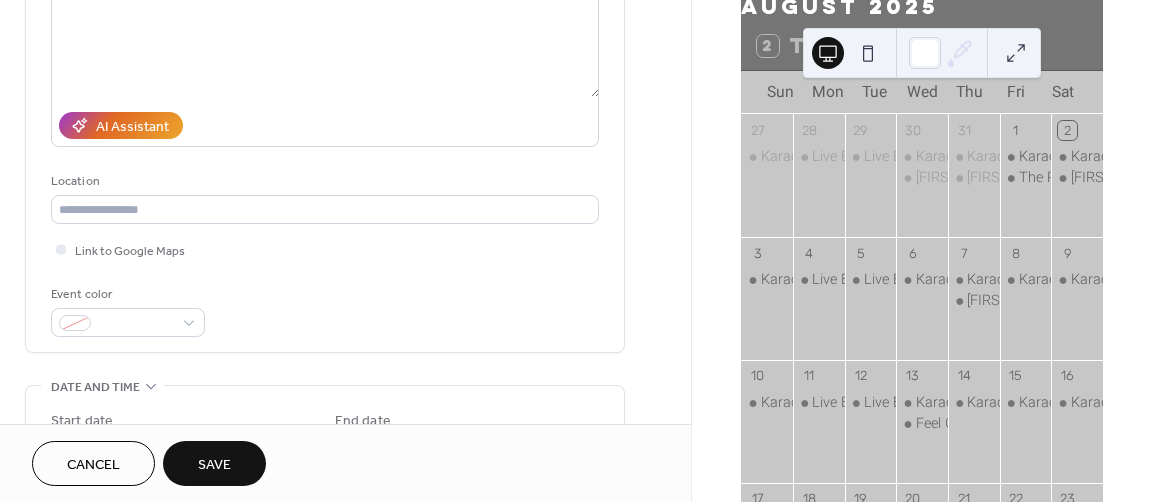 scroll, scrollTop: 0, scrollLeft: 0, axis: both 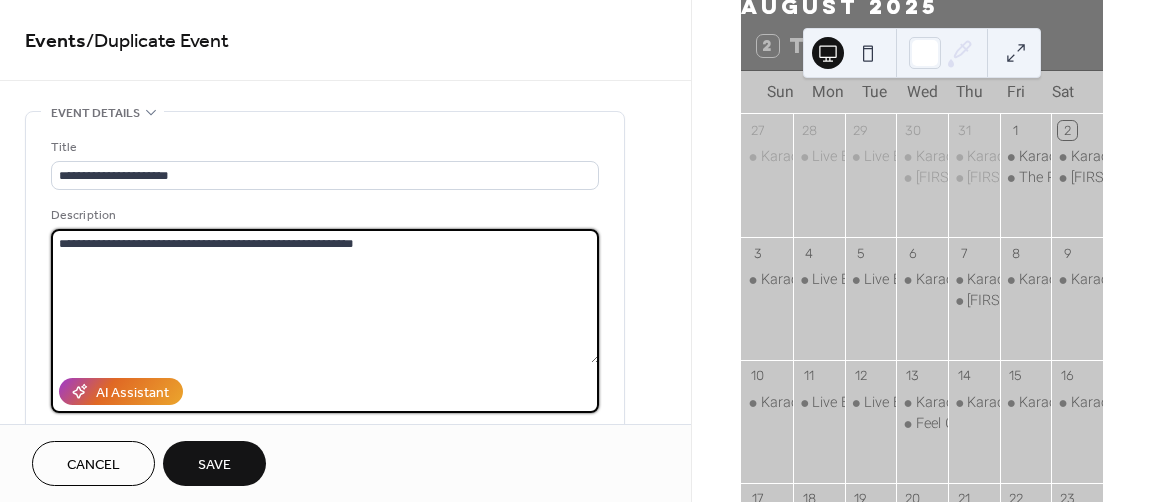 drag, startPoint x: 351, startPoint y: 240, endPoint x: 262, endPoint y: 249, distance: 89.453896 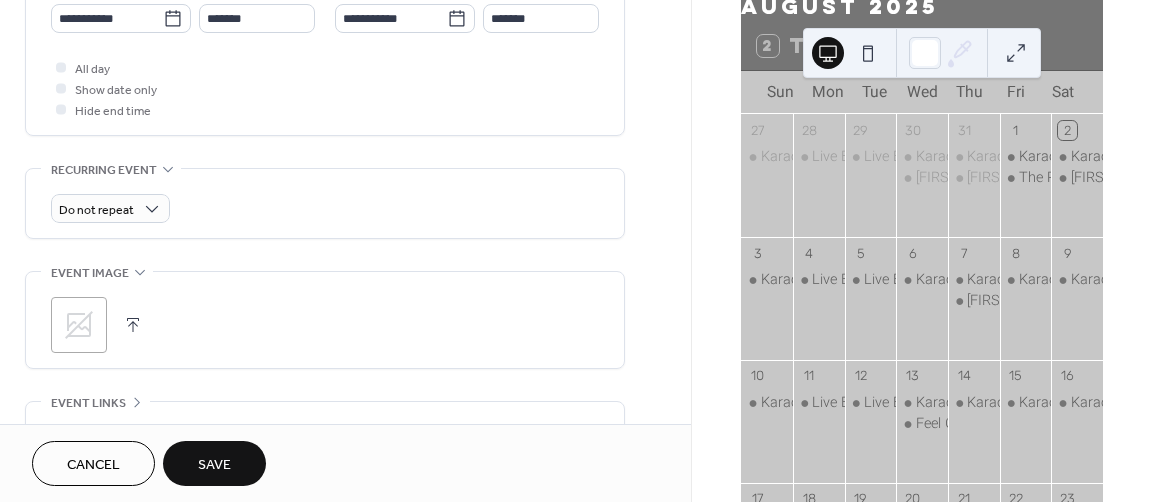 scroll, scrollTop: 725, scrollLeft: 0, axis: vertical 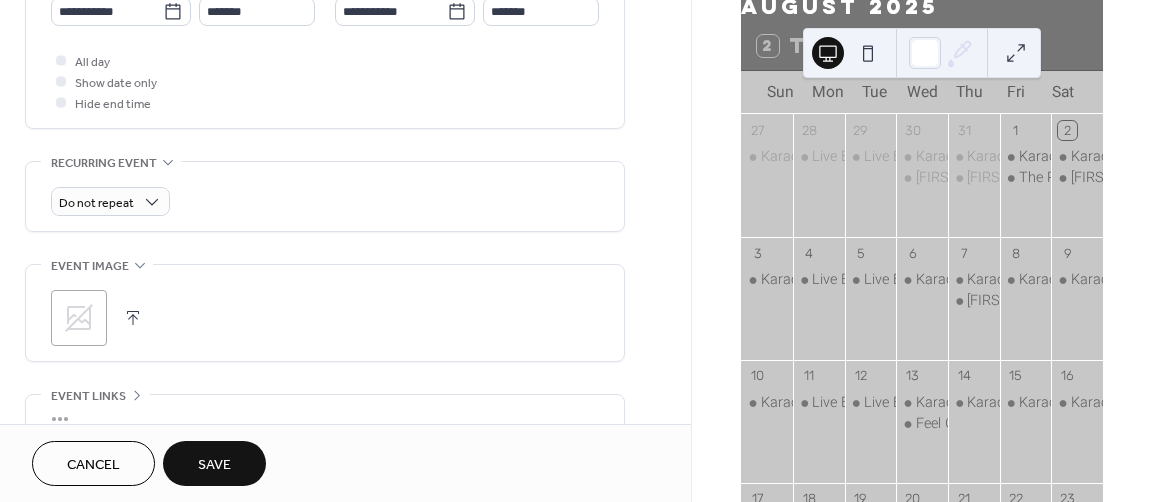 type on "**********" 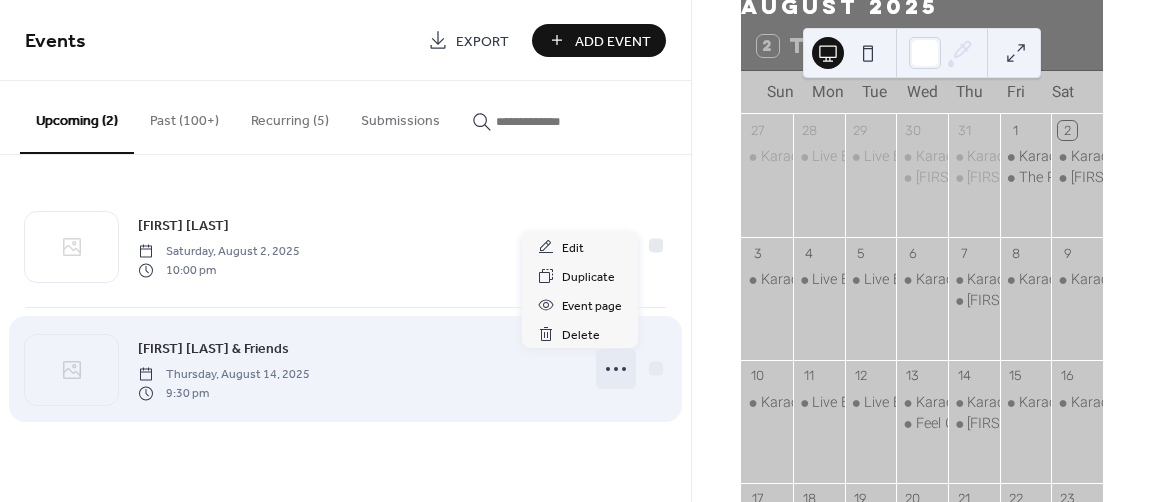 click 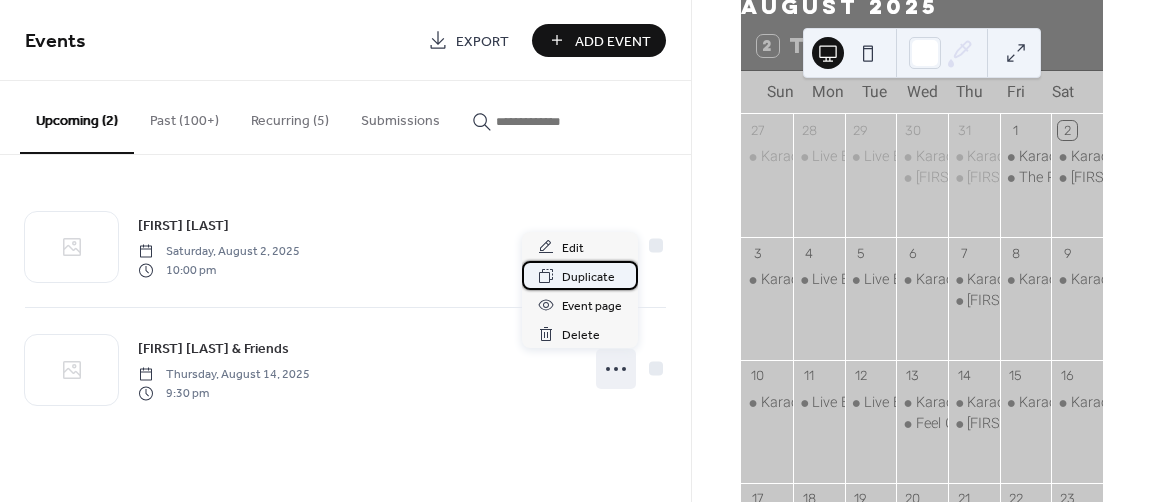 click on "Duplicate" at bounding box center (588, 277) 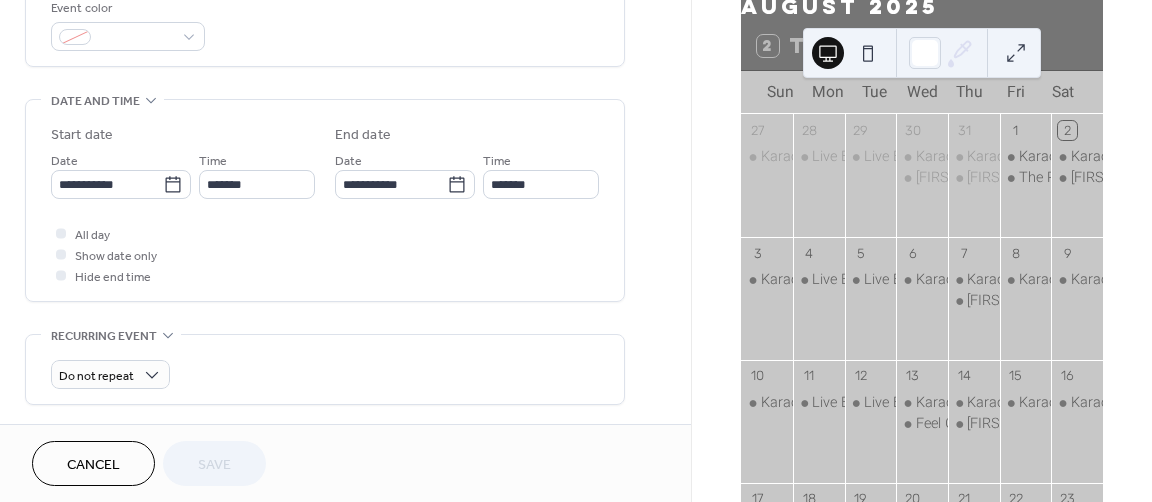scroll, scrollTop: 553, scrollLeft: 0, axis: vertical 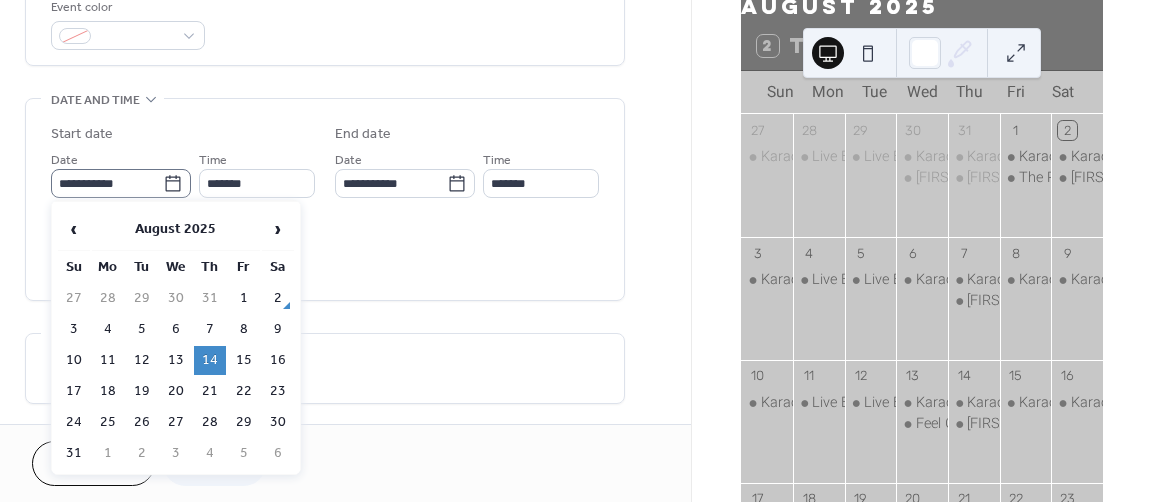 click 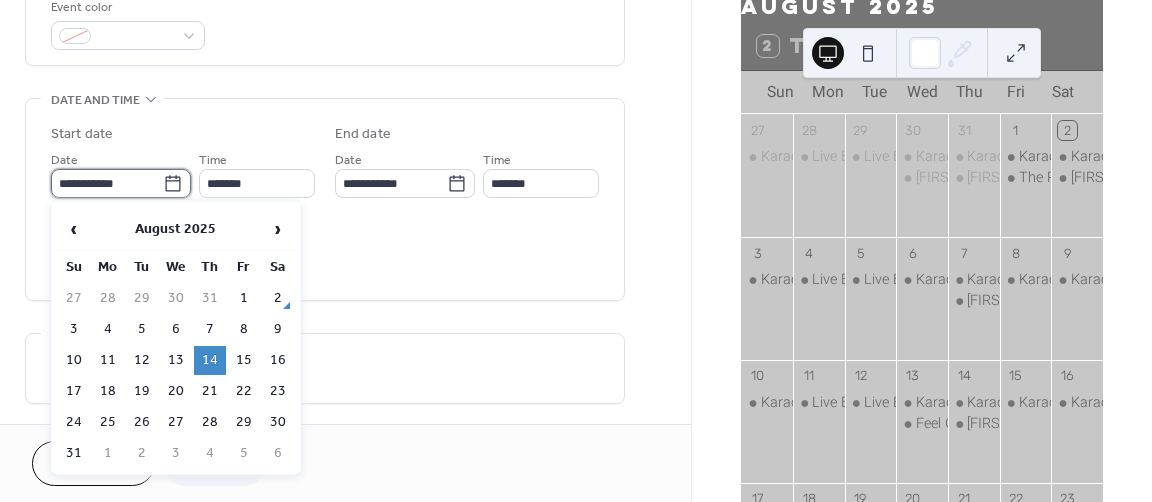 click on "**********" at bounding box center (107, 183) 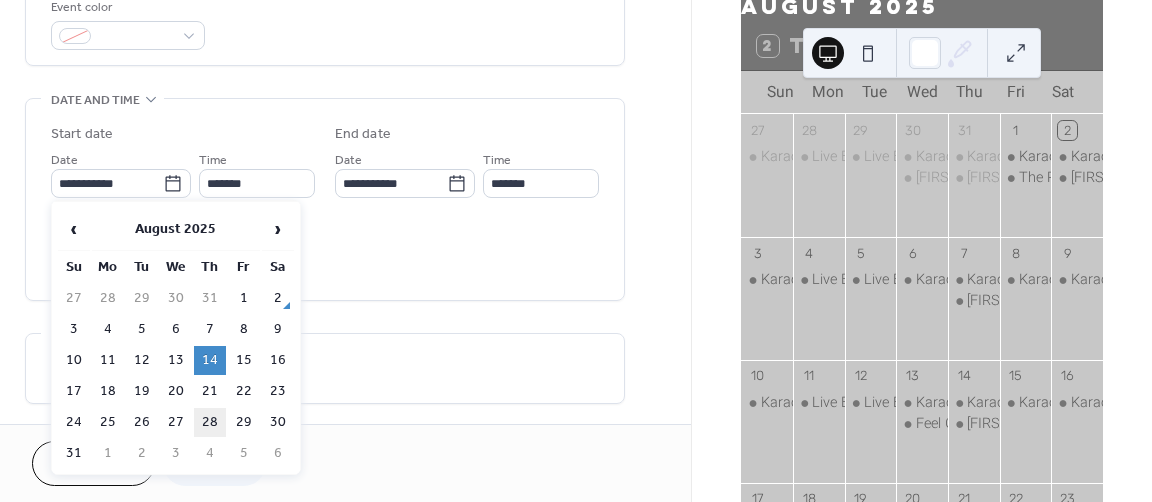 click on "28" at bounding box center [210, 422] 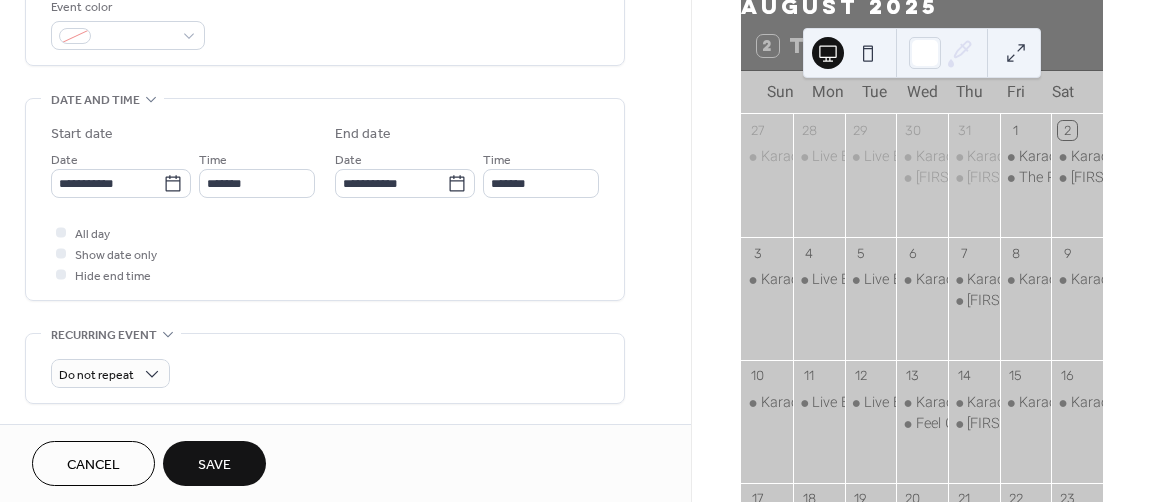 click on "Save" at bounding box center [214, 465] 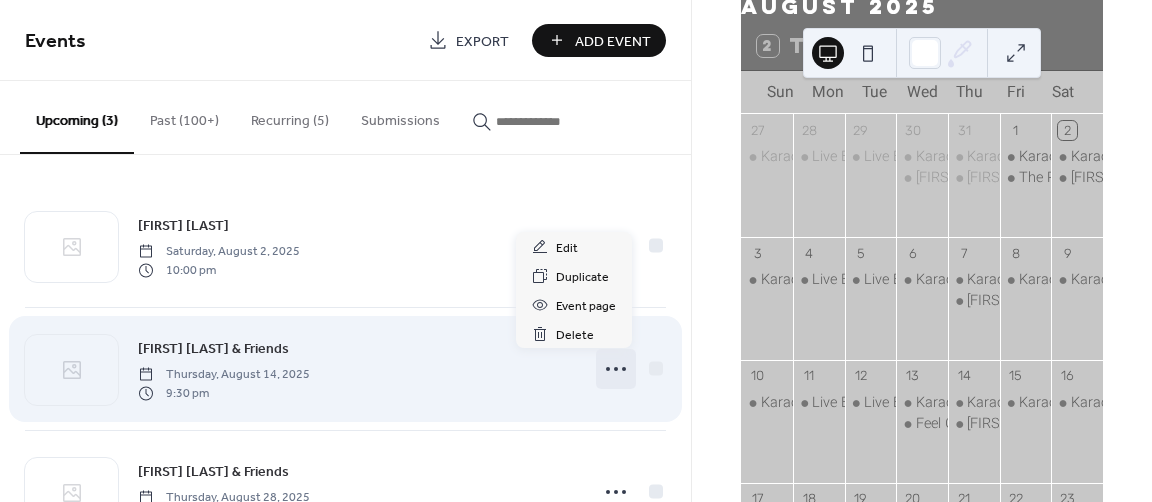 click 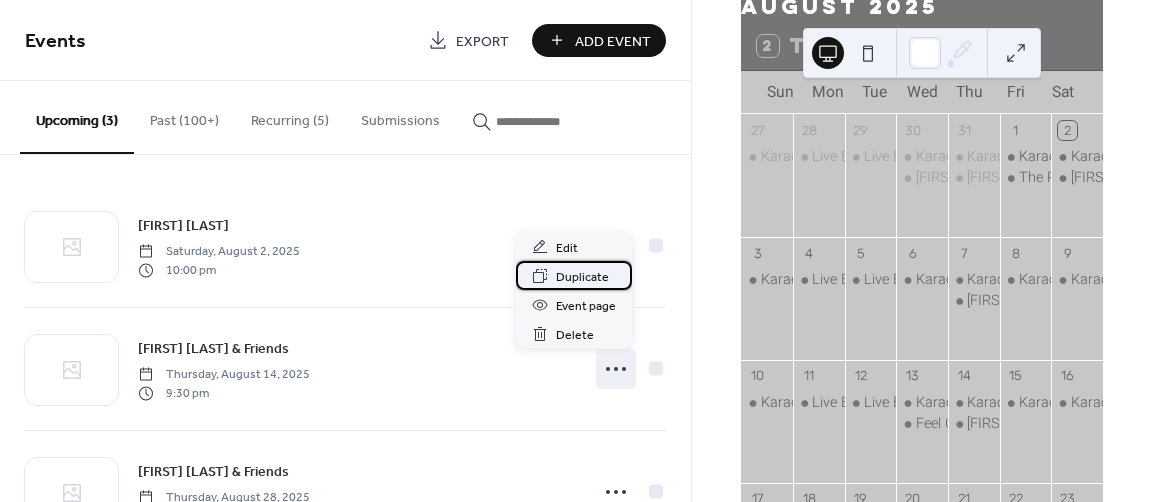 click on "Duplicate" at bounding box center [582, 277] 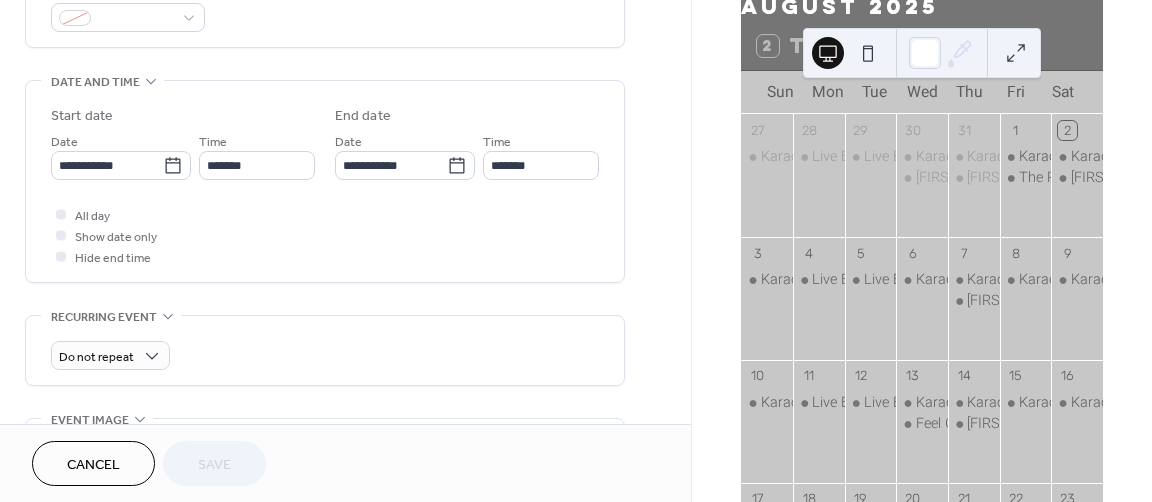 scroll, scrollTop: 570, scrollLeft: 0, axis: vertical 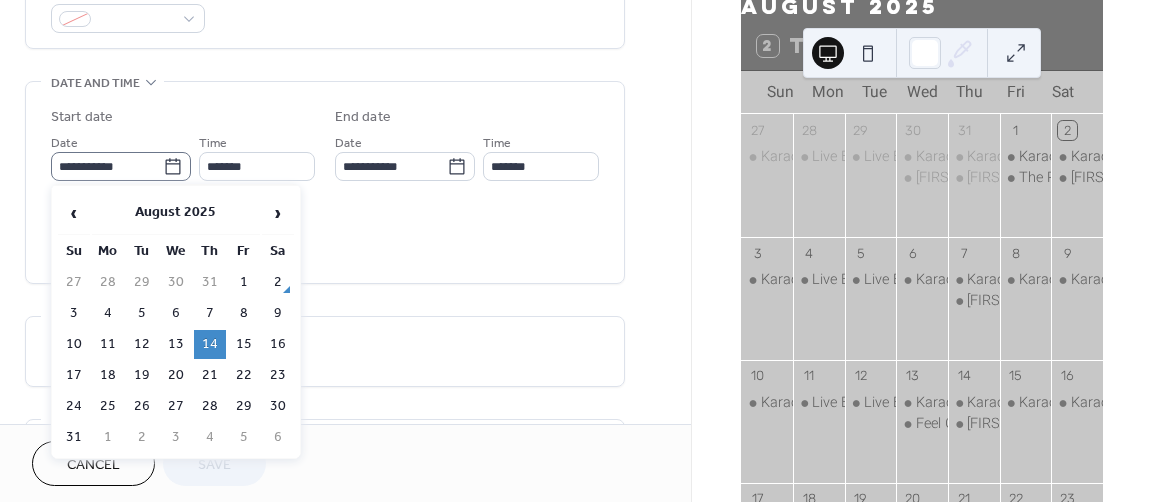 click on "**********" at bounding box center (121, 166) 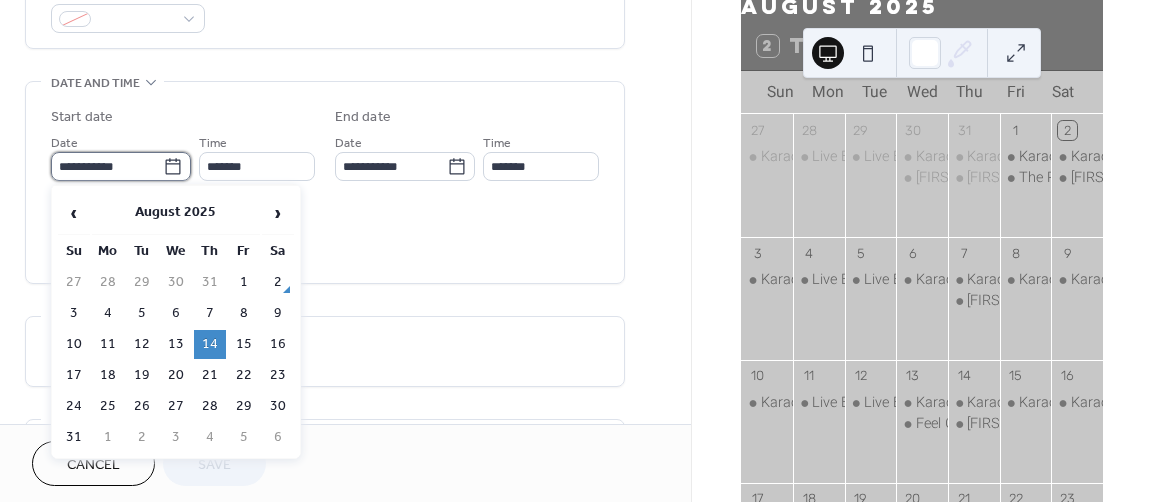 click on "**********" at bounding box center (107, 166) 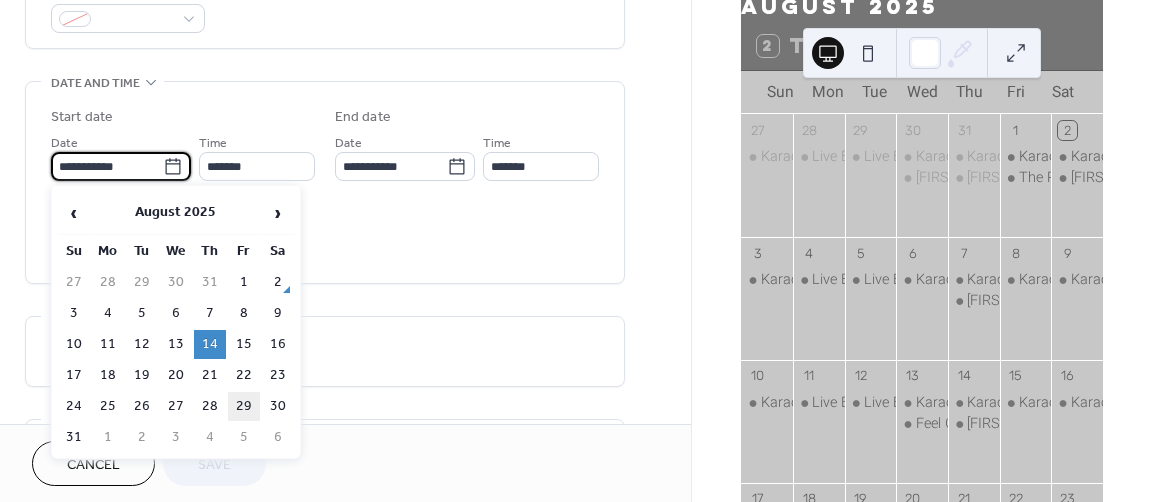 click on "29" at bounding box center (244, 406) 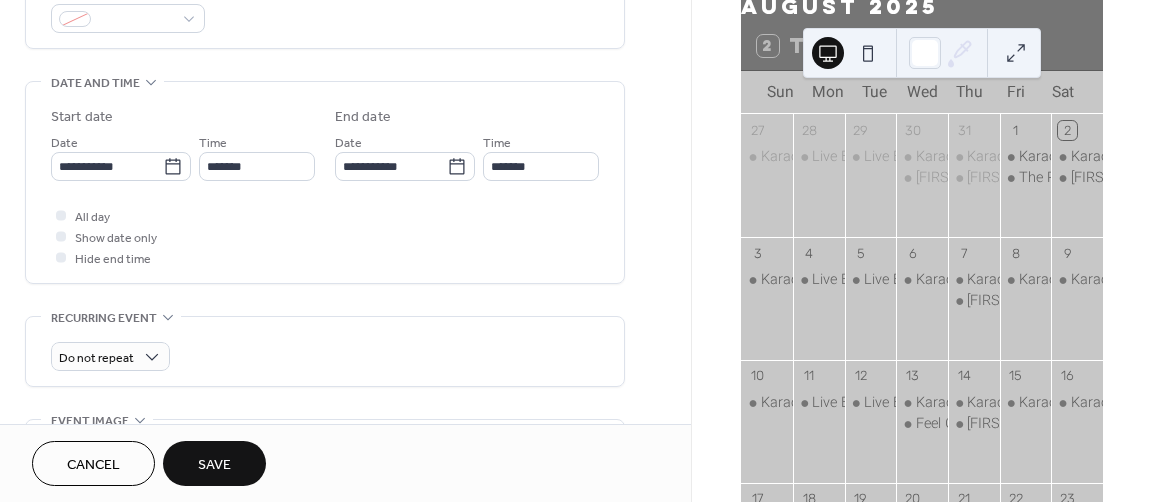 scroll, scrollTop: 507, scrollLeft: 0, axis: vertical 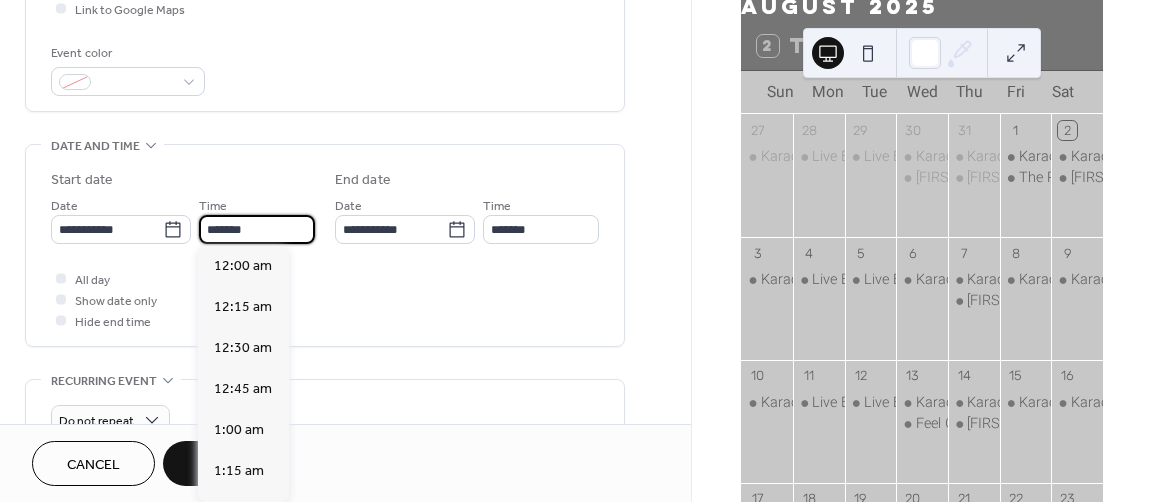 click on "*******" at bounding box center (257, 229) 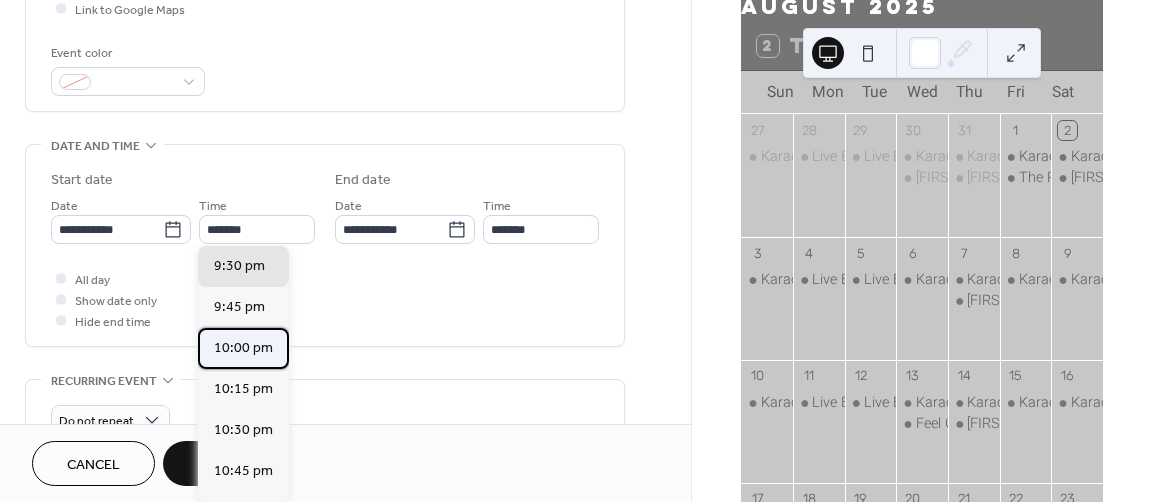click on "10:00 pm" at bounding box center (243, 348) 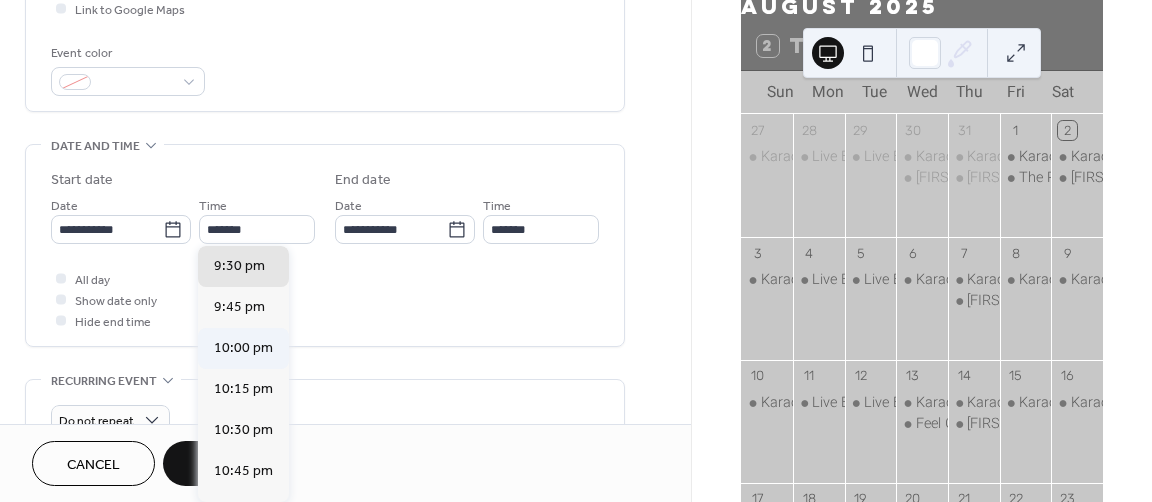 type on "********" 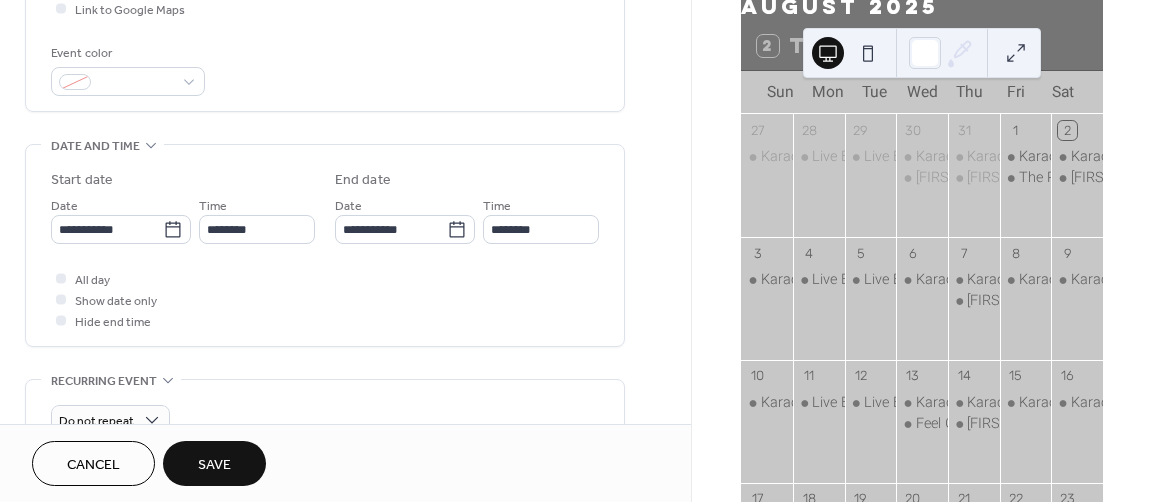 click on "Save" at bounding box center (214, 465) 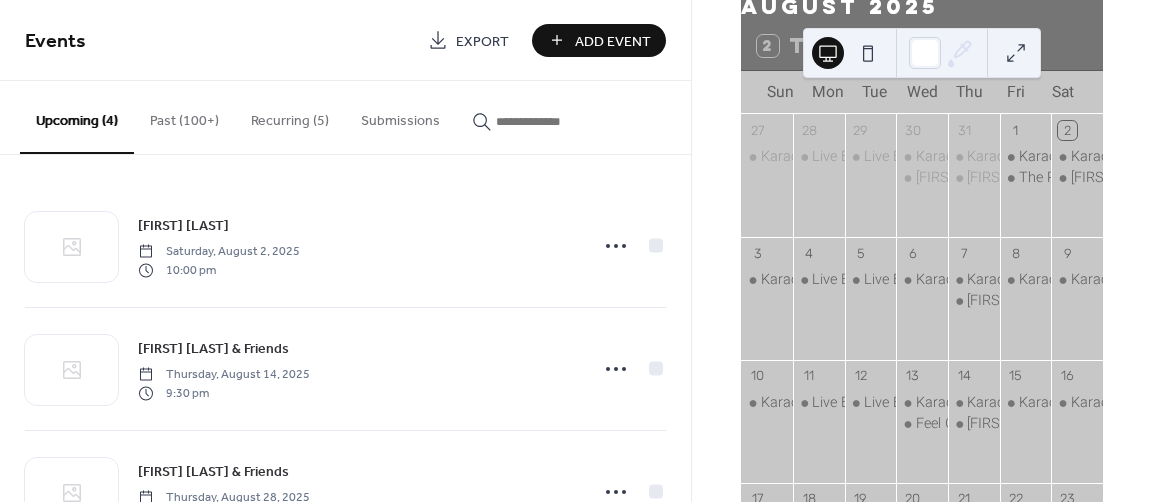 click on "Past (100+)" at bounding box center [184, 116] 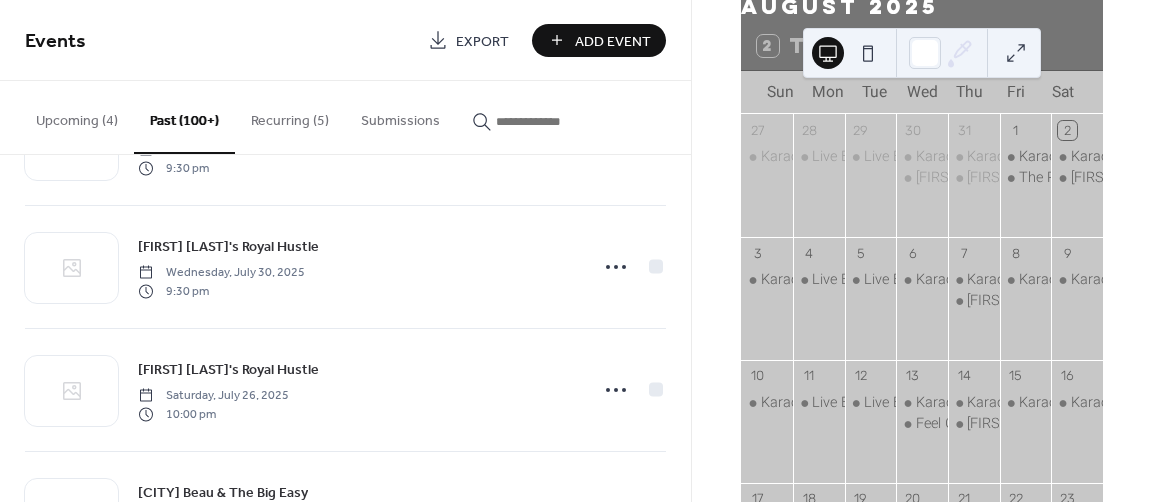 scroll, scrollTop: 233, scrollLeft: 0, axis: vertical 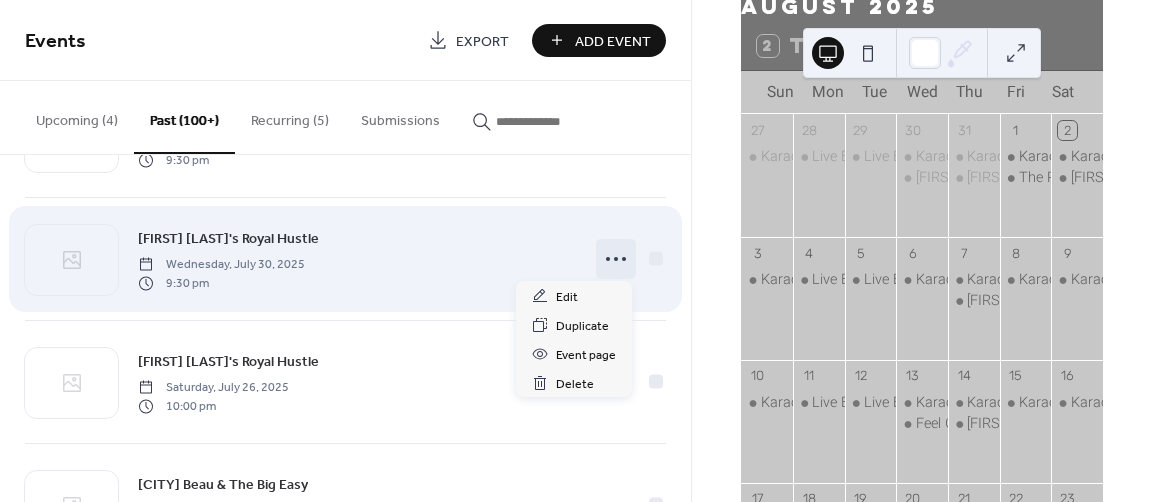 click 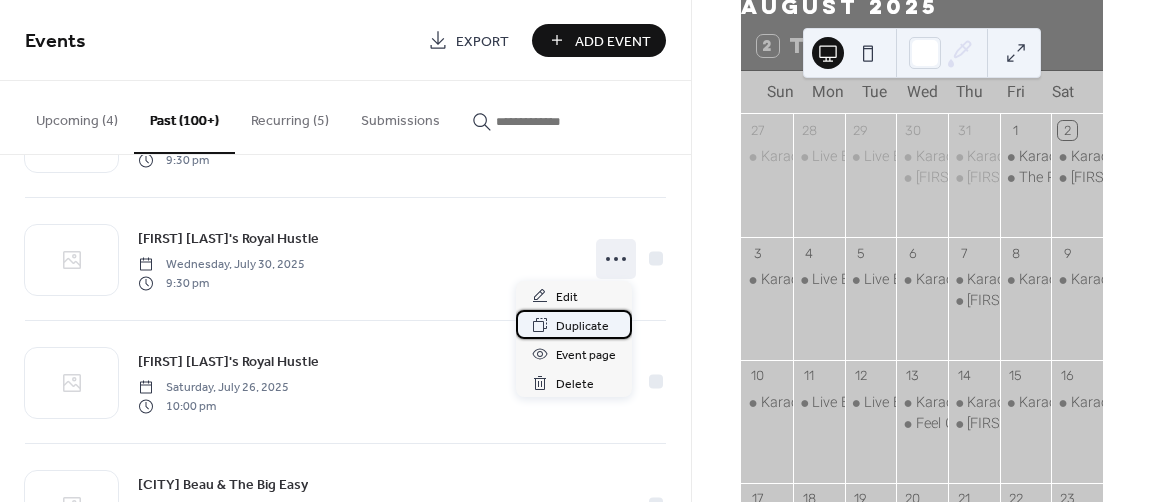 click on "Duplicate" at bounding box center (582, 326) 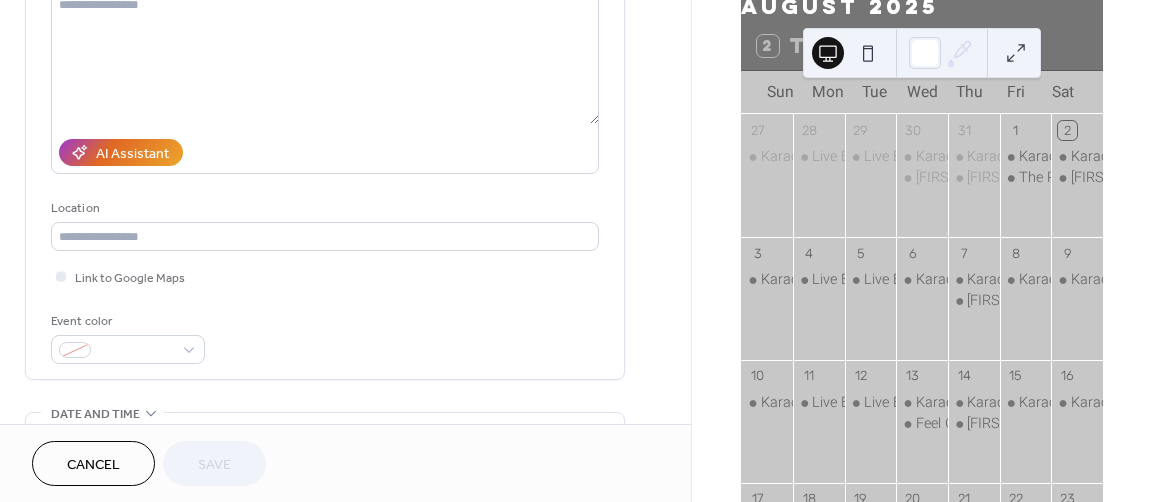 scroll, scrollTop: 428, scrollLeft: 0, axis: vertical 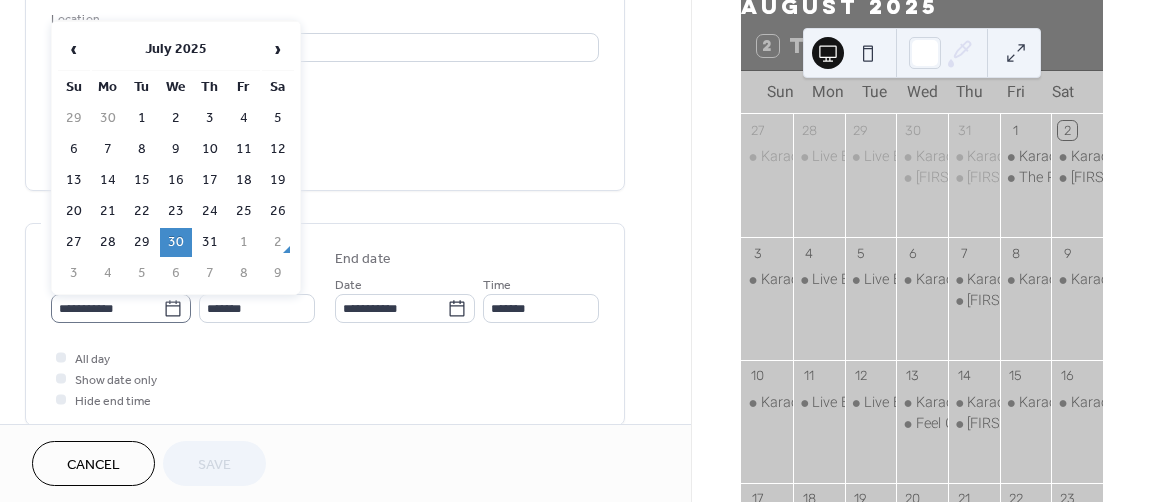click 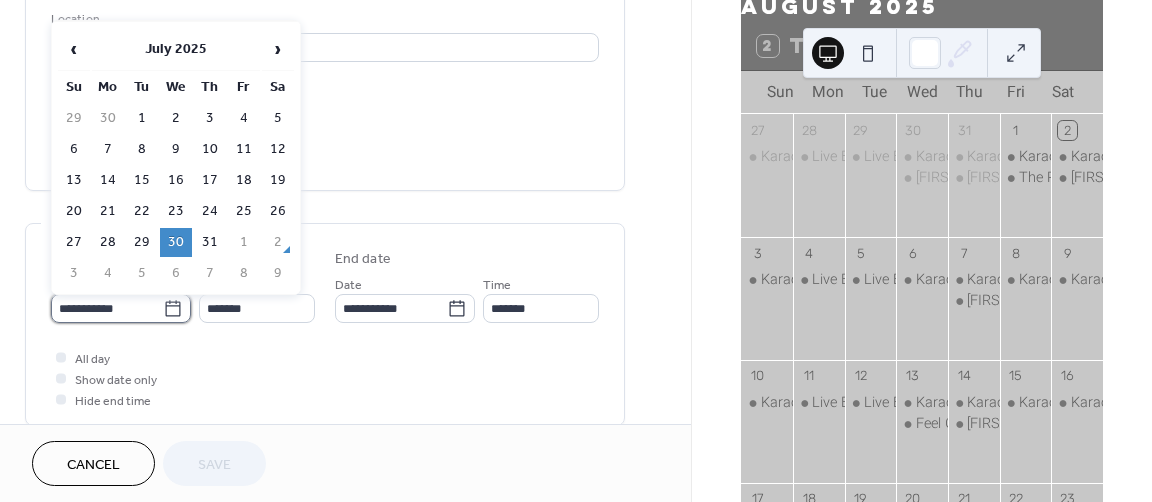 click on "**********" at bounding box center [107, 308] 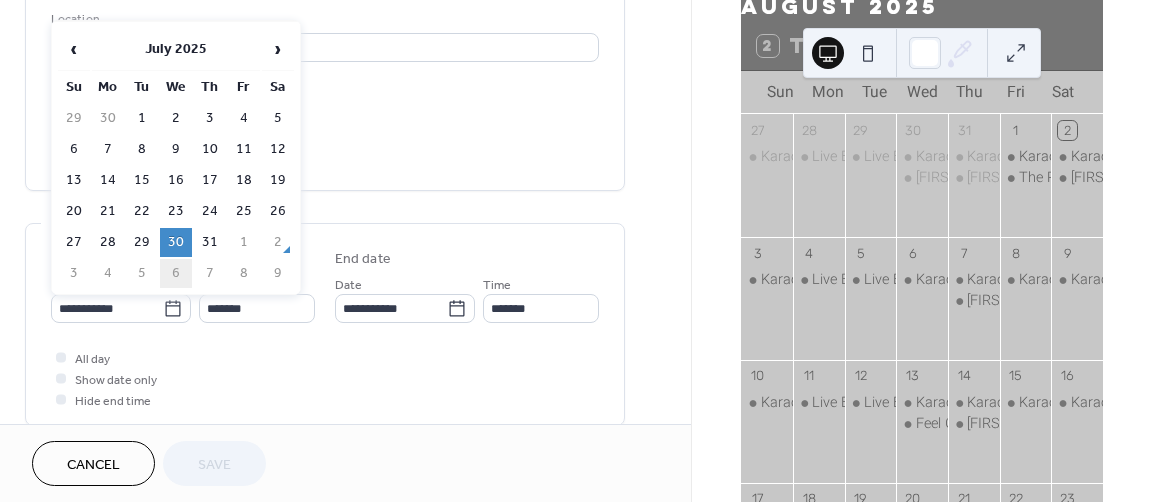 click on "6" at bounding box center (176, 273) 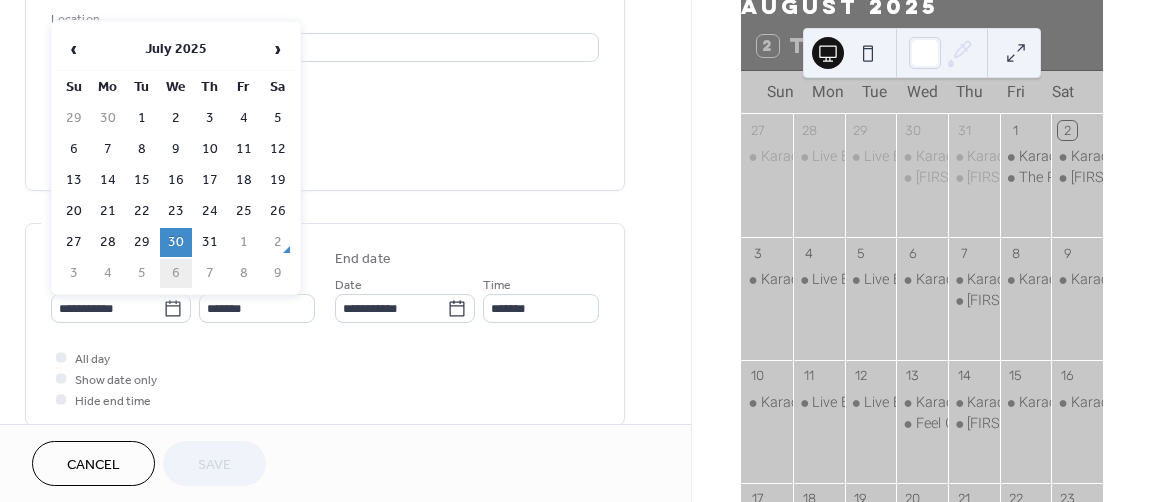 type on "**********" 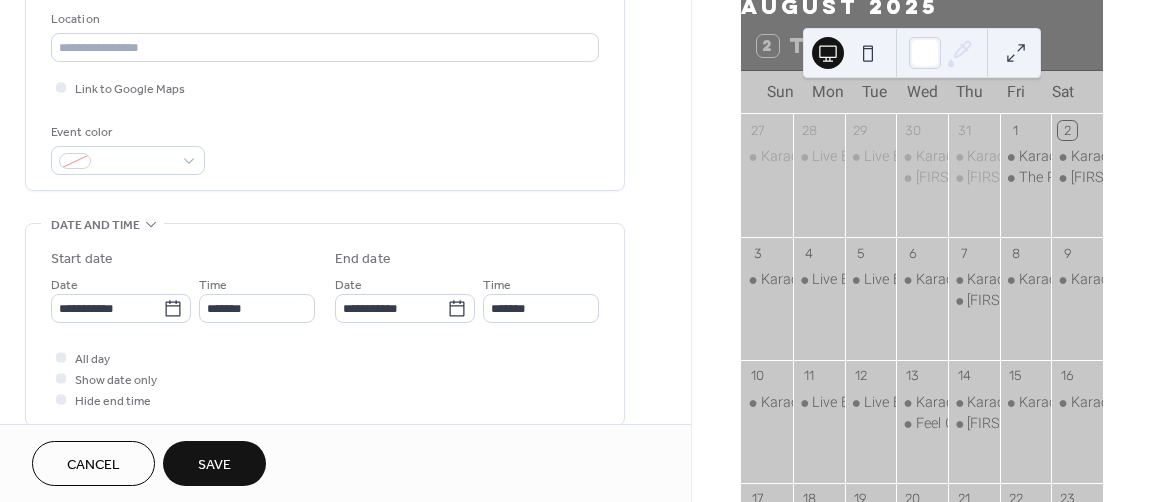 click on "Save" at bounding box center (214, 465) 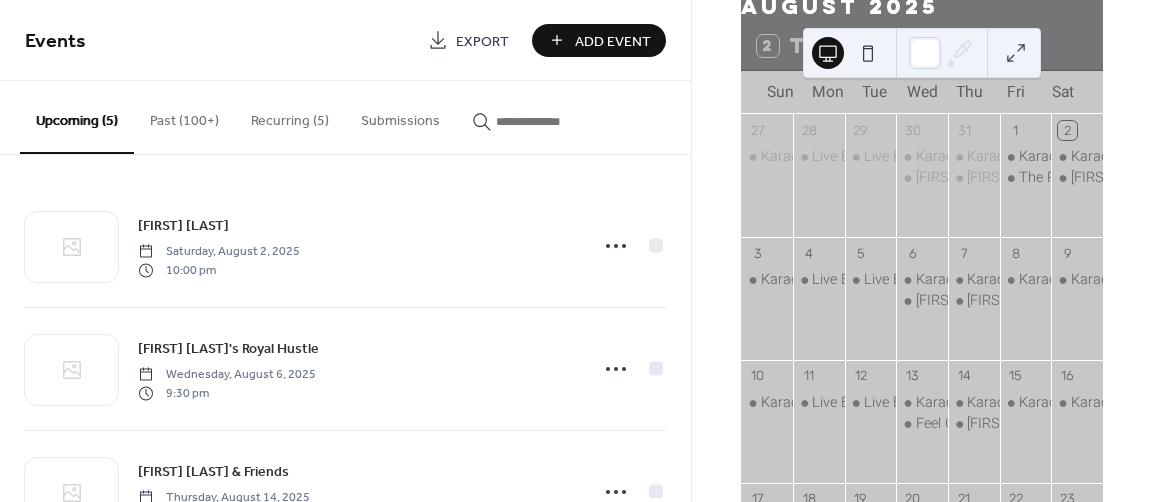 click on "Past (100+)" at bounding box center (184, 116) 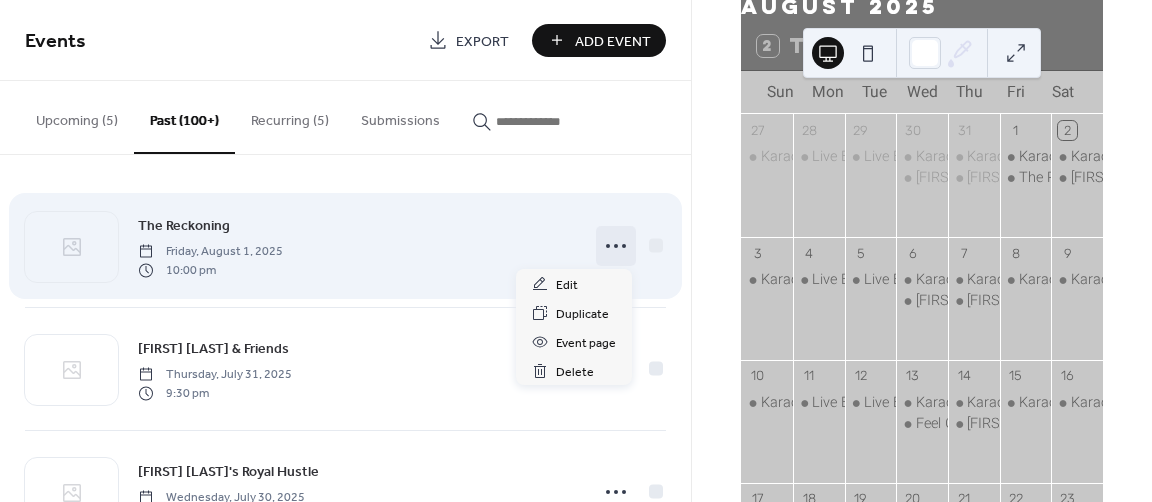 click 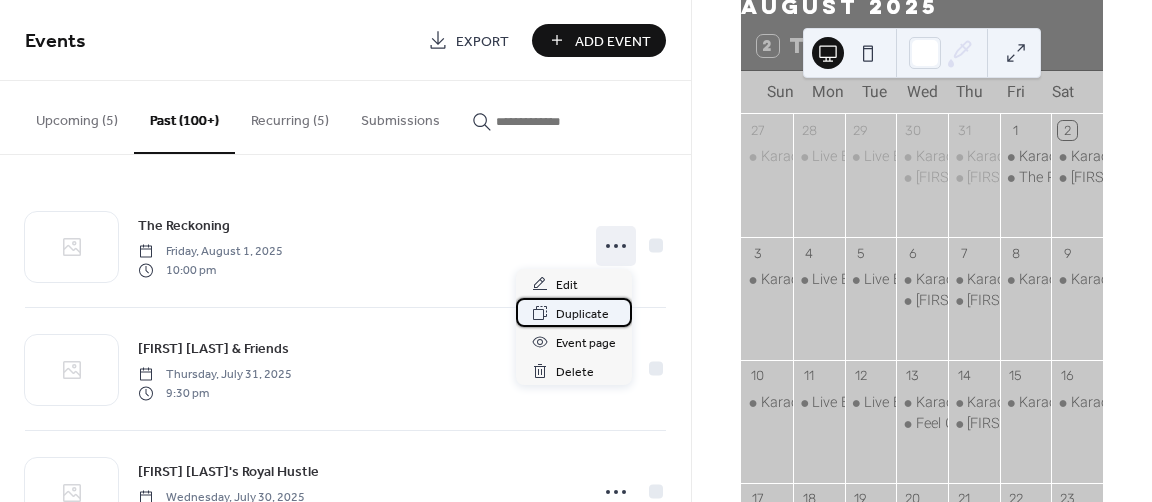 click on "Duplicate" at bounding box center [582, 314] 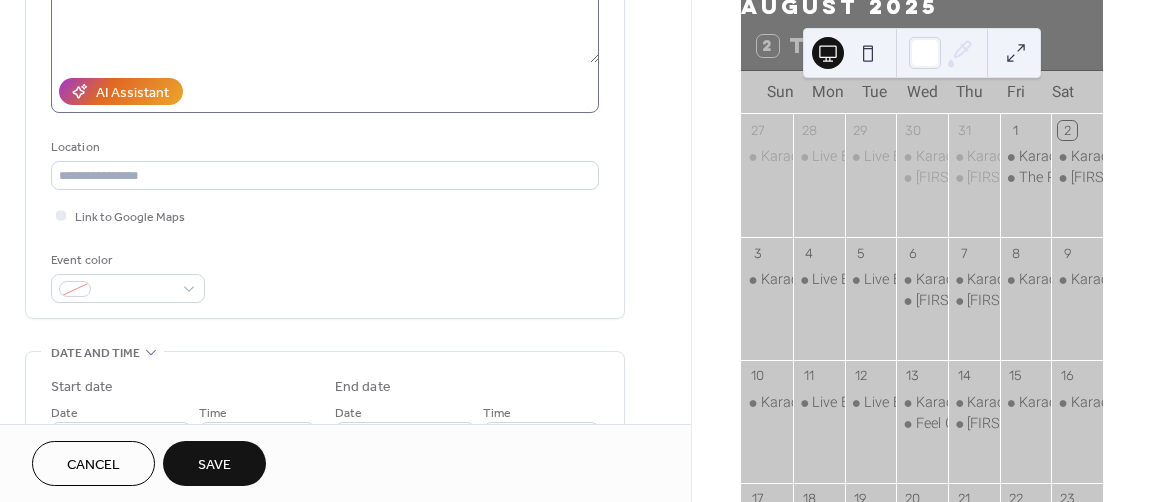 scroll, scrollTop: 374, scrollLeft: 0, axis: vertical 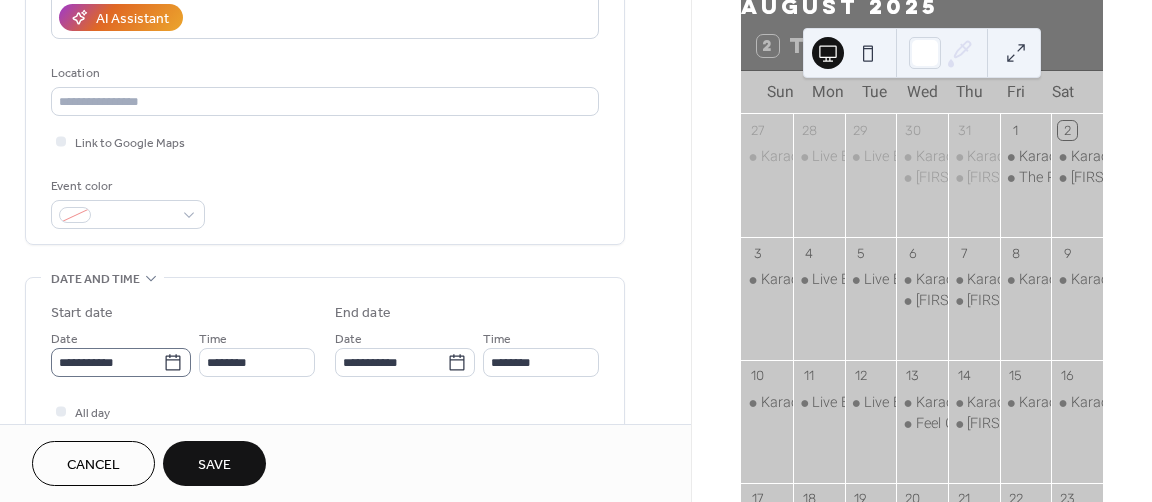 type on "**********" 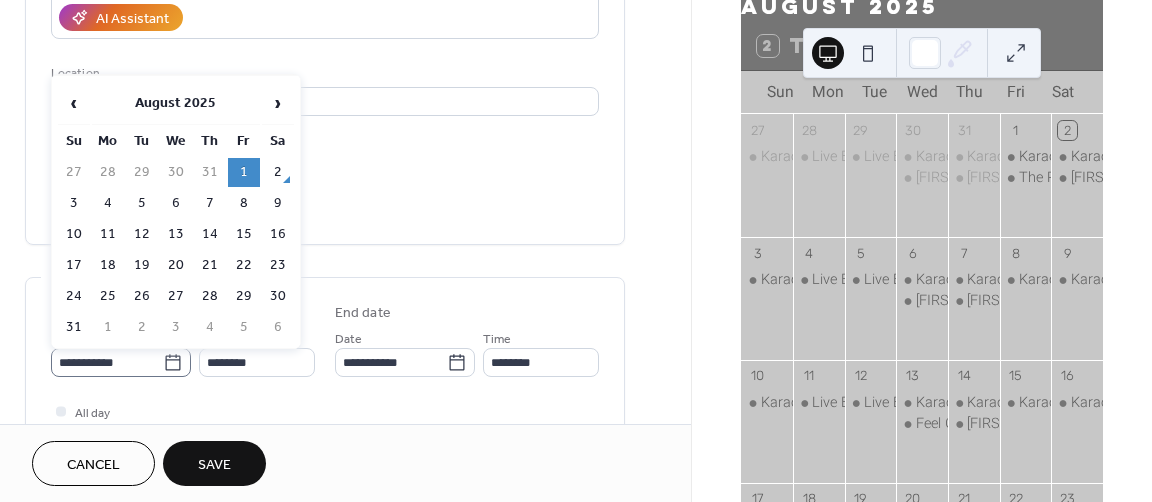 click 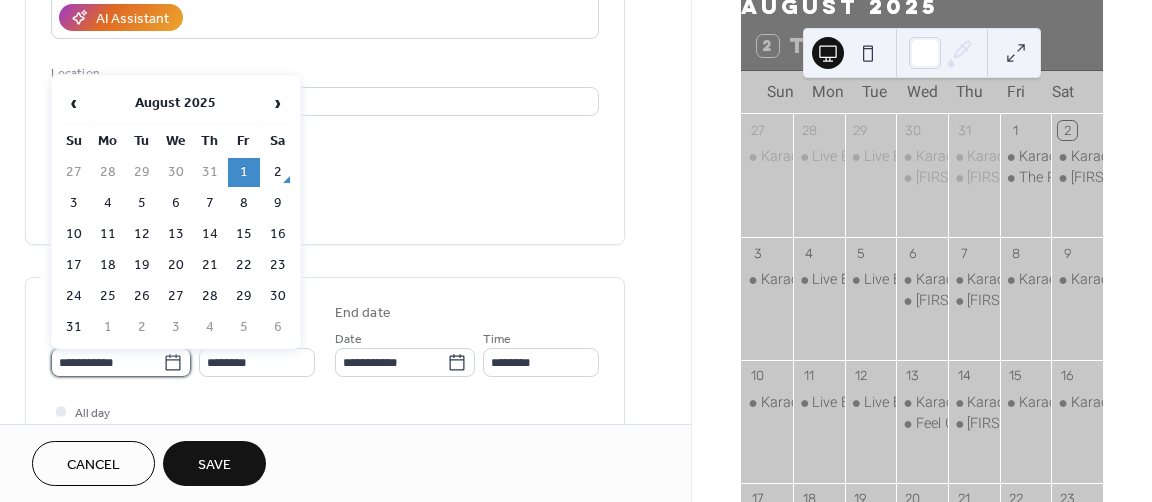 click on "**********" at bounding box center (107, 362) 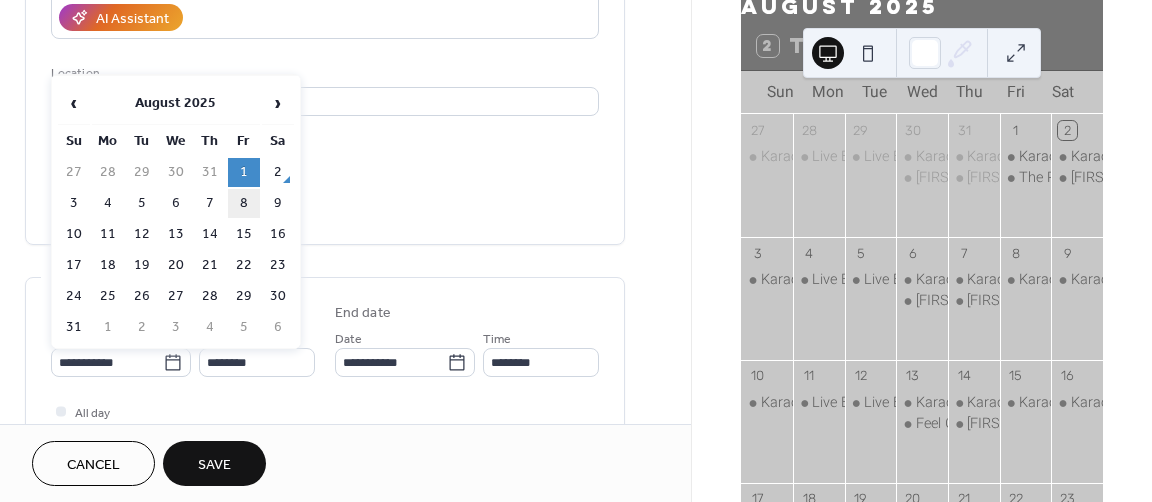 click on "8" at bounding box center (244, 203) 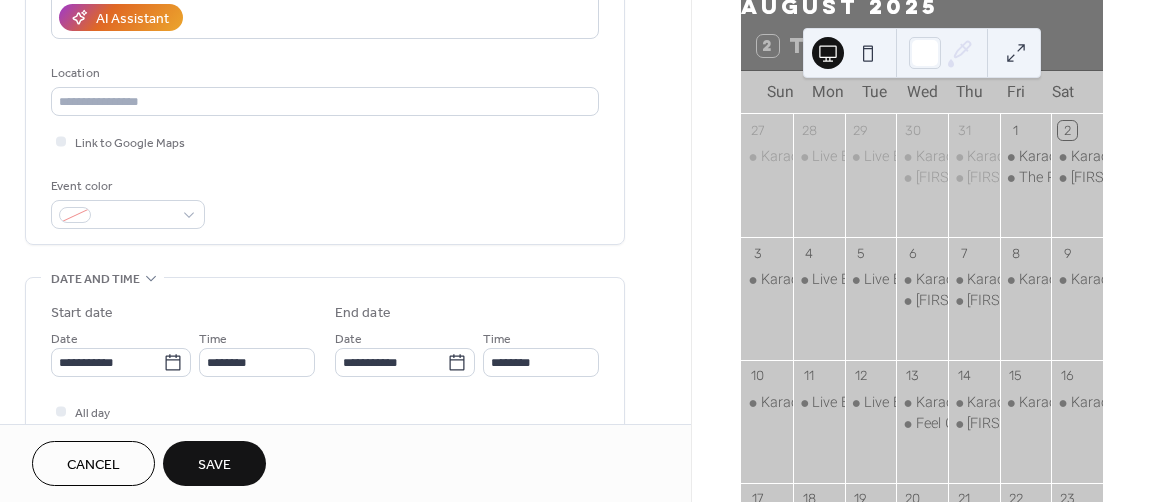 click on "Save" at bounding box center [214, 463] 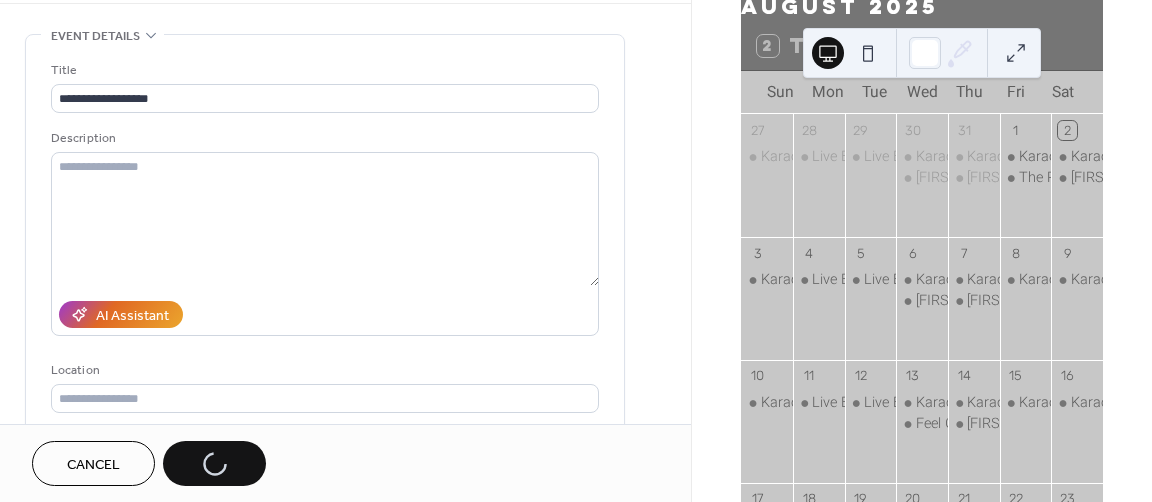 scroll, scrollTop: 76, scrollLeft: 0, axis: vertical 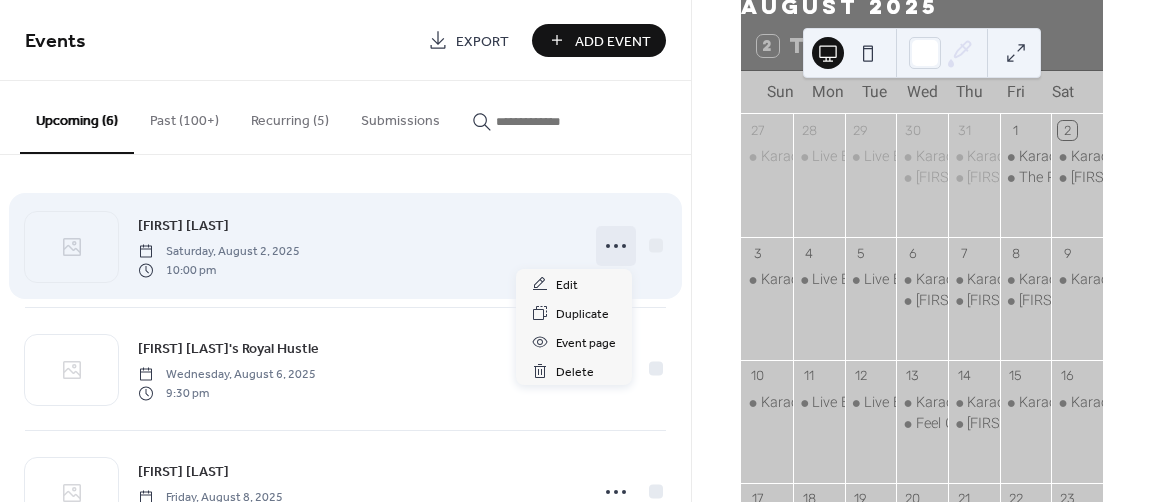 click 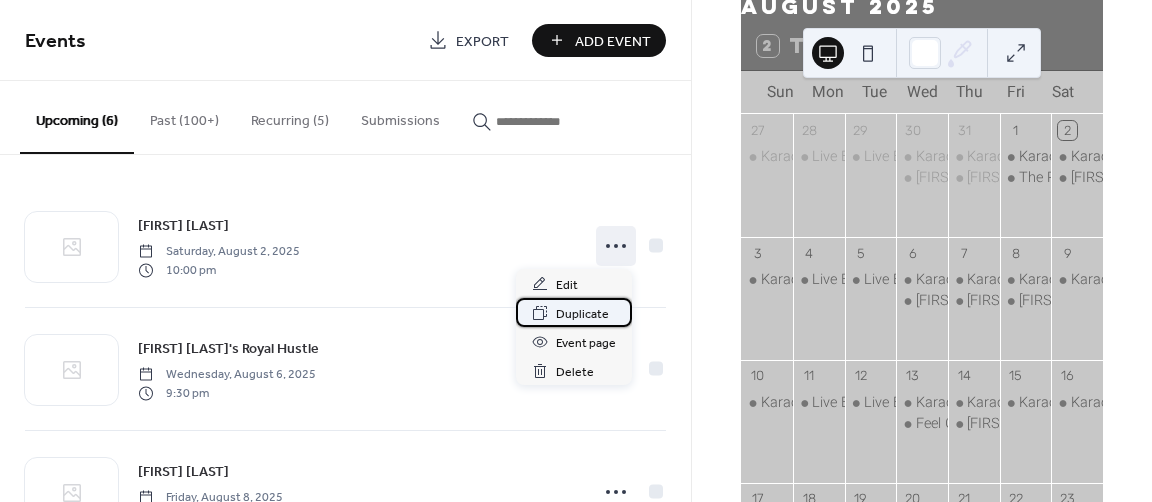 click on "Duplicate" at bounding box center (582, 314) 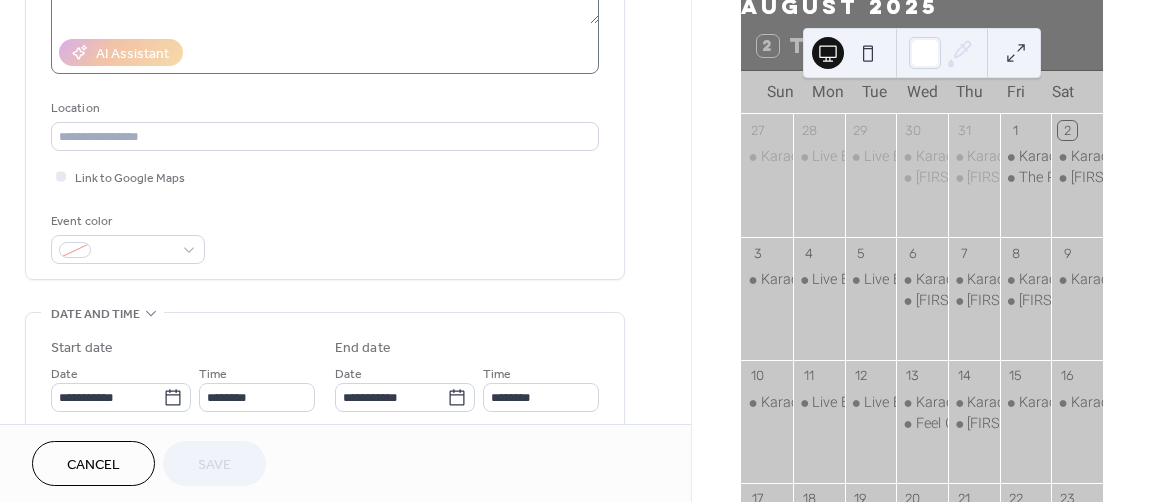 scroll, scrollTop: 346, scrollLeft: 0, axis: vertical 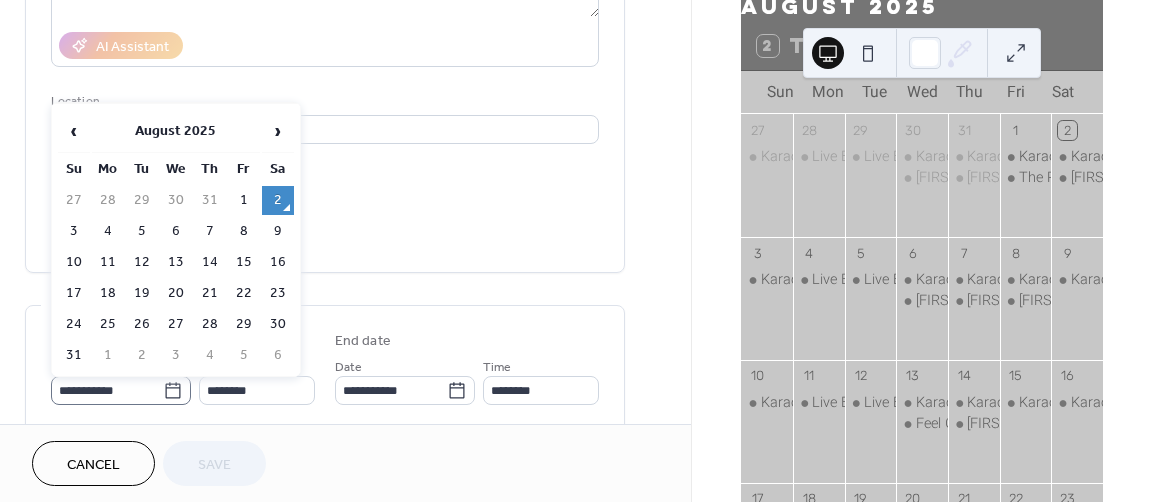 click 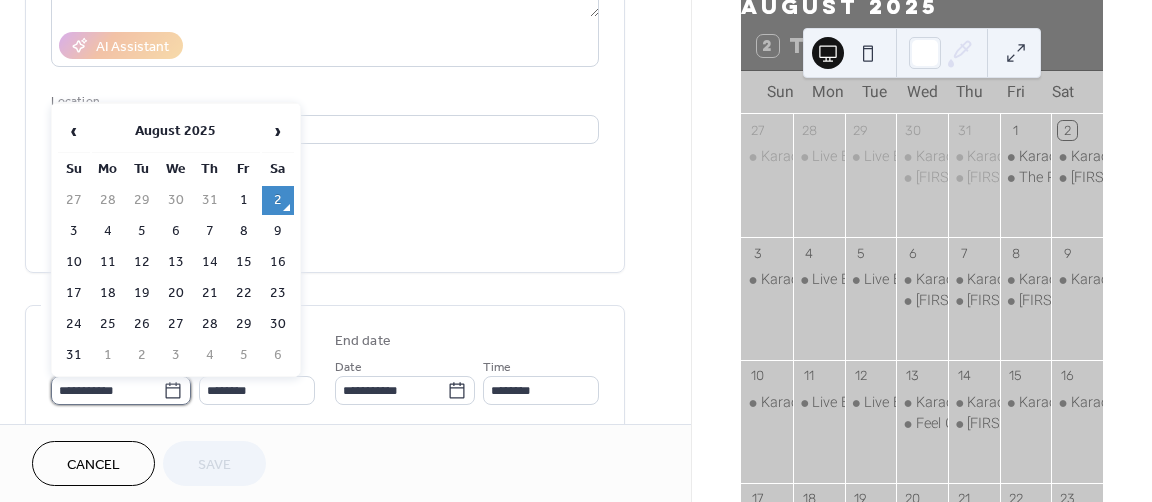 click on "**********" at bounding box center (107, 390) 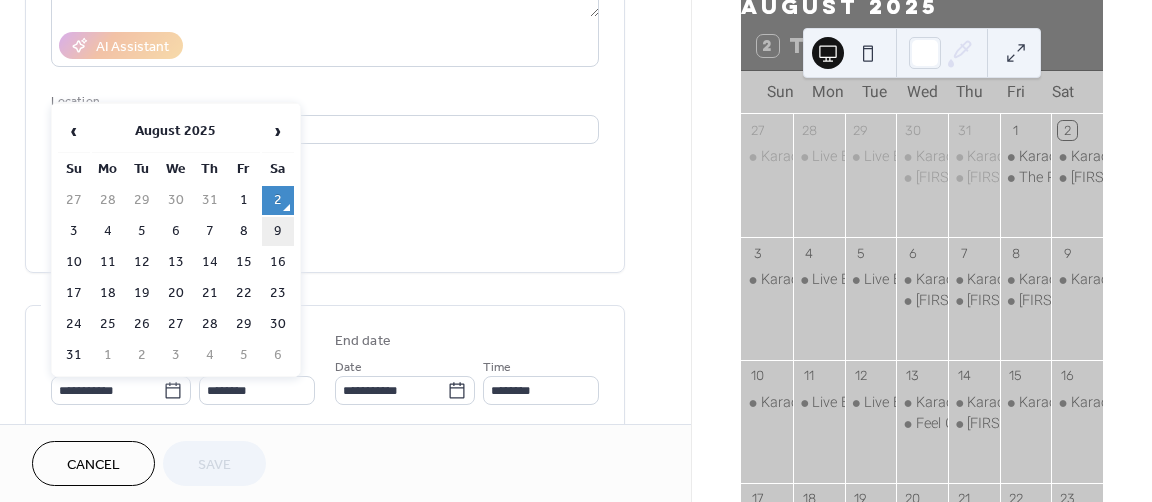 click on "9" at bounding box center [278, 231] 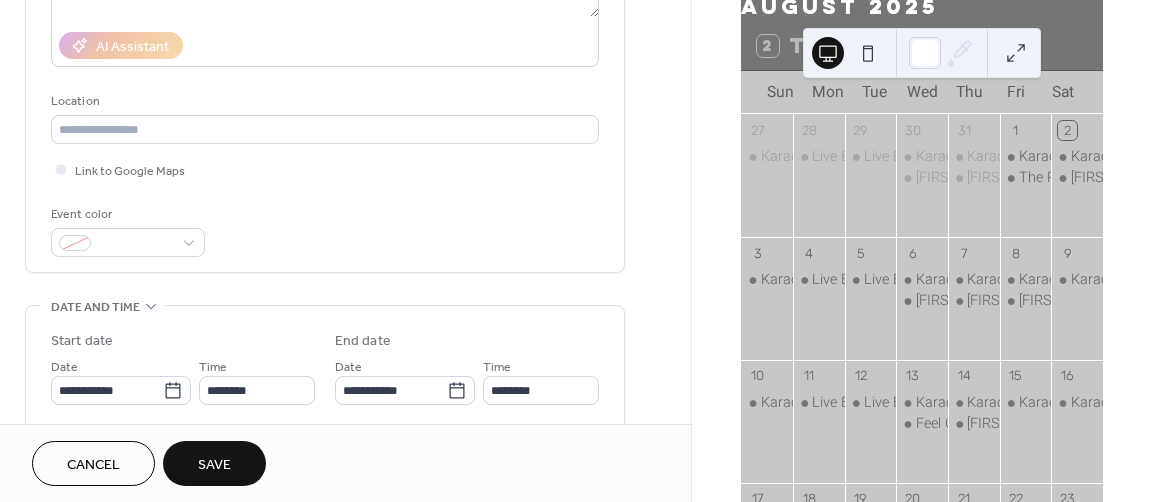 click on "Save" at bounding box center (214, 465) 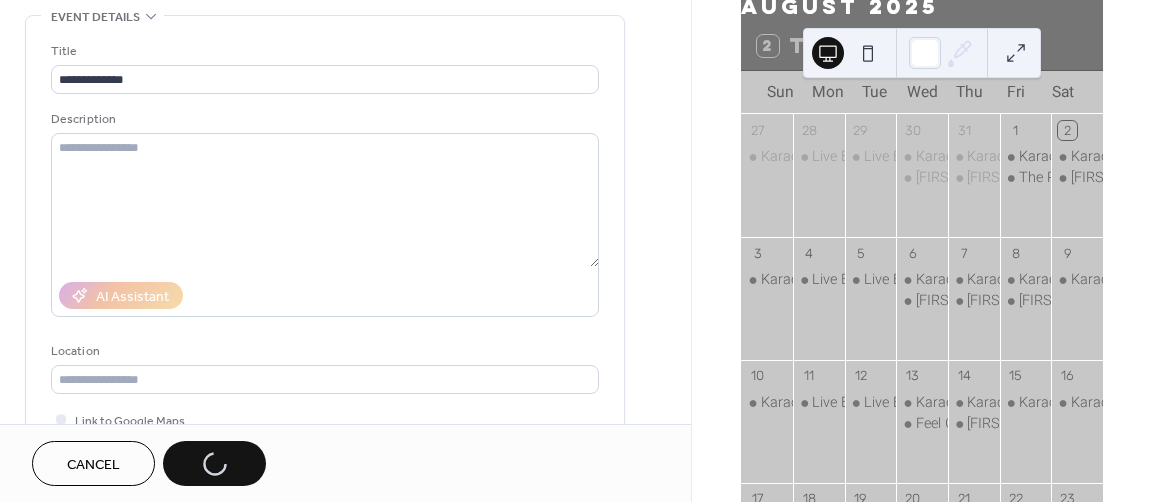 scroll, scrollTop: 97, scrollLeft: 0, axis: vertical 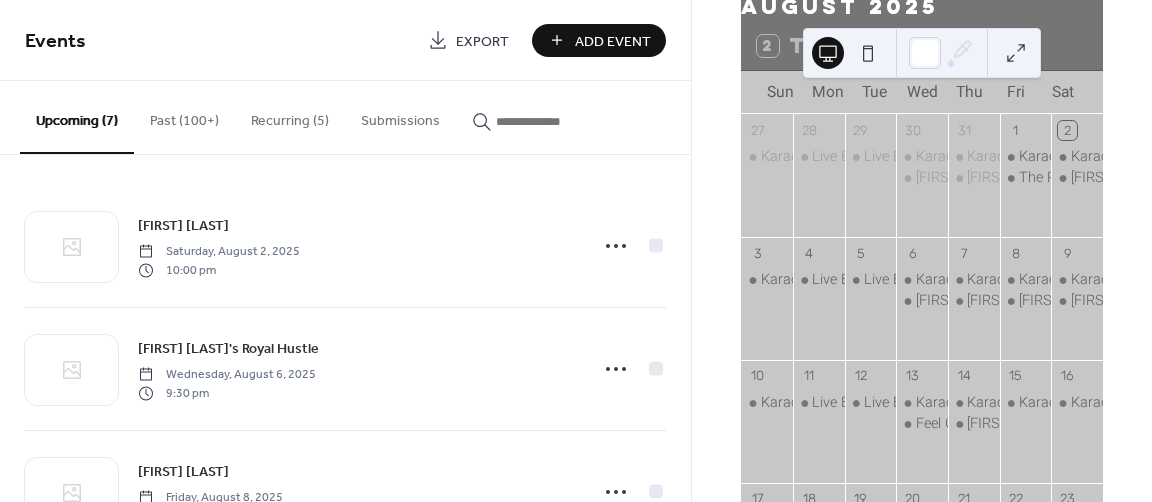 click on "Past (100+)" at bounding box center (184, 116) 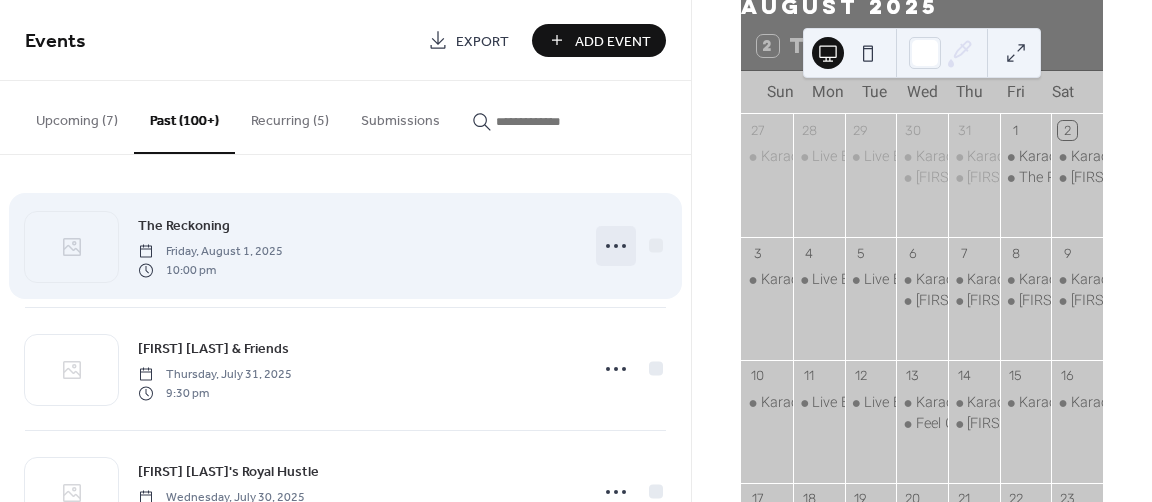 click 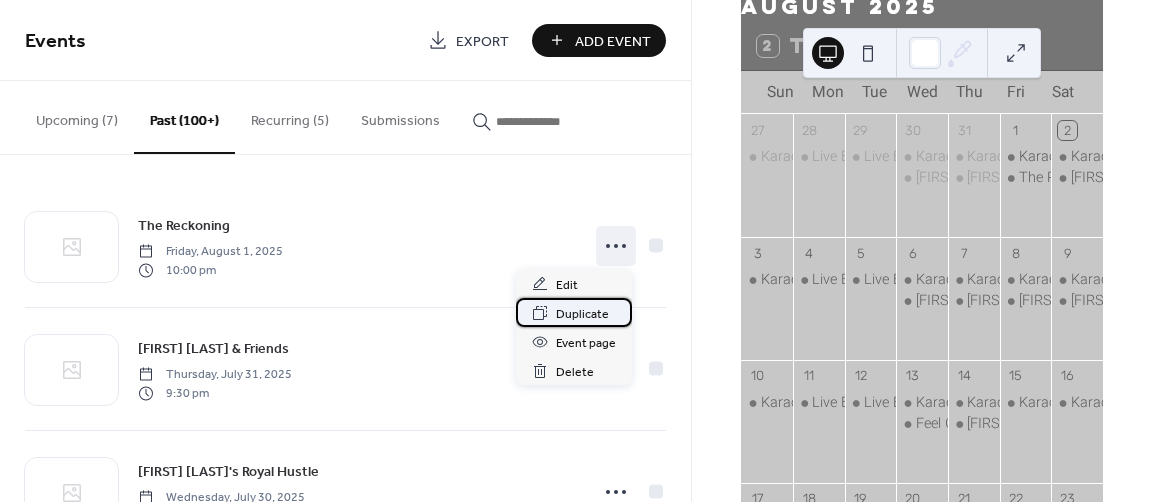 click on "Duplicate" at bounding box center [582, 314] 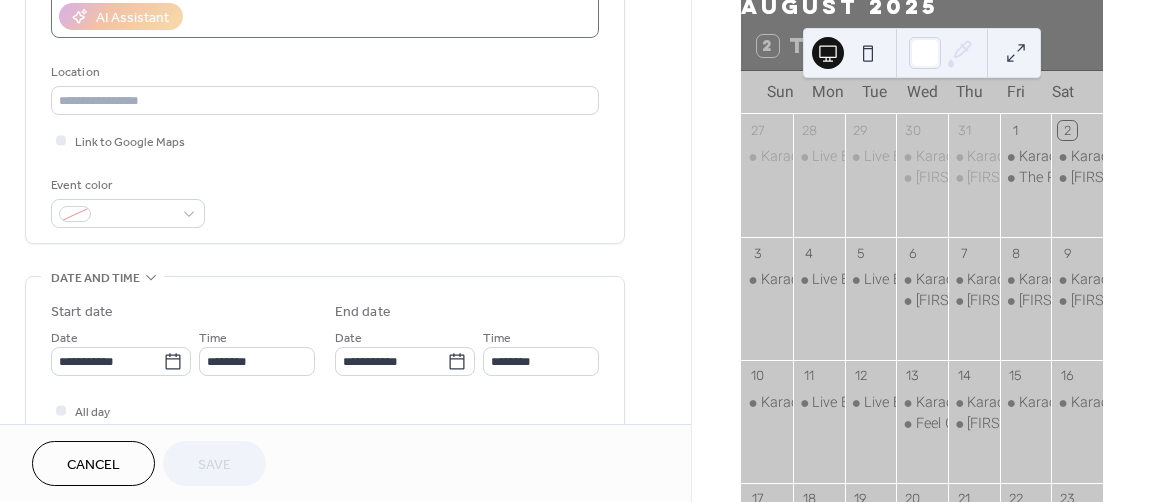scroll, scrollTop: 381, scrollLeft: 0, axis: vertical 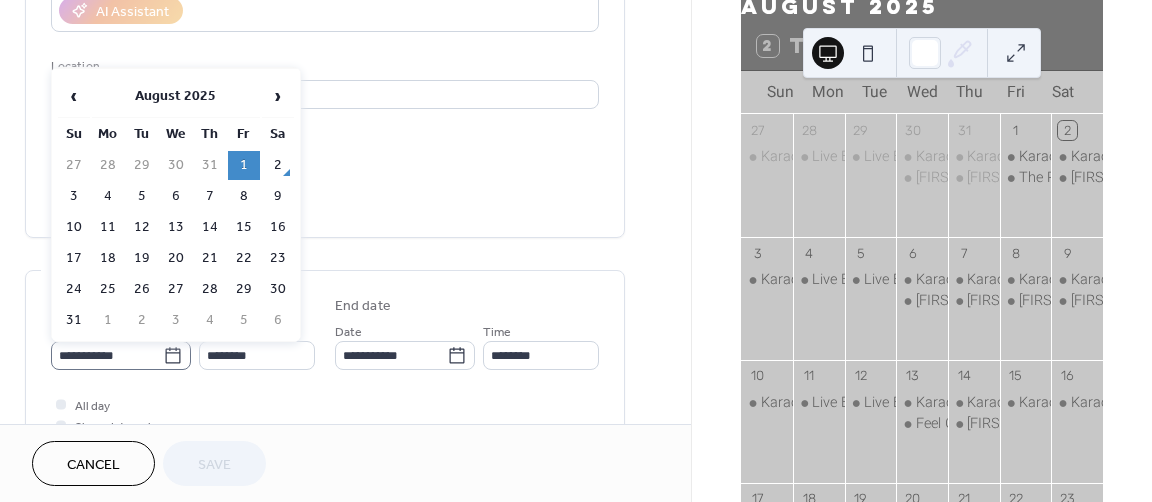 click 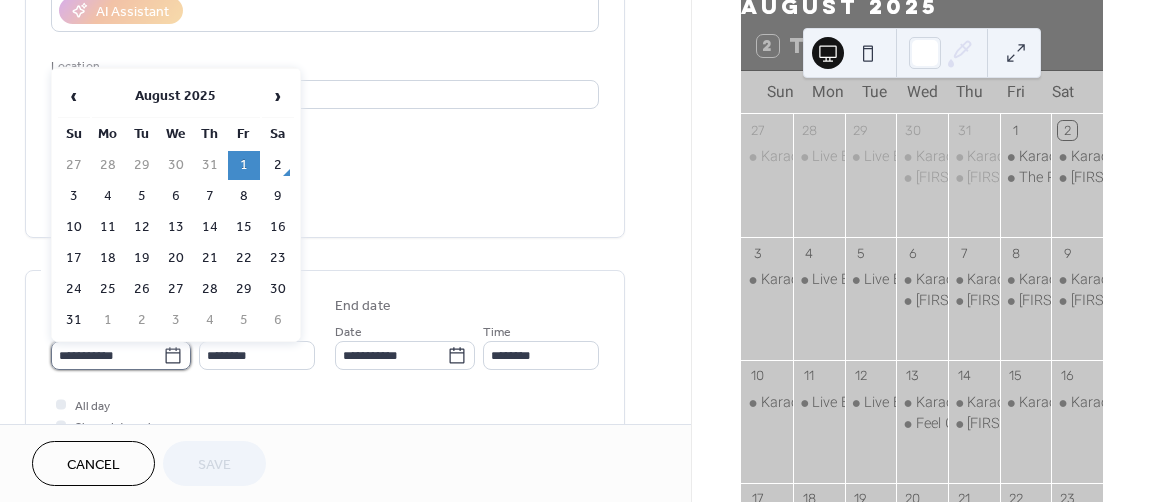 click on "**********" at bounding box center (107, 355) 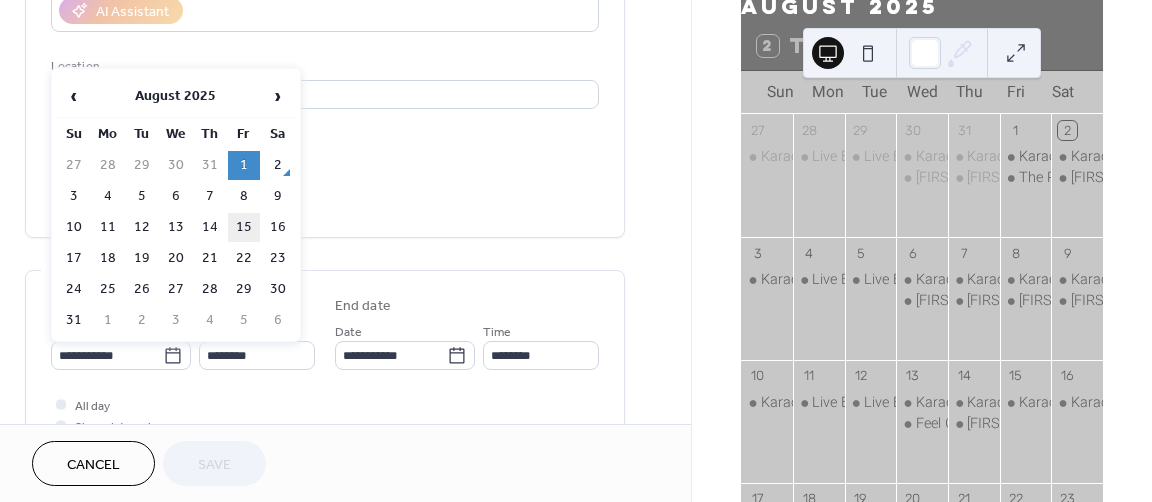 click on "15" at bounding box center (244, 227) 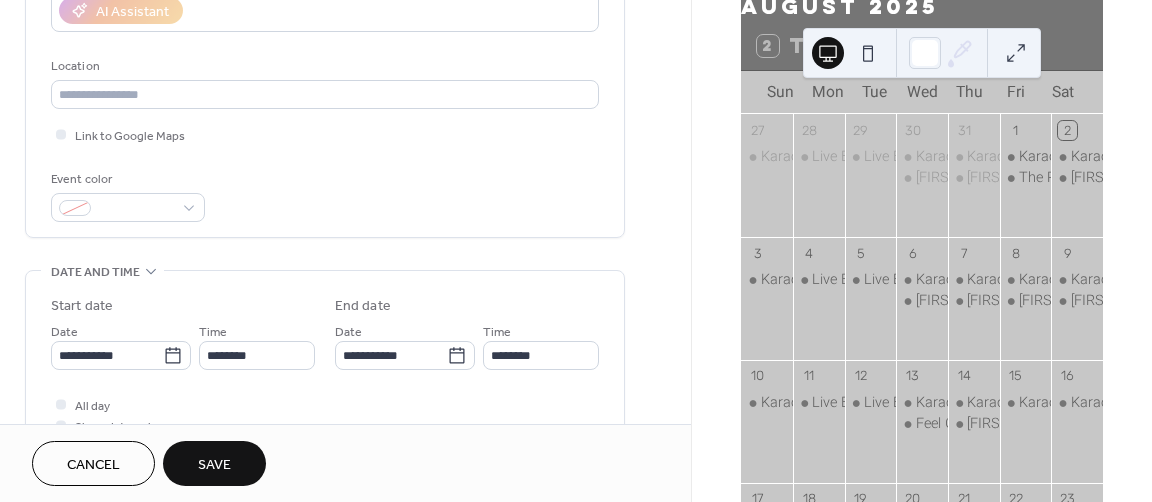 click on "Save" at bounding box center (214, 465) 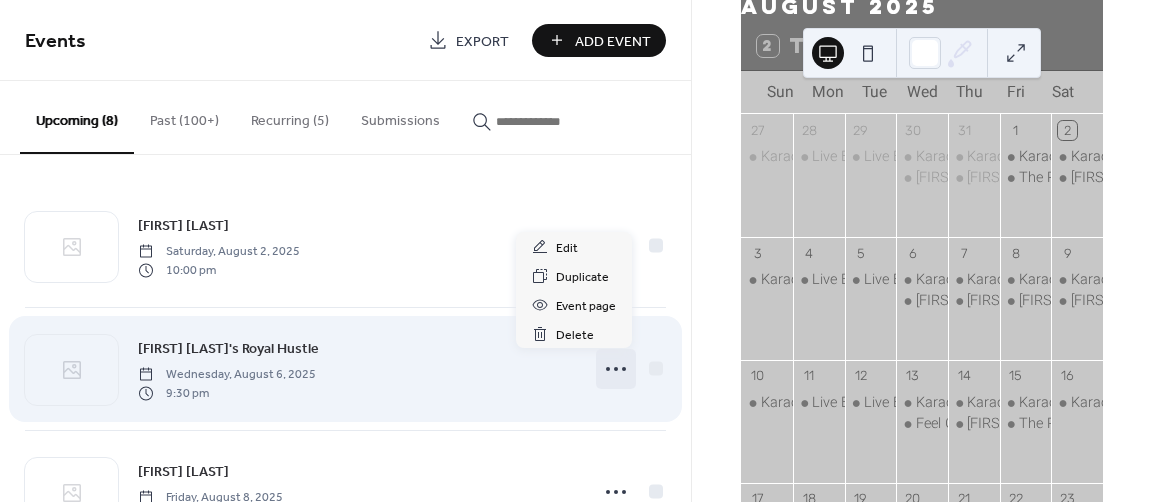 click 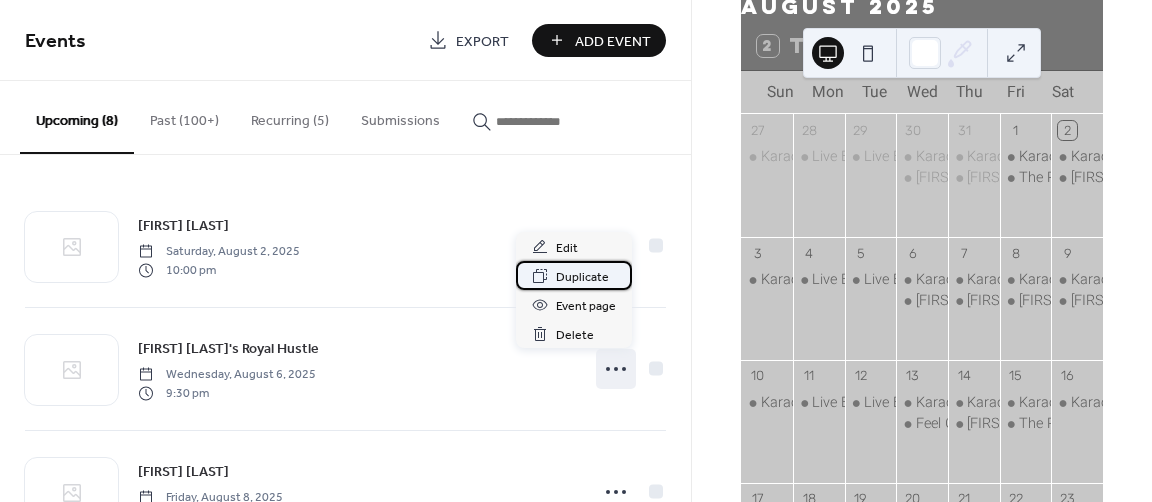click on "Duplicate" at bounding box center (582, 277) 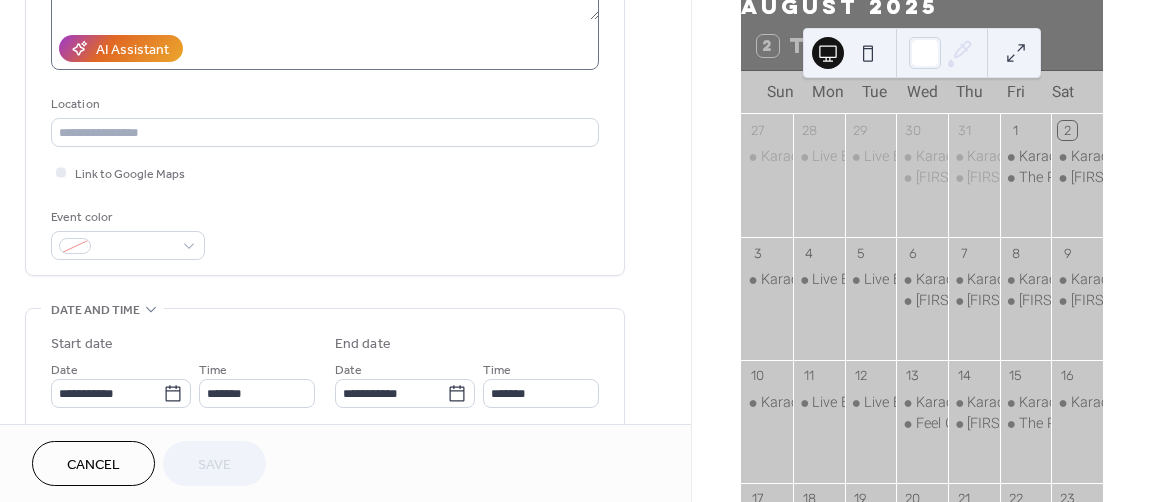 scroll, scrollTop: 345, scrollLeft: 0, axis: vertical 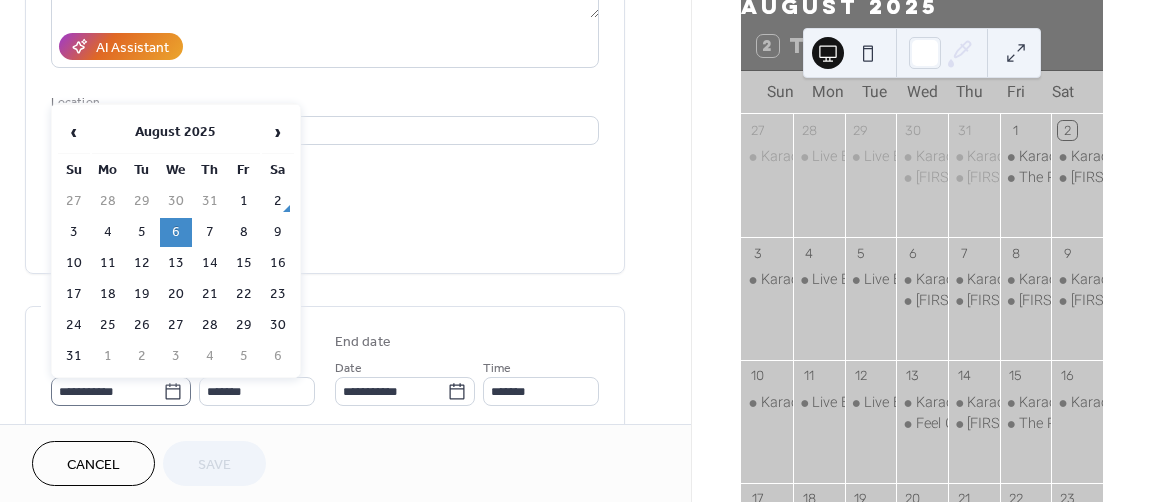 click 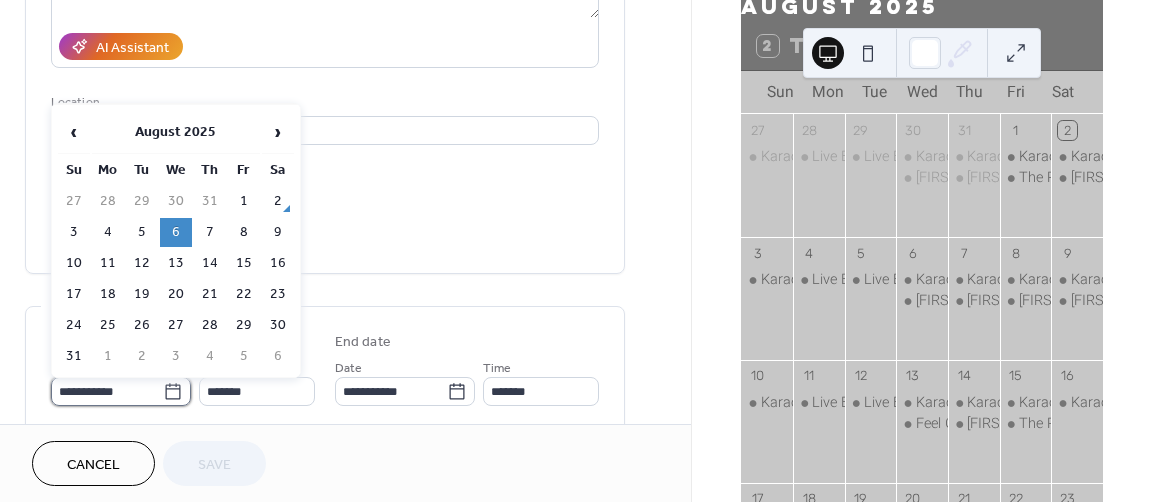 click on "**********" at bounding box center [107, 391] 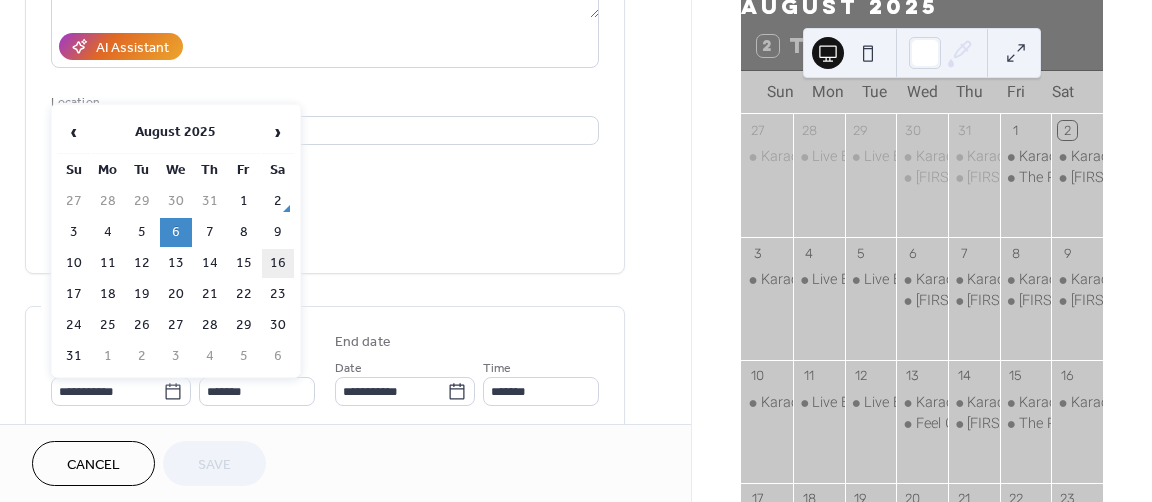 click on "16" at bounding box center [278, 263] 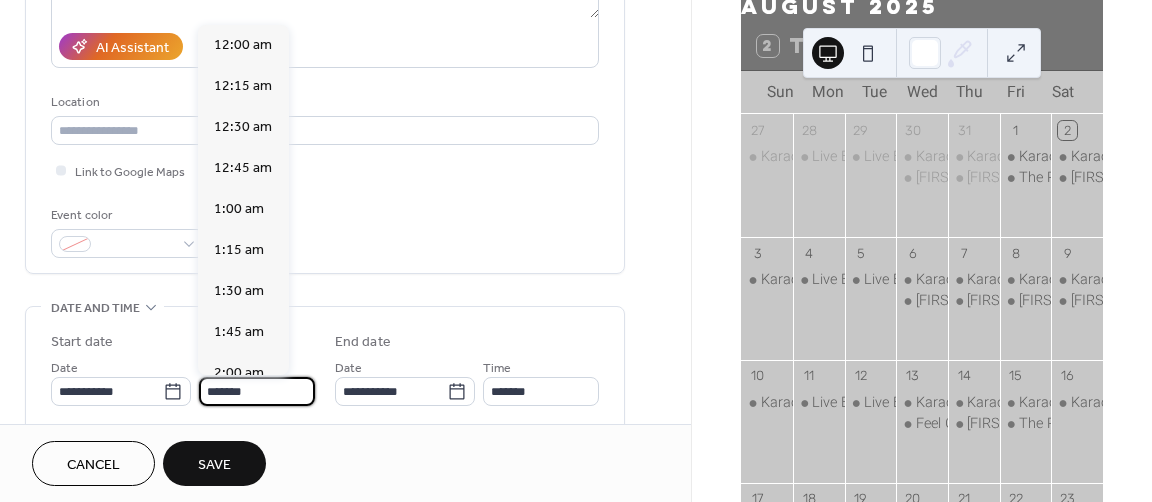 click on "*******" at bounding box center [257, 391] 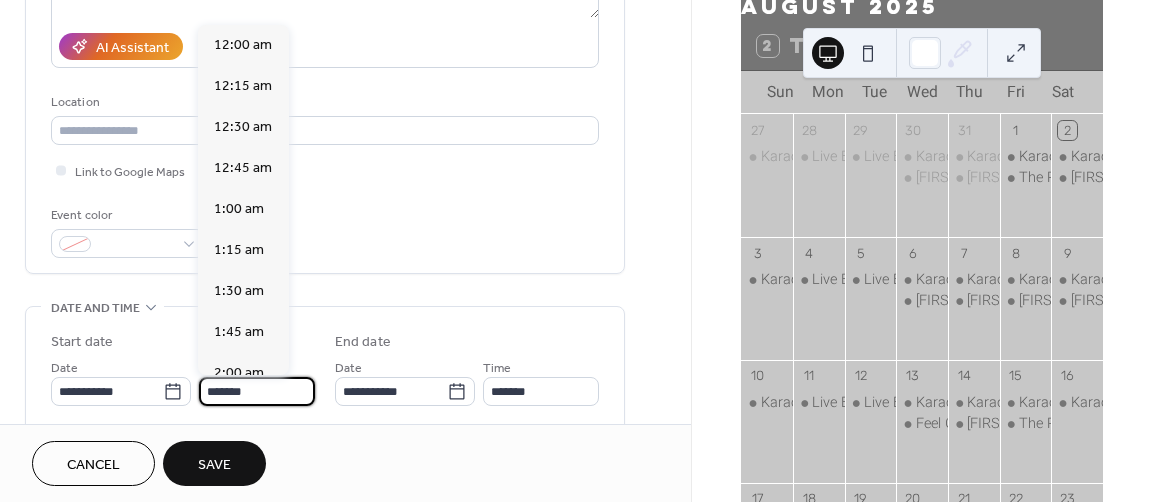 scroll, scrollTop: 3526, scrollLeft: 0, axis: vertical 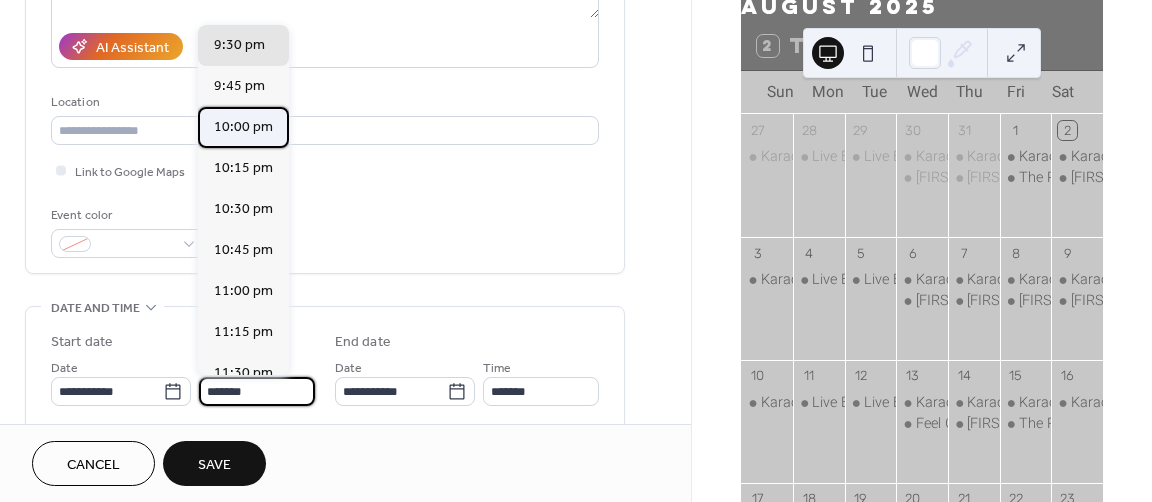 click on "10:00 pm" at bounding box center [243, 127] 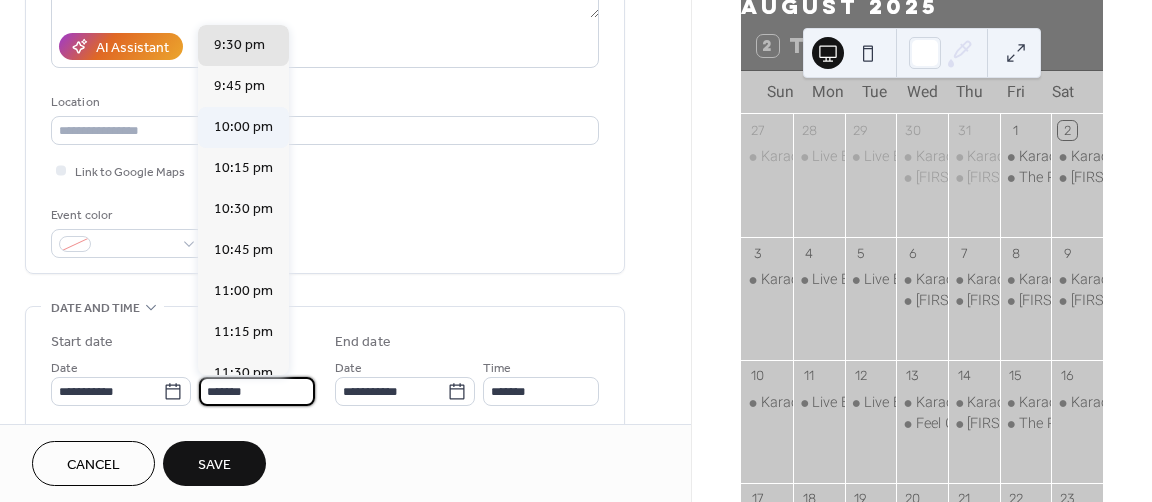 type on "********" 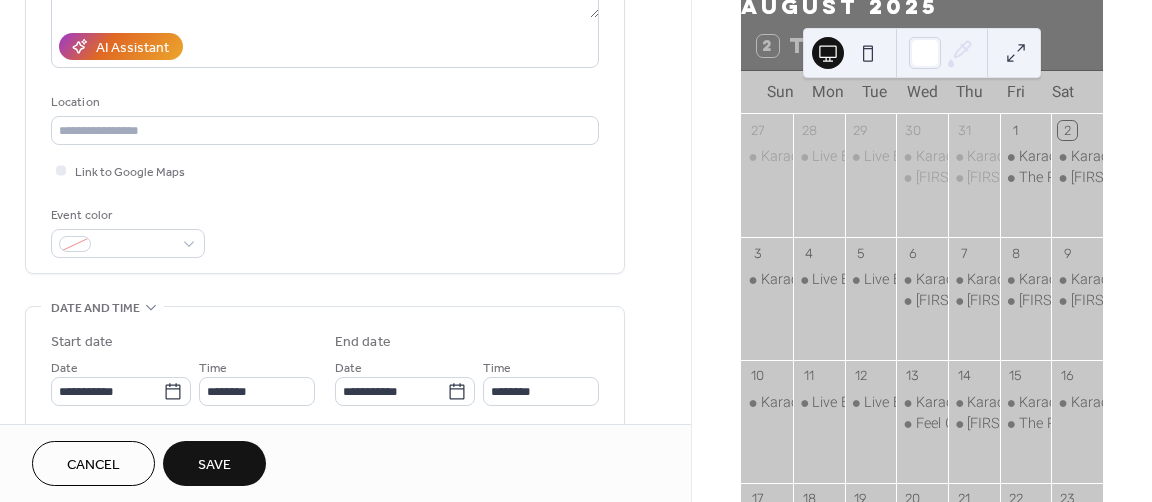 click on "Save" at bounding box center [214, 465] 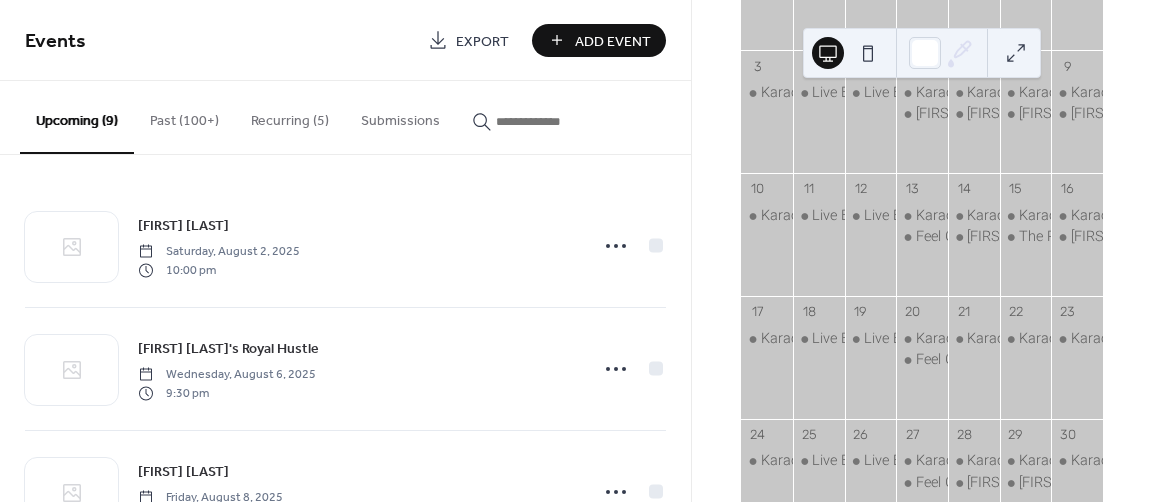 scroll, scrollTop: 302, scrollLeft: 0, axis: vertical 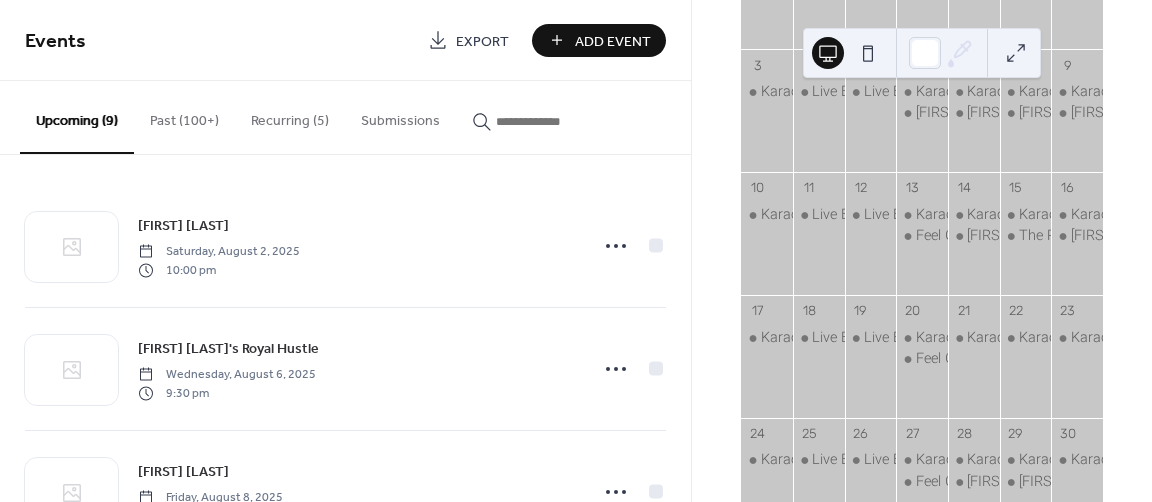 click on "Past (100+)" at bounding box center [184, 116] 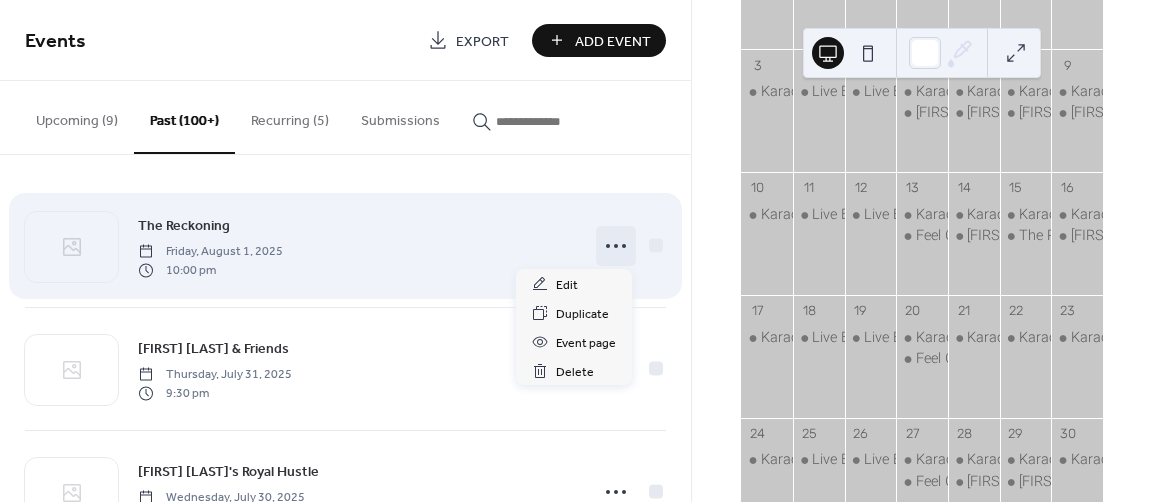 click 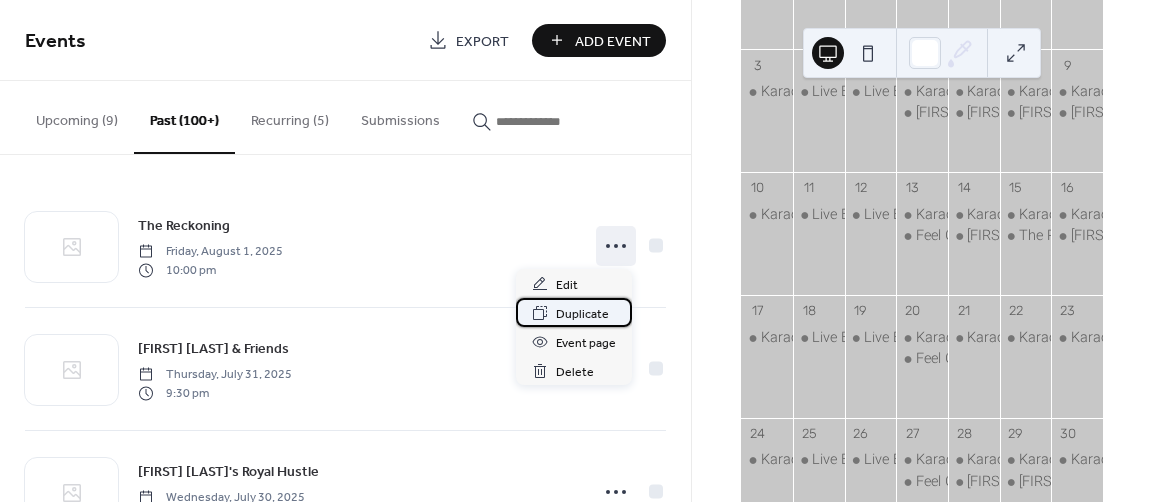 click on "Duplicate" at bounding box center (574, 312) 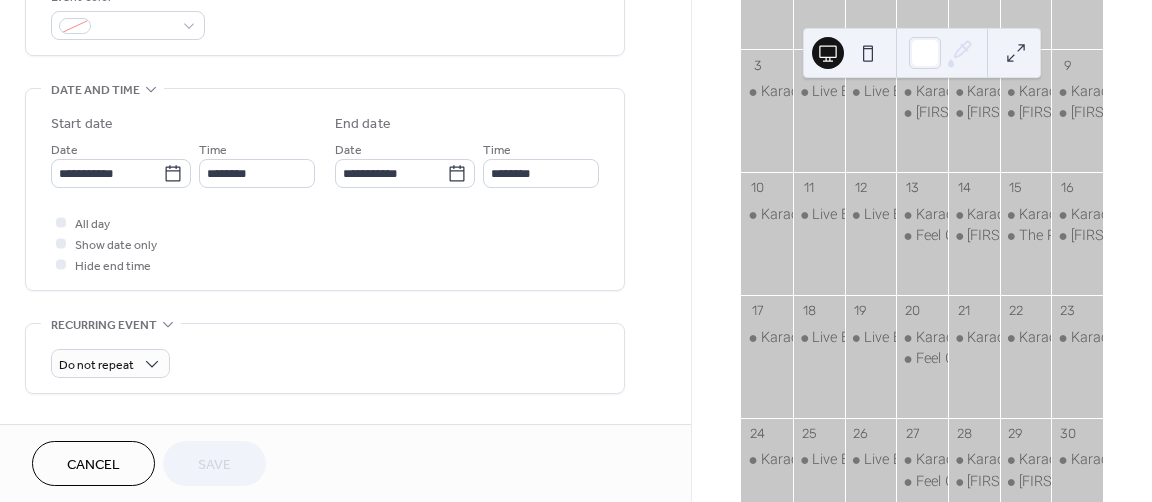 scroll, scrollTop: 581, scrollLeft: 0, axis: vertical 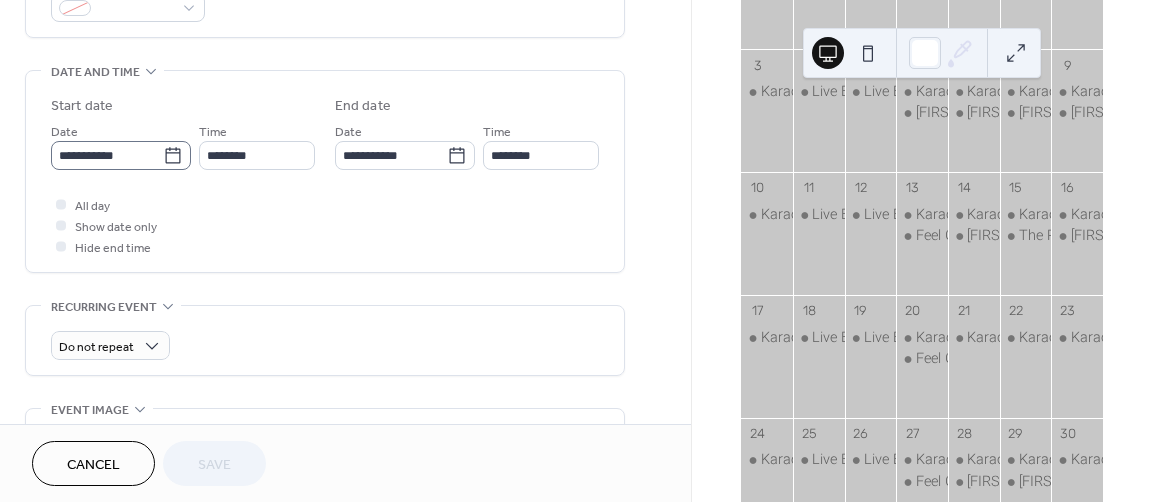 click 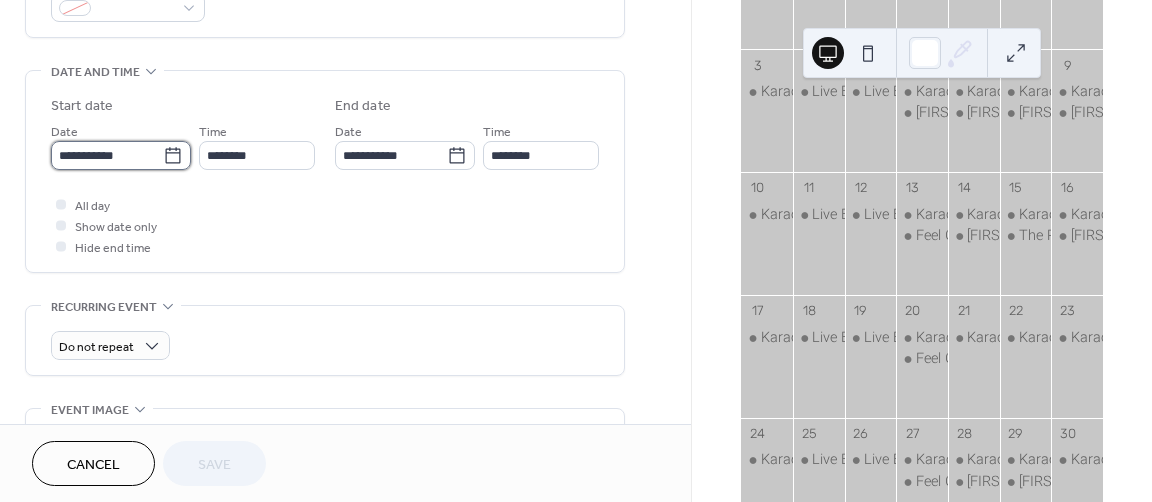 click on "**********" at bounding box center [107, 155] 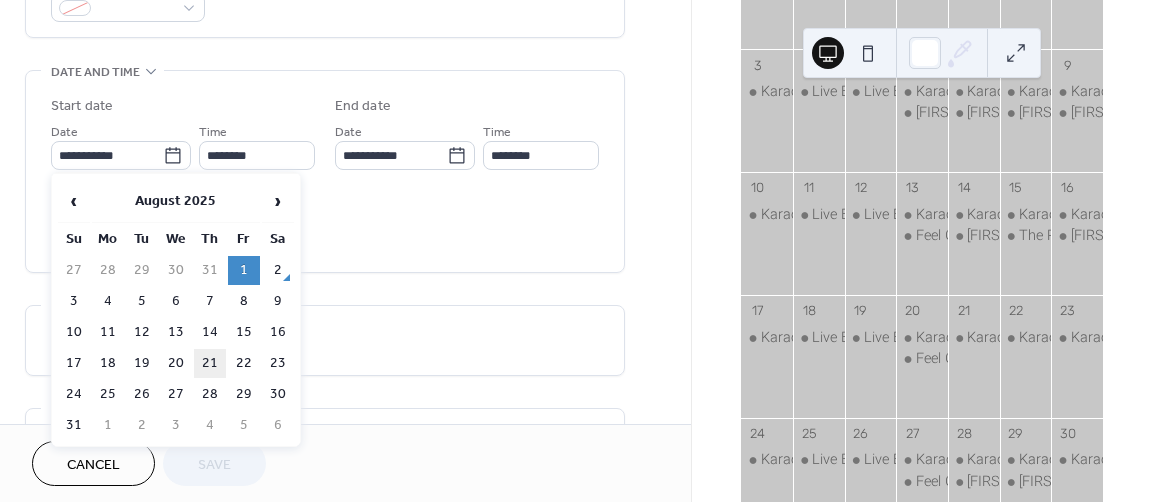 click on "21" at bounding box center [210, 363] 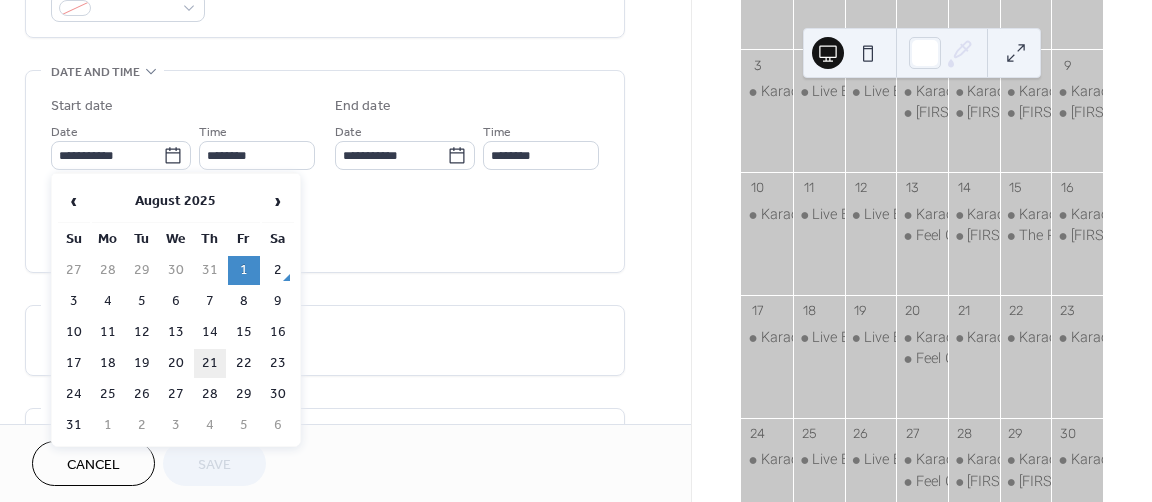 type on "**********" 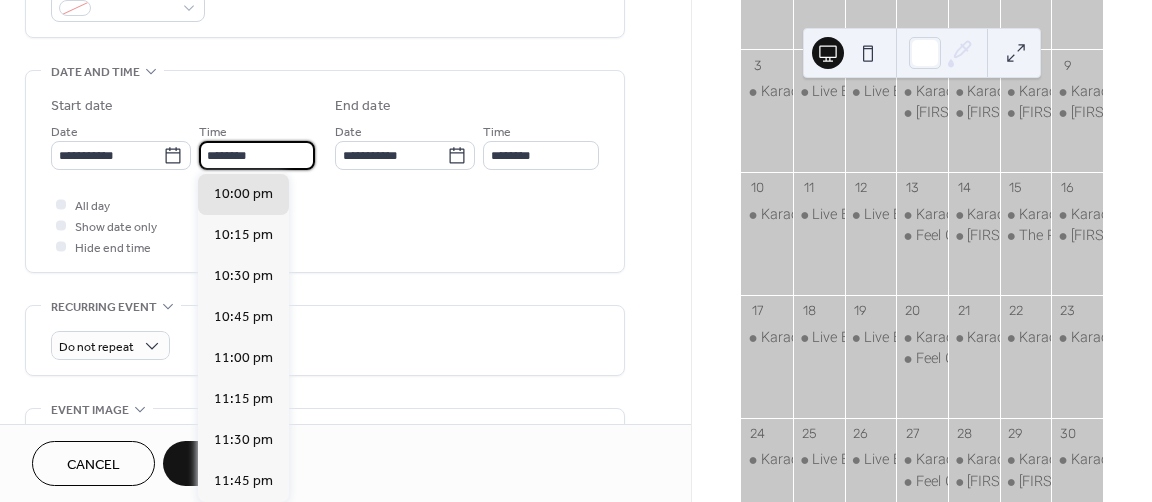 click on "********" at bounding box center [257, 155] 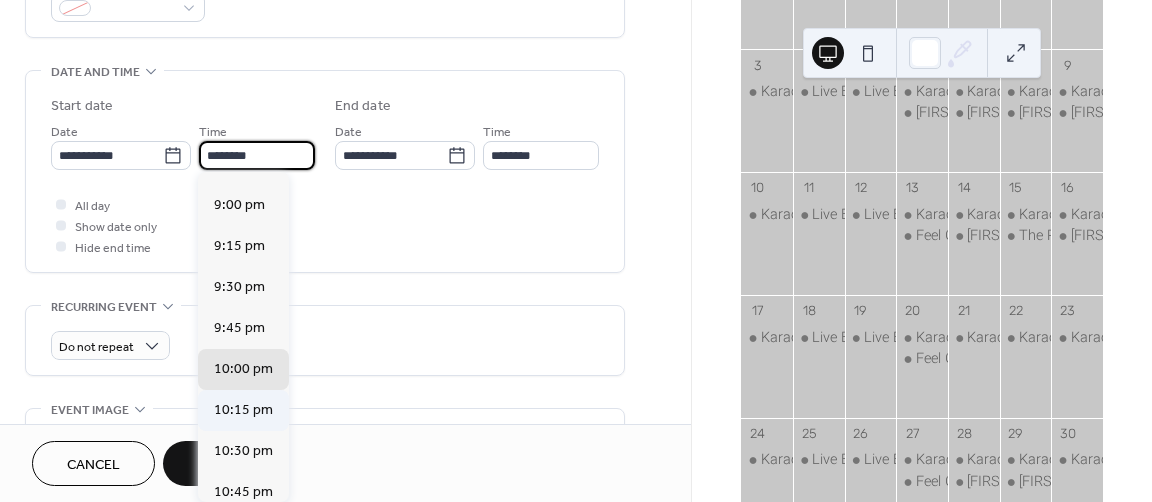 scroll, scrollTop: 3429, scrollLeft: 0, axis: vertical 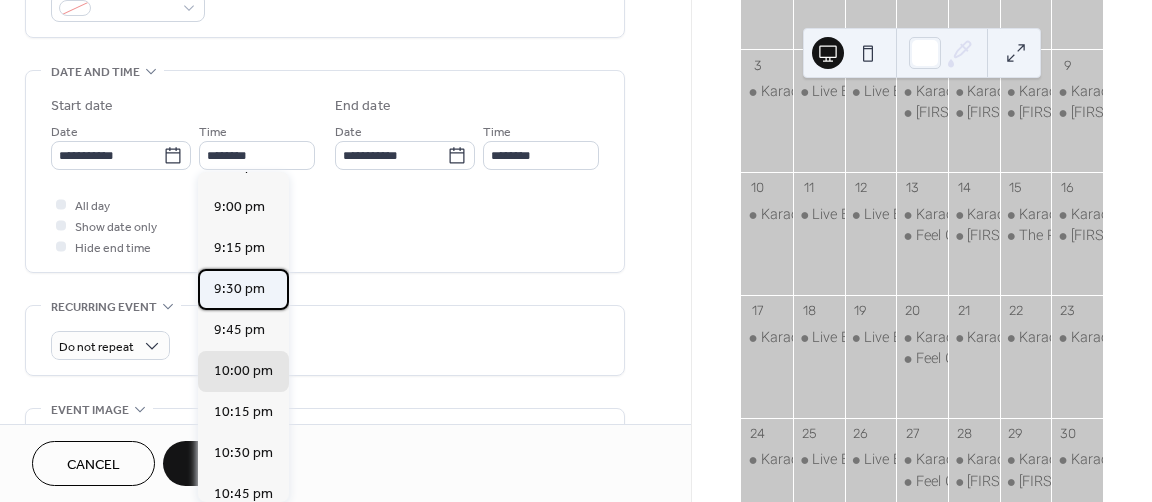 click on "9:30 pm" at bounding box center (239, 289) 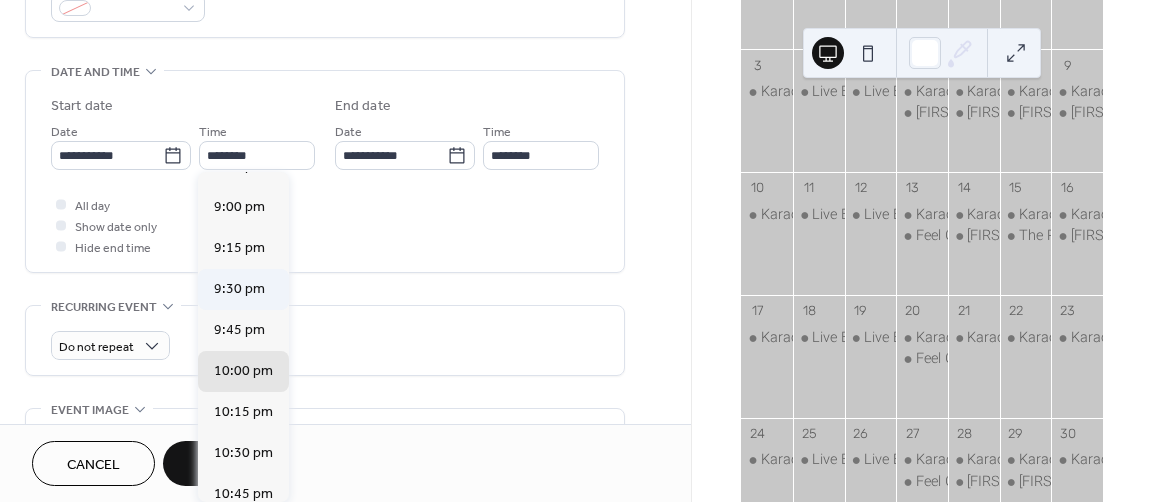 type on "*******" 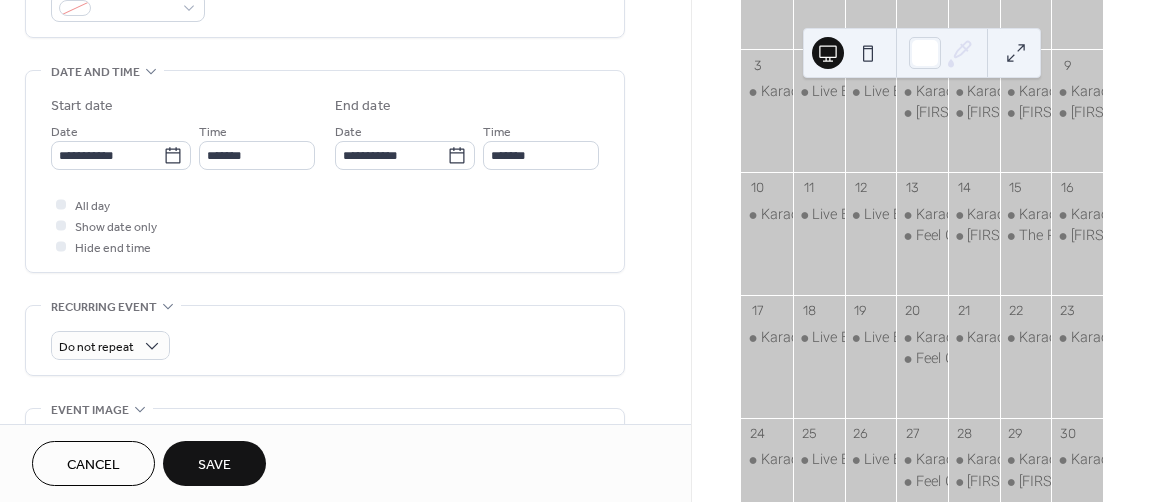 click on "Save" at bounding box center (214, 463) 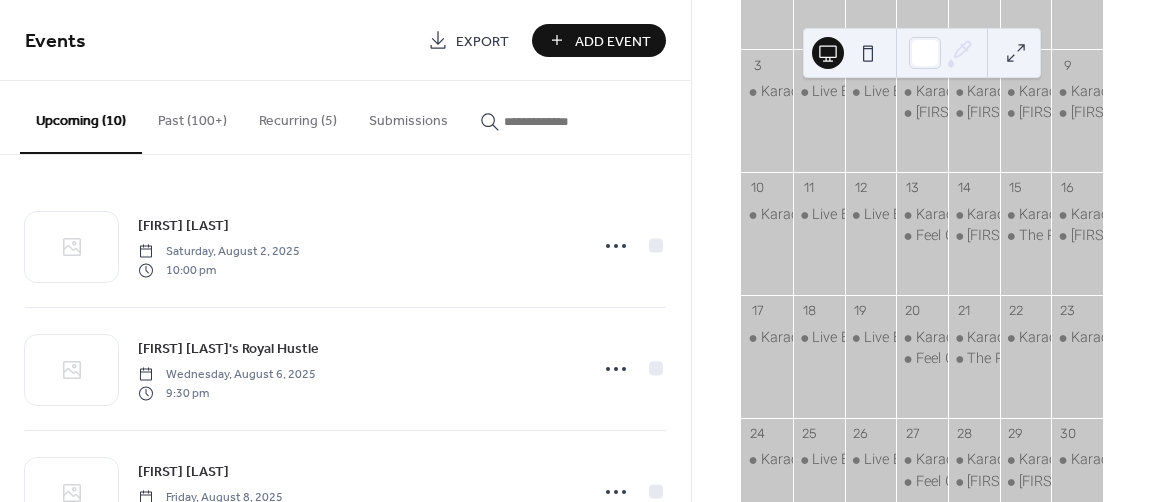 click on "Past (100+)" at bounding box center [192, 116] 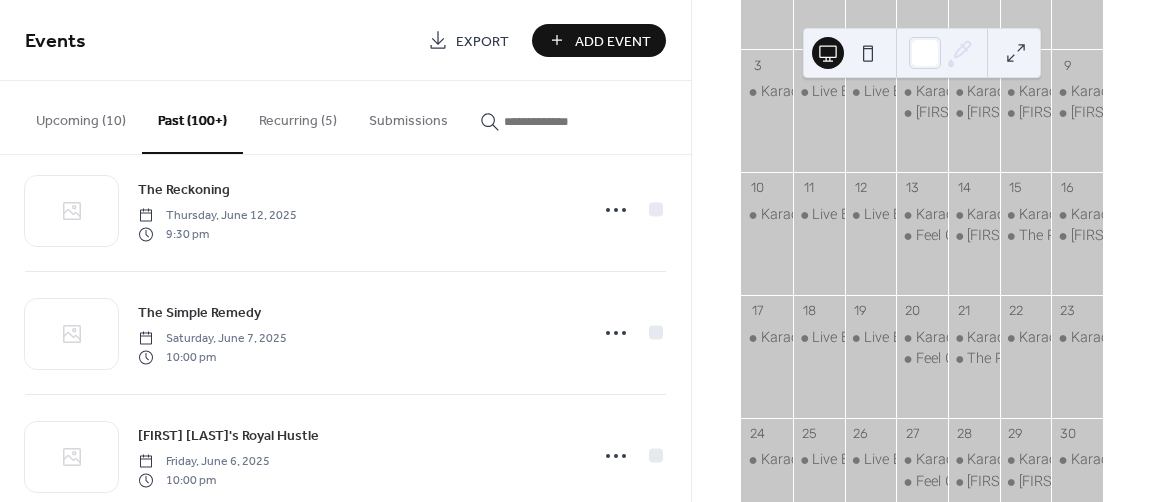 scroll, scrollTop: 2514, scrollLeft: 0, axis: vertical 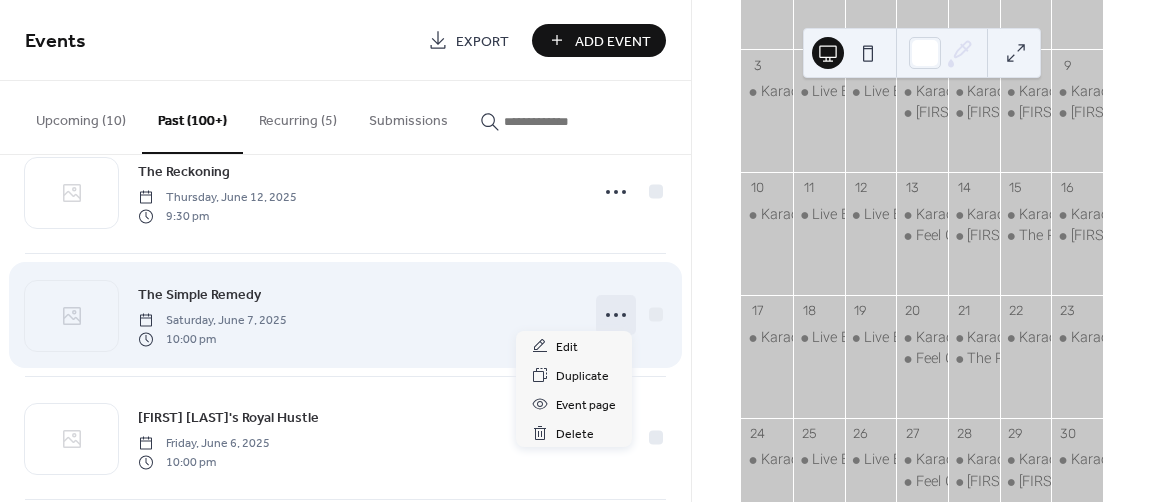 click 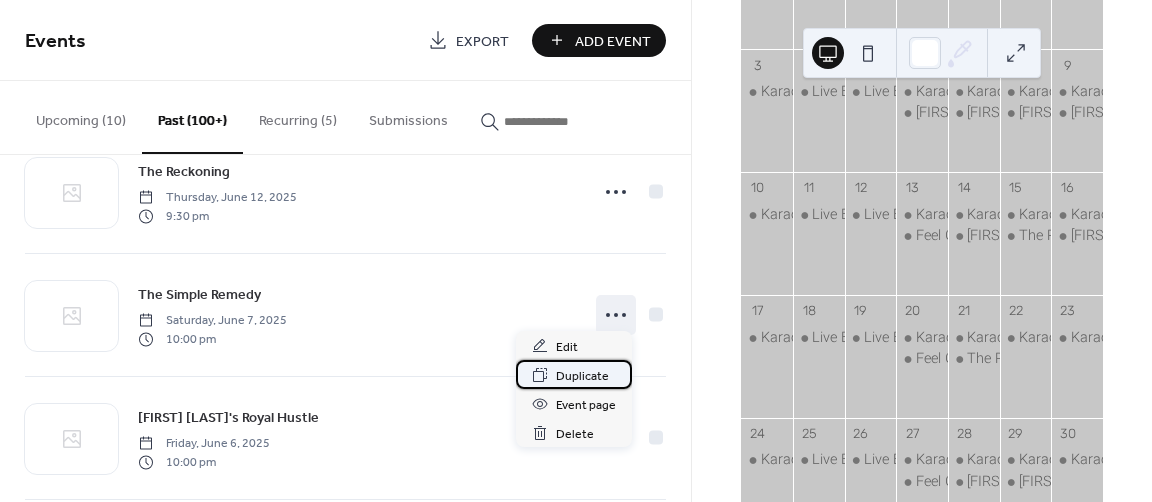 click on "Duplicate" at bounding box center [582, 376] 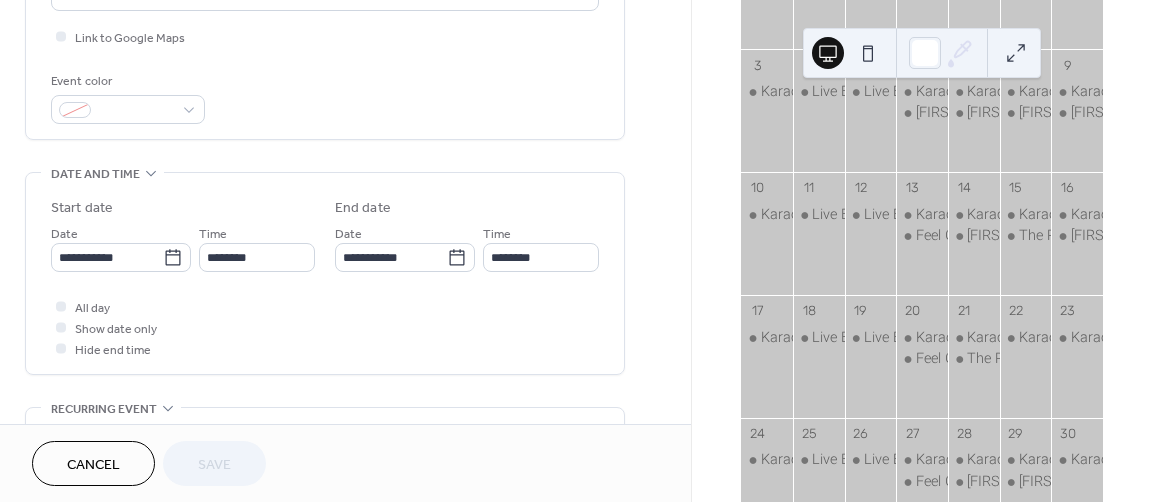 scroll, scrollTop: 480, scrollLeft: 0, axis: vertical 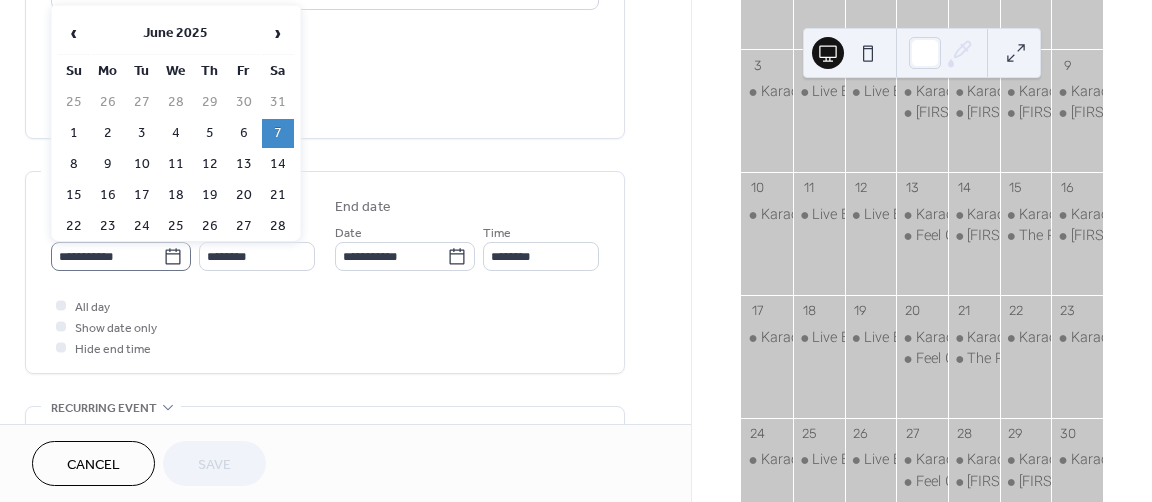 click 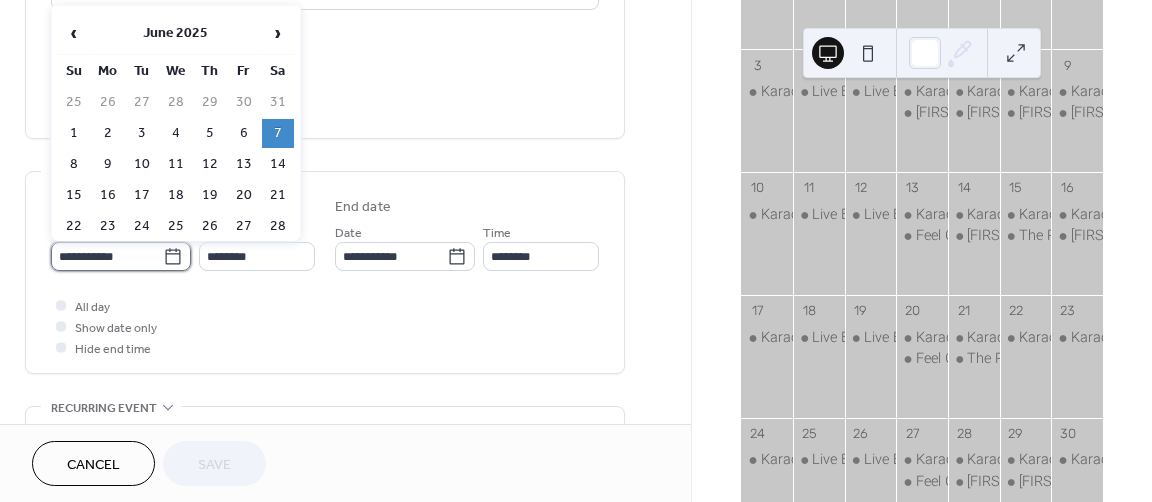 click on "**********" at bounding box center (107, 256) 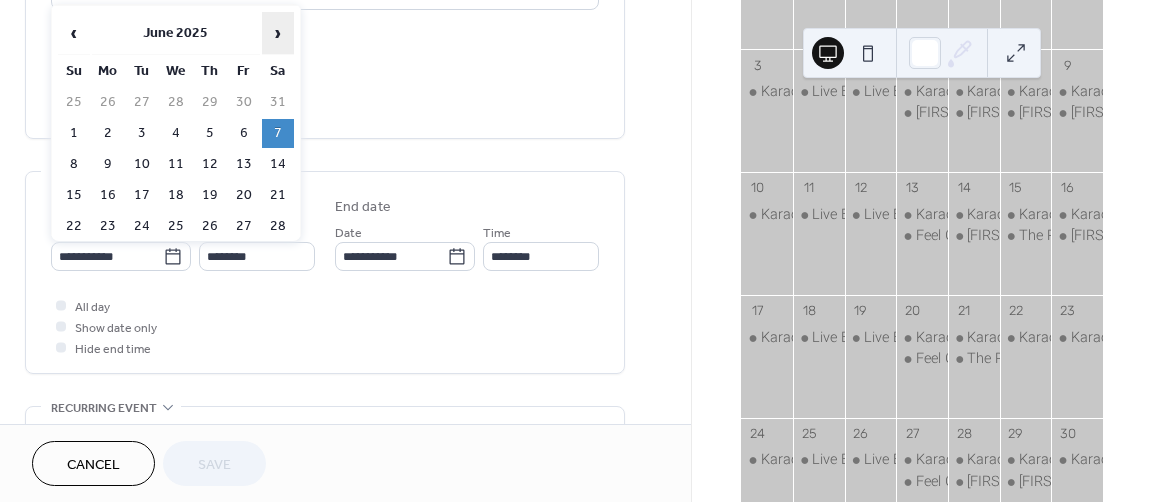click on "›" at bounding box center [278, 33] 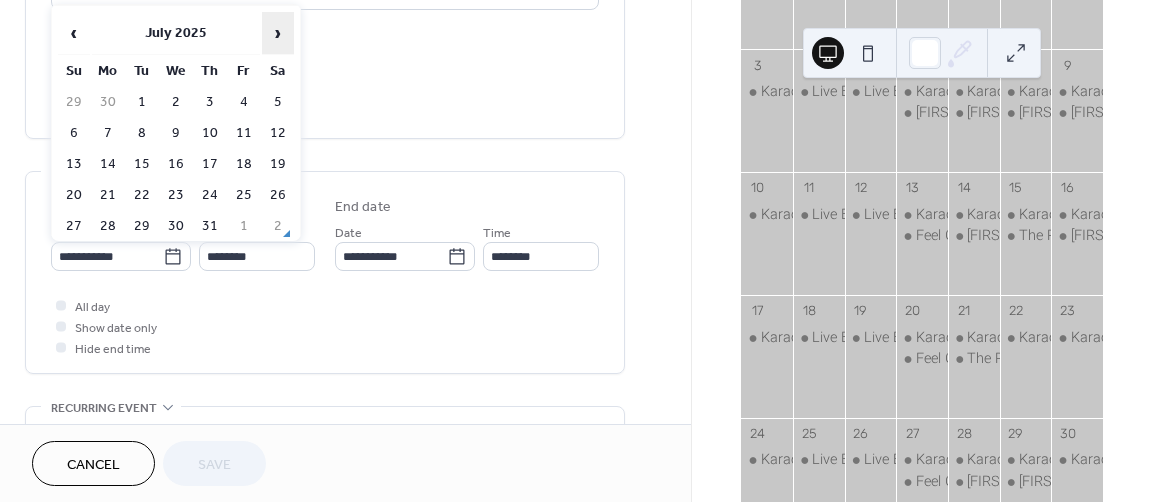 click on "›" at bounding box center [278, 33] 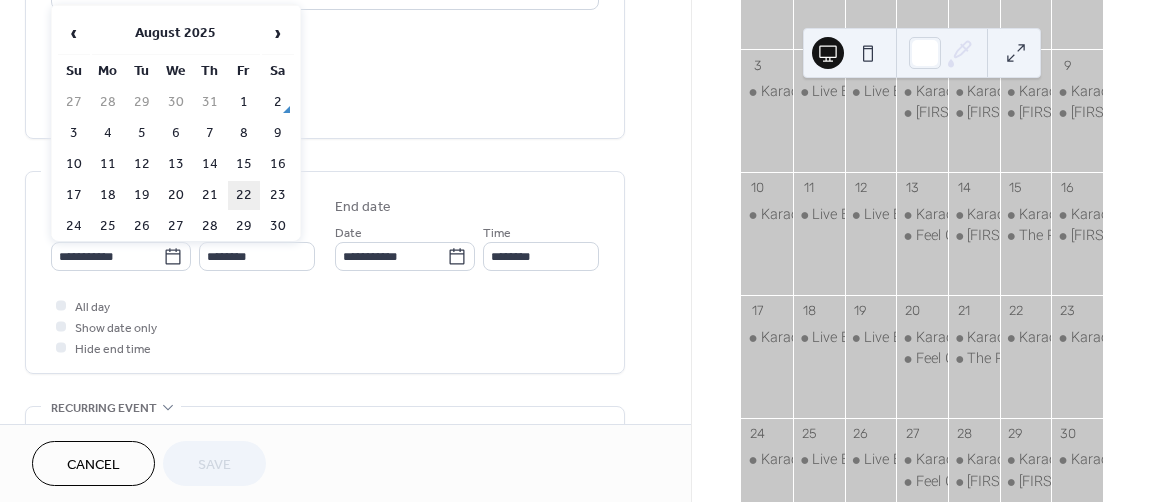 click on "22" at bounding box center [244, 195] 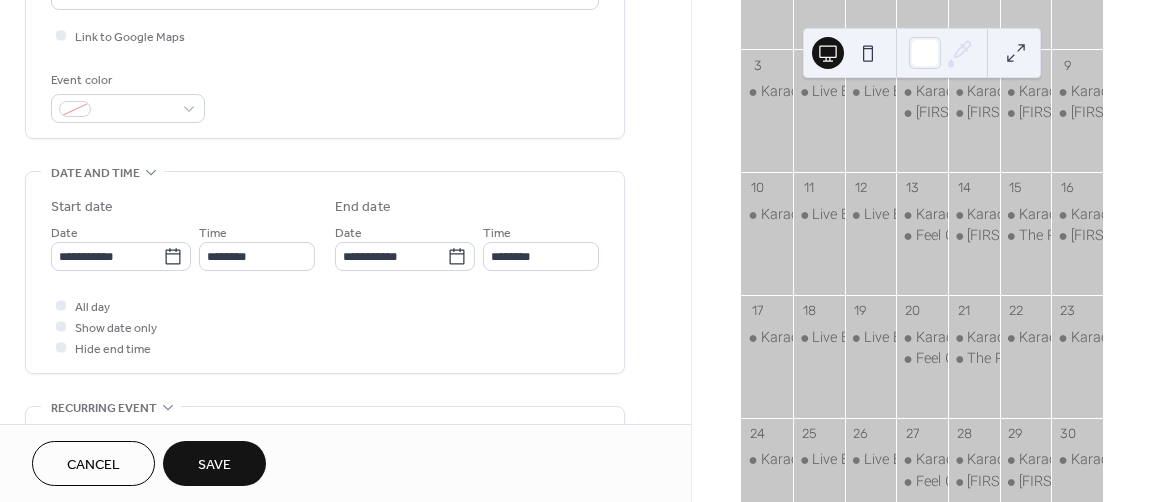 click on "Save" at bounding box center (214, 465) 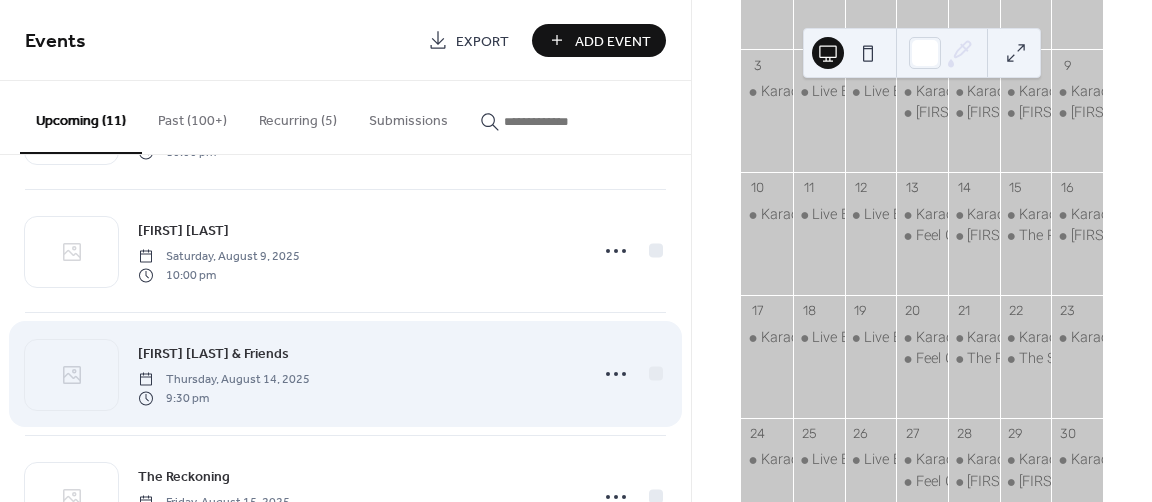 scroll, scrollTop: 430, scrollLeft: 0, axis: vertical 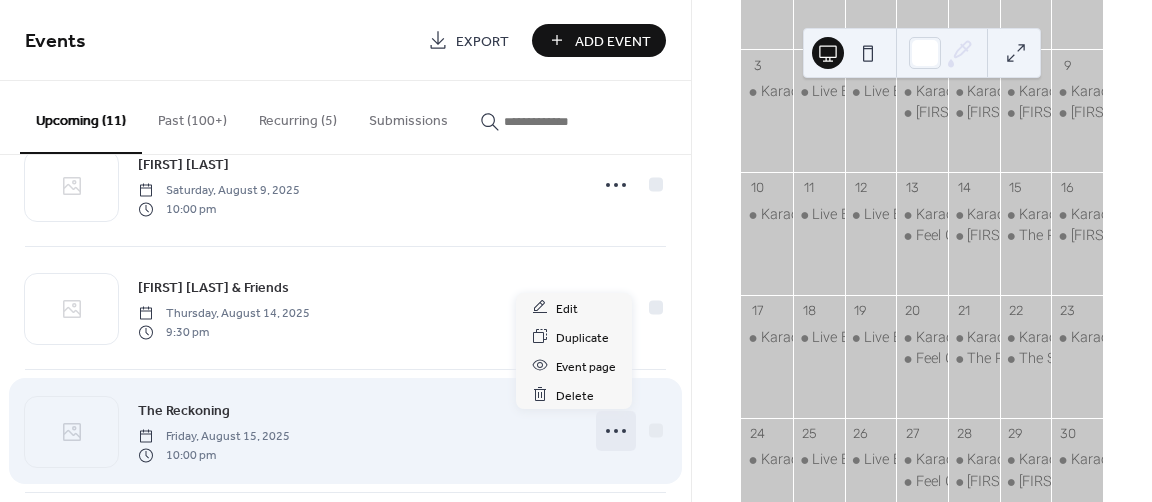 click 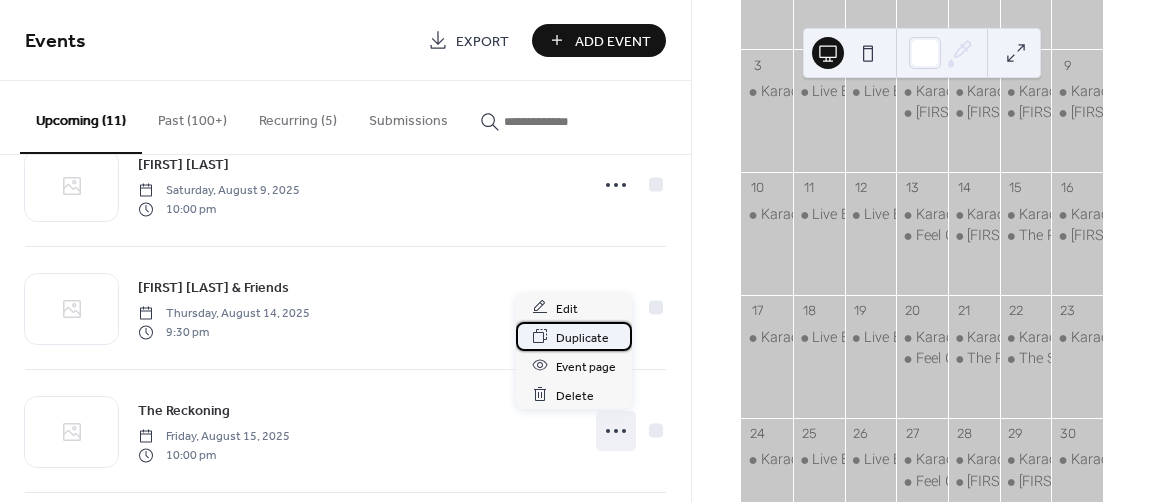 click on "Duplicate" at bounding box center (582, 337) 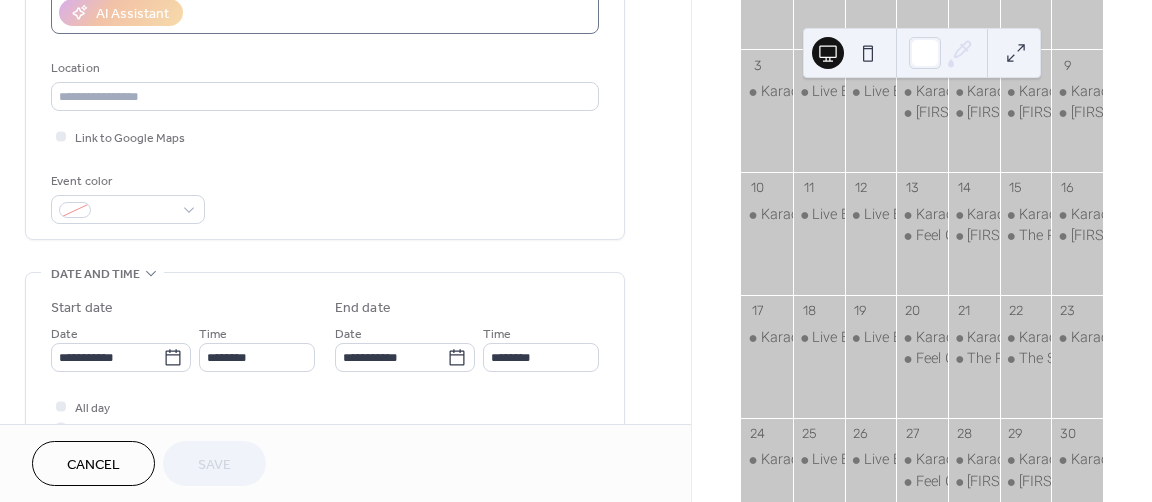 scroll, scrollTop: 384, scrollLeft: 0, axis: vertical 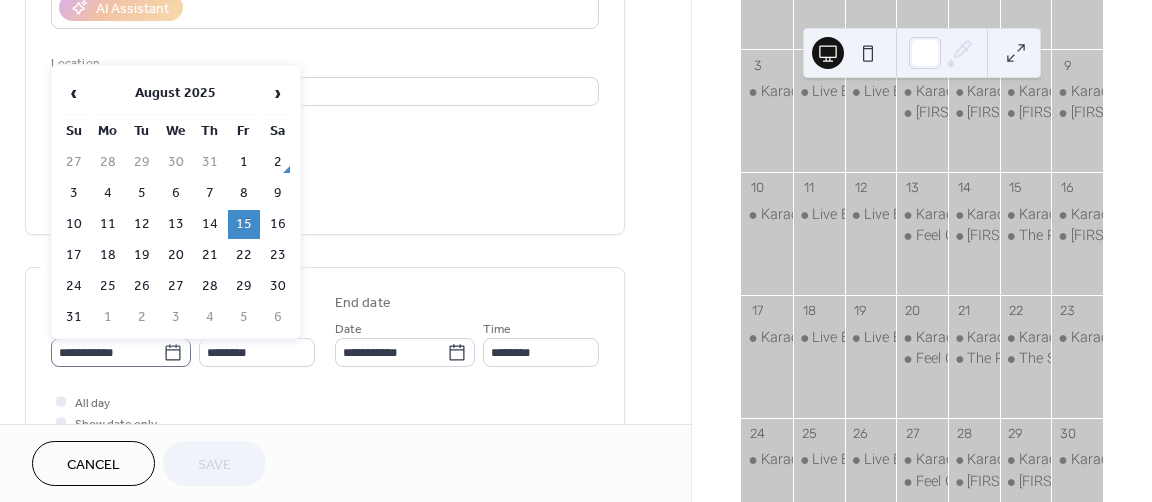 click on "**********" at bounding box center [121, 352] 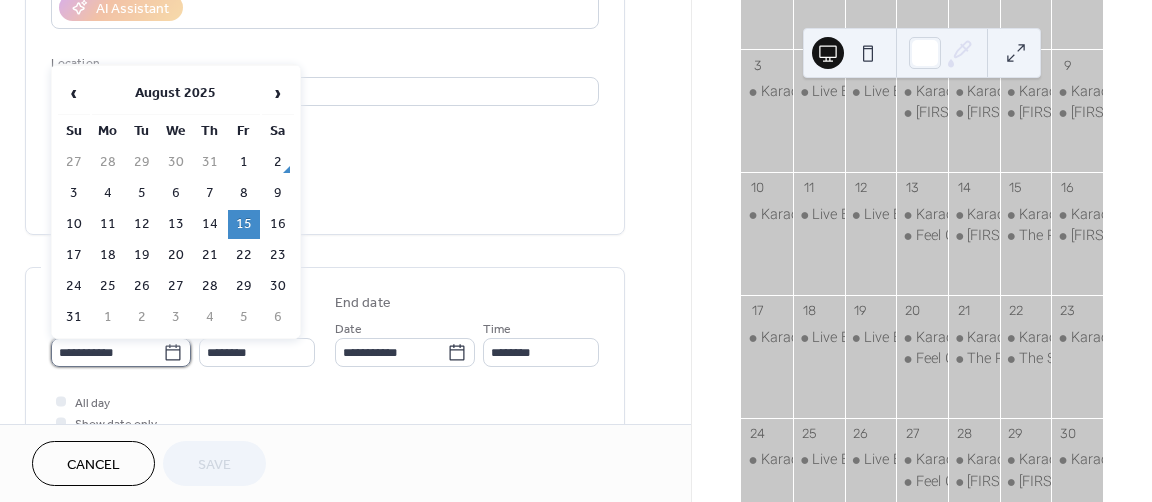 click on "**********" at bounding box center (107, 352) 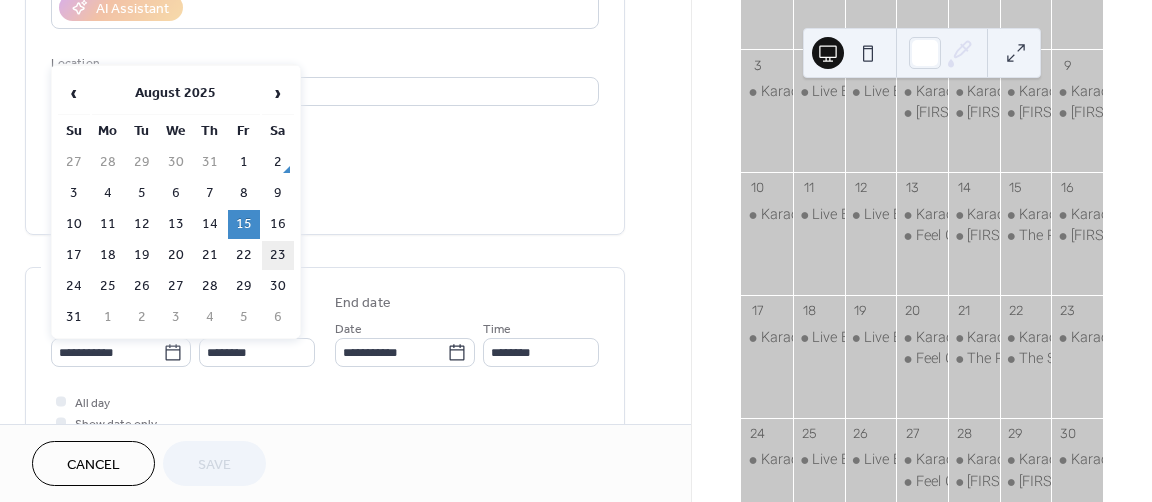 click on "23" at bounding box center (278, 255) 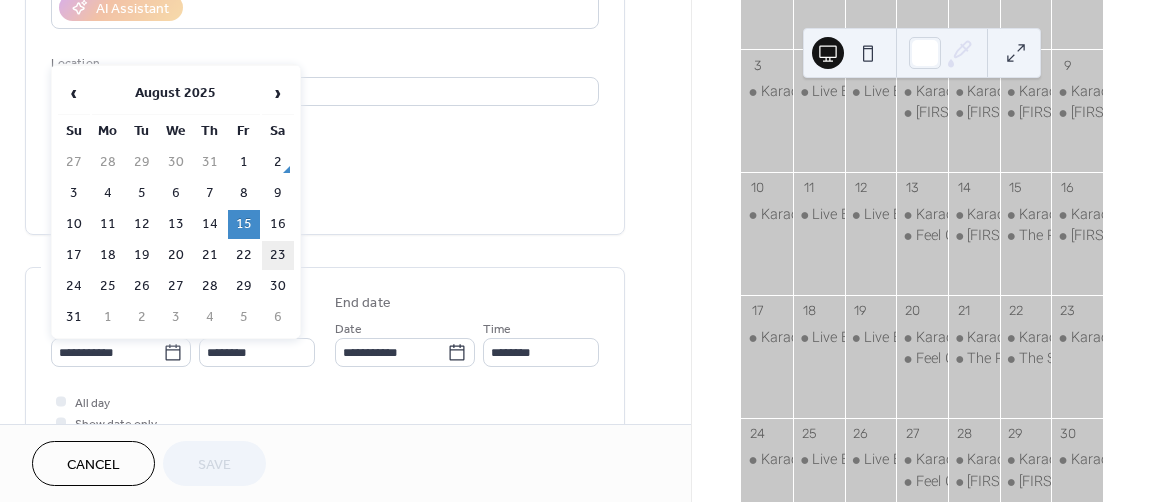 type on "**********" 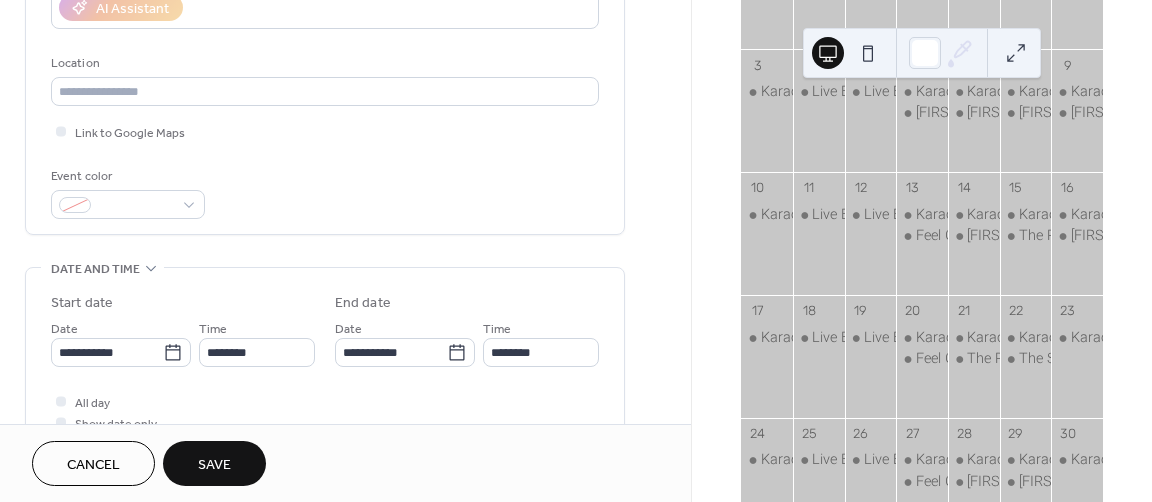 click on "Save" at bounding box center [214, 465] 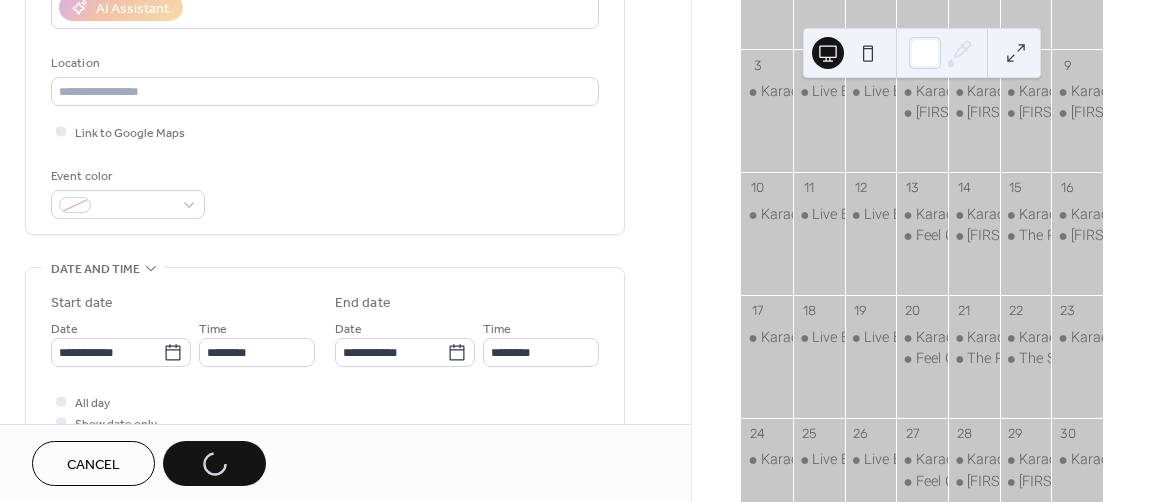 scroll, scrollTop: 0, scrollLeft: 0, axis: both 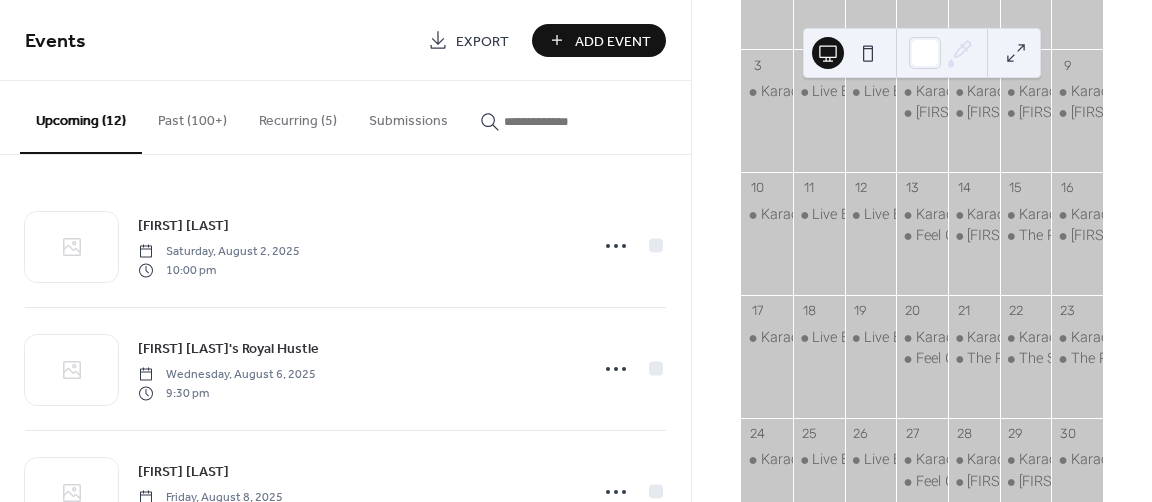 click on "Past (100+)" at bounding box center [192, 116] 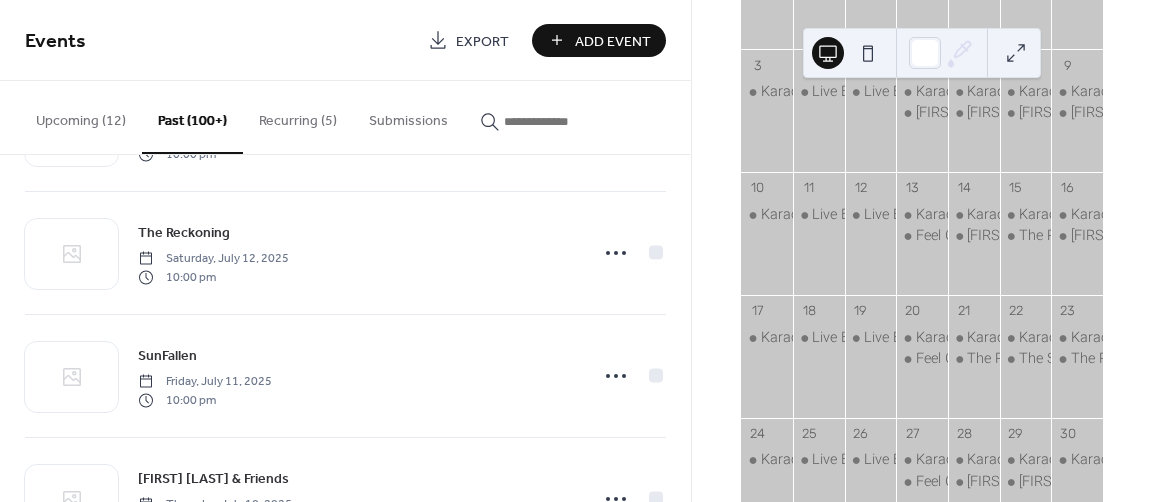 scroll, scrollTop: 856, scrollLeft: 0, axis: vertical 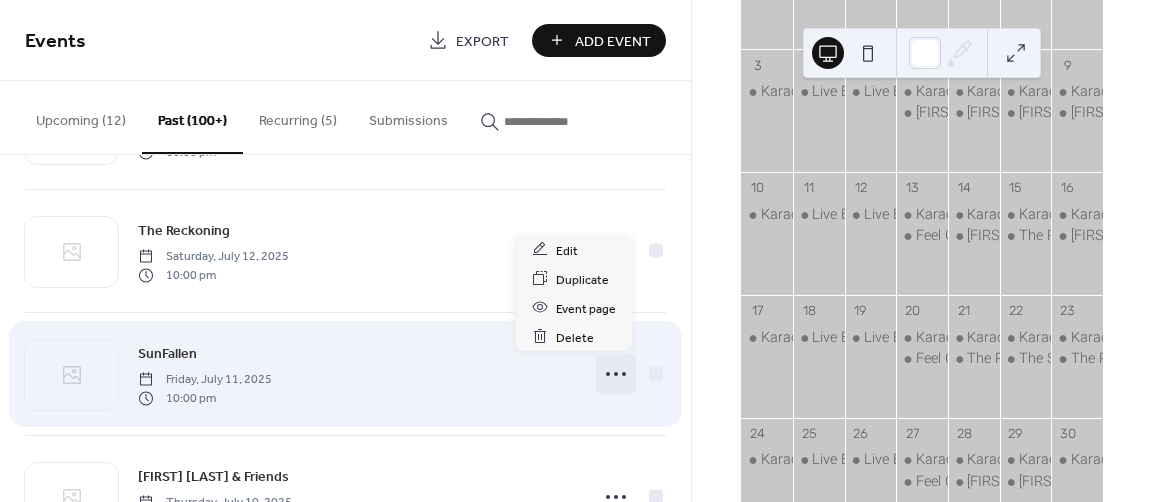 click 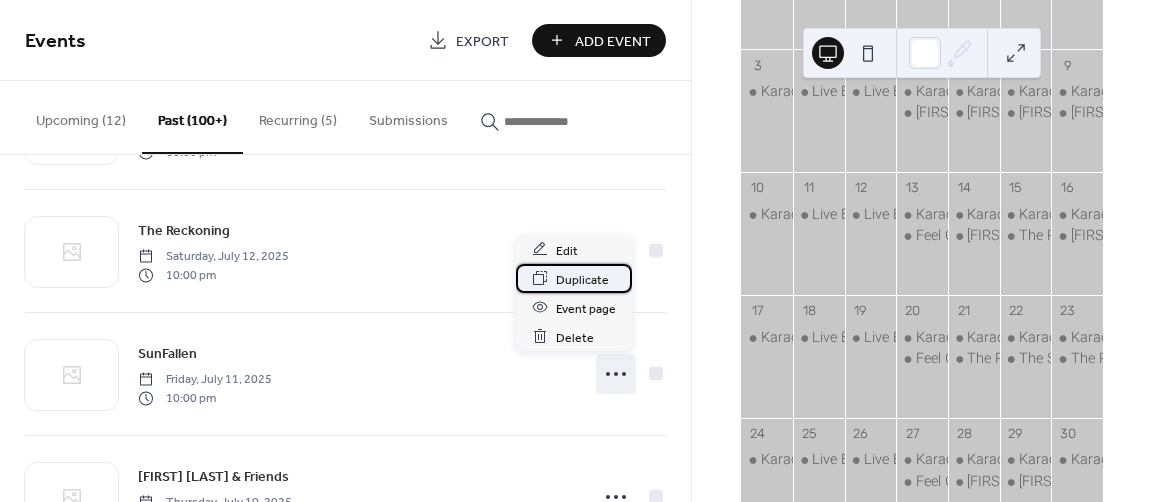 click on "Duplicate" at bounding box center (574, 278) 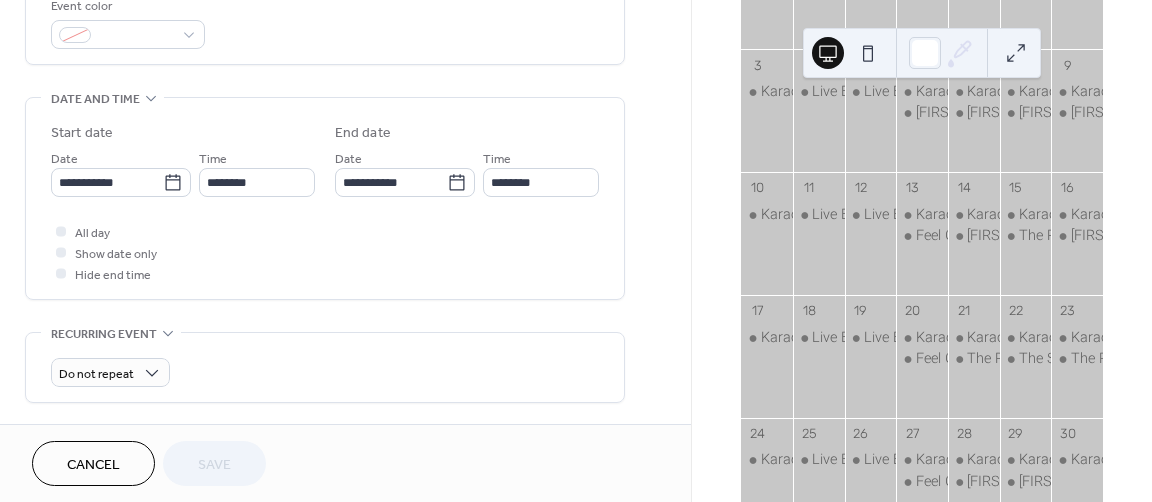 scroll, scrollTop: 557, scrollLeft: 0, axis: vertical 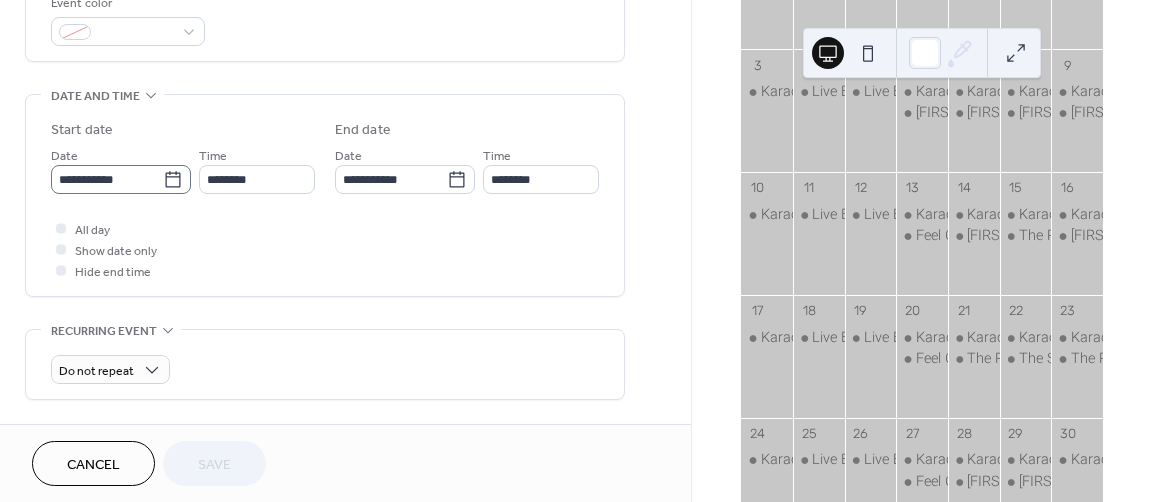 click 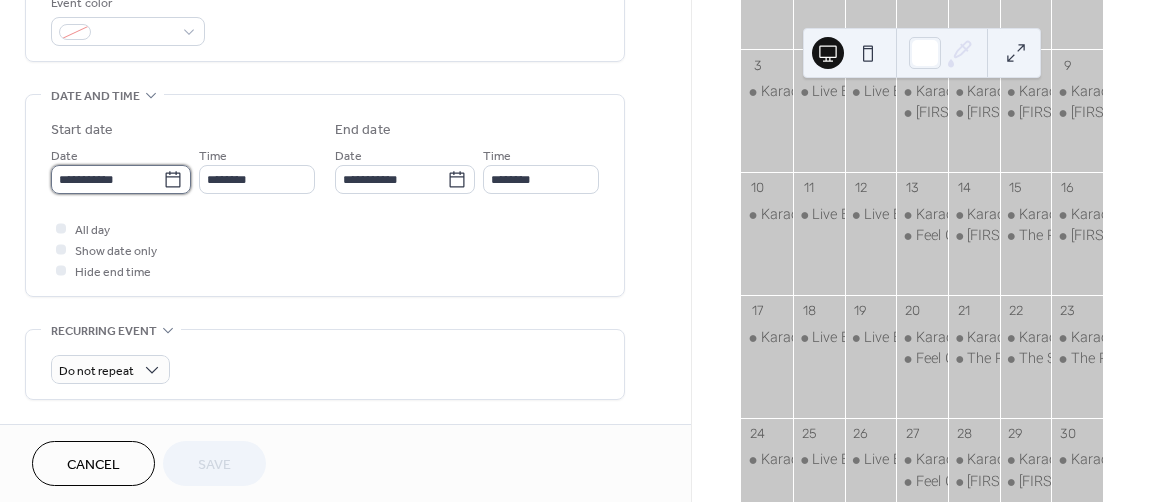 click on "**********" at bounding box center (107, 179) 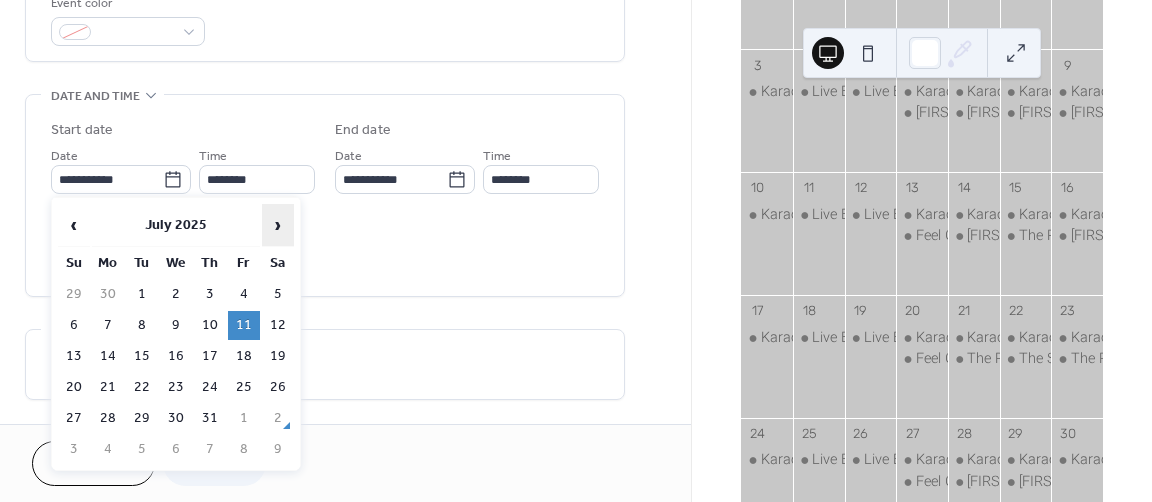 click on "›" at bounding box center [278, 225] 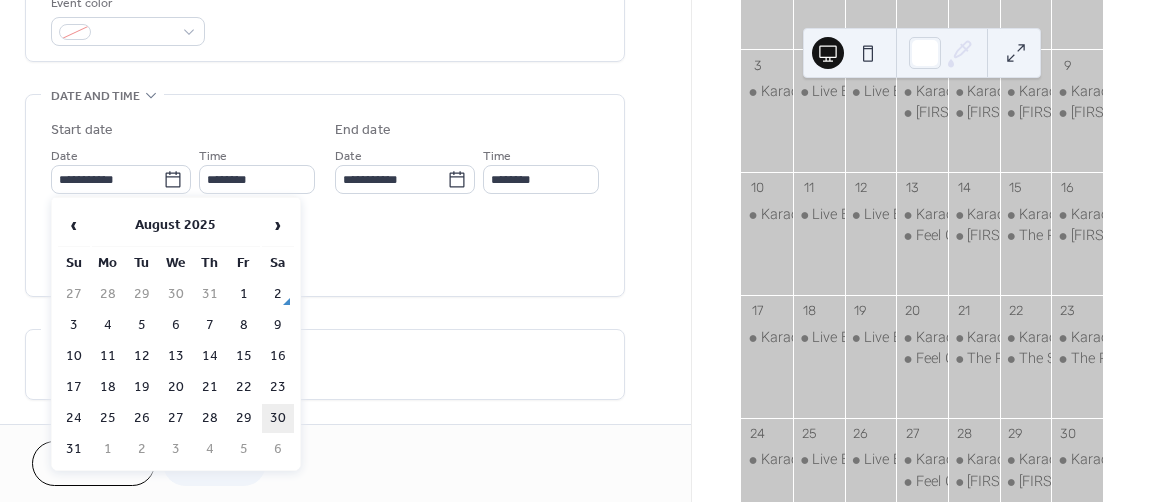 click on "30" at bounding box center [278, 418] 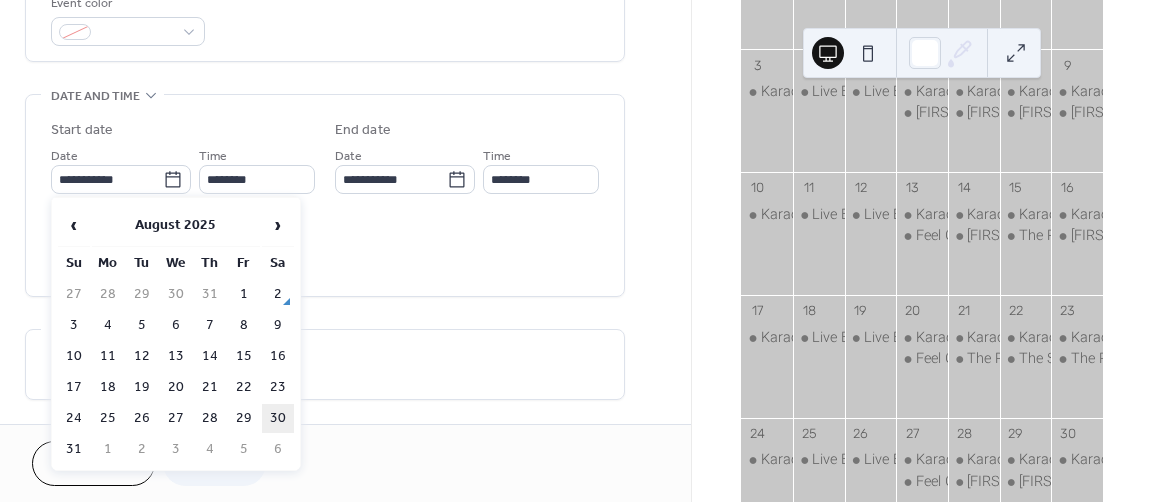 type on "**********" 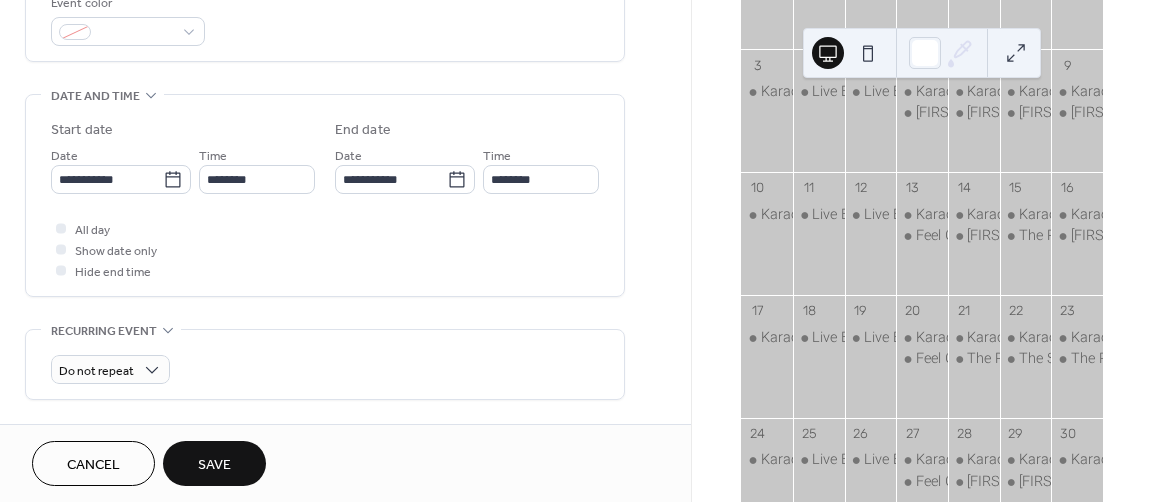click on "Save" at bounding box center [214, 465] 